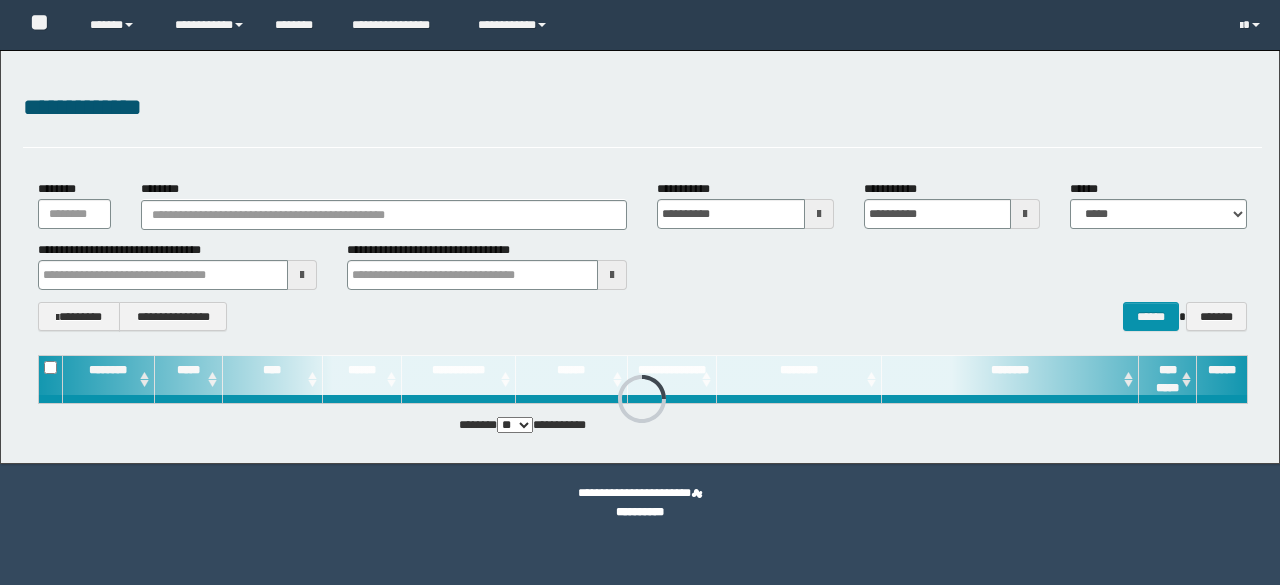 scroll, scrollTop: 0, scrollLeft: 0, axis: both 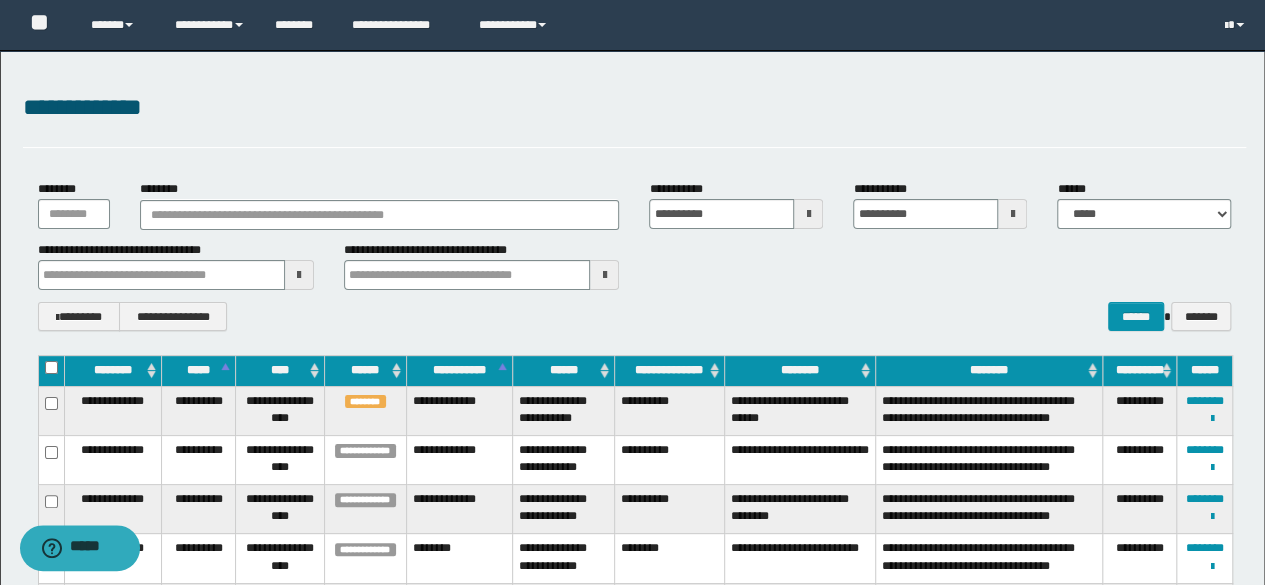 click at bounding box center (299, 275) 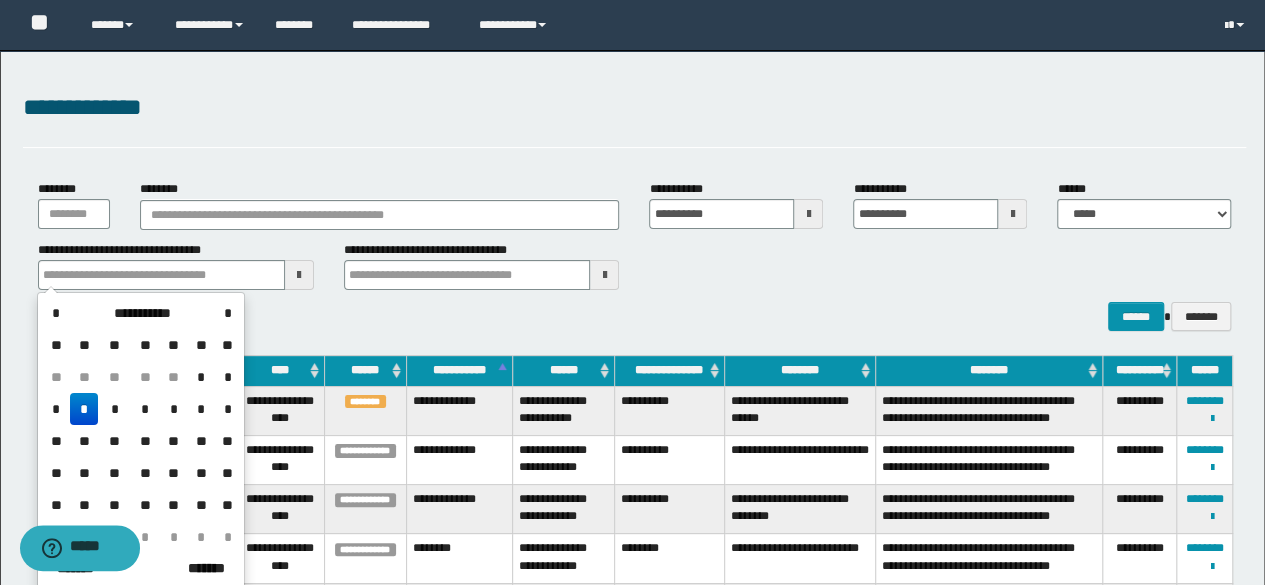 click on "*" at bounding box center (84, 409) 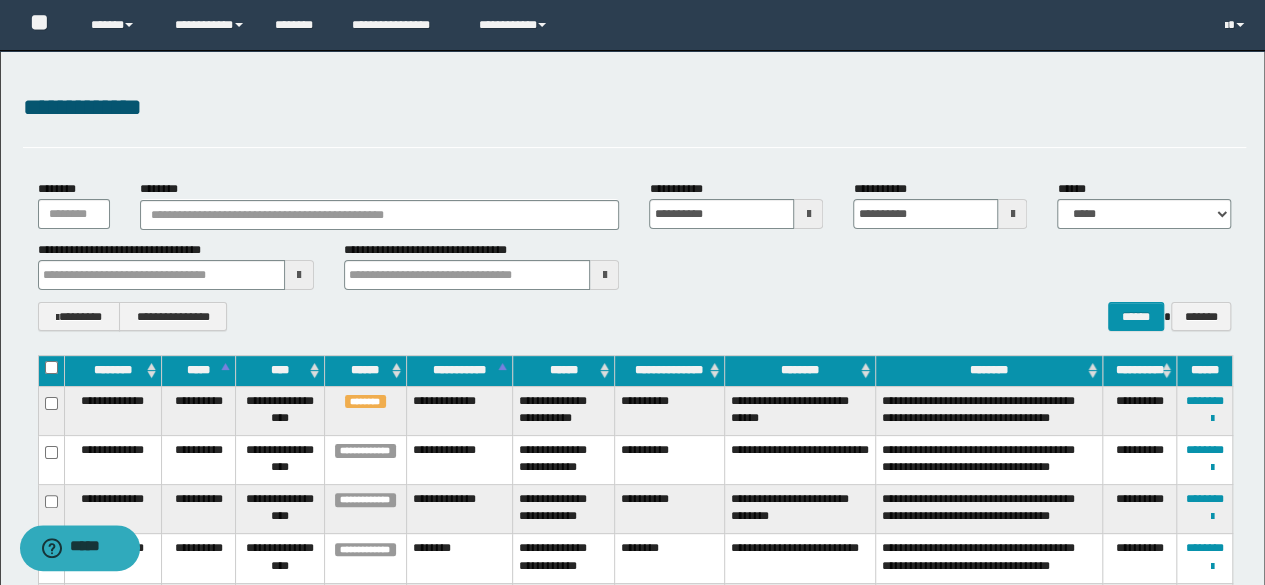 click at bounding box center (604, 275) 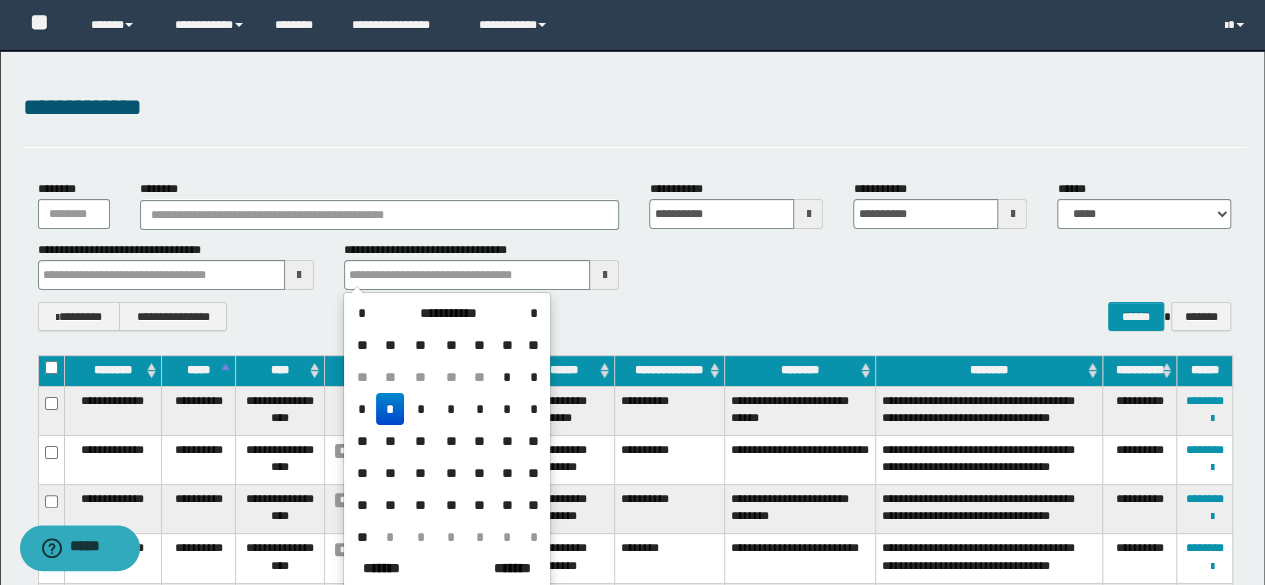 click on "*" at bounding box center [390, 409] 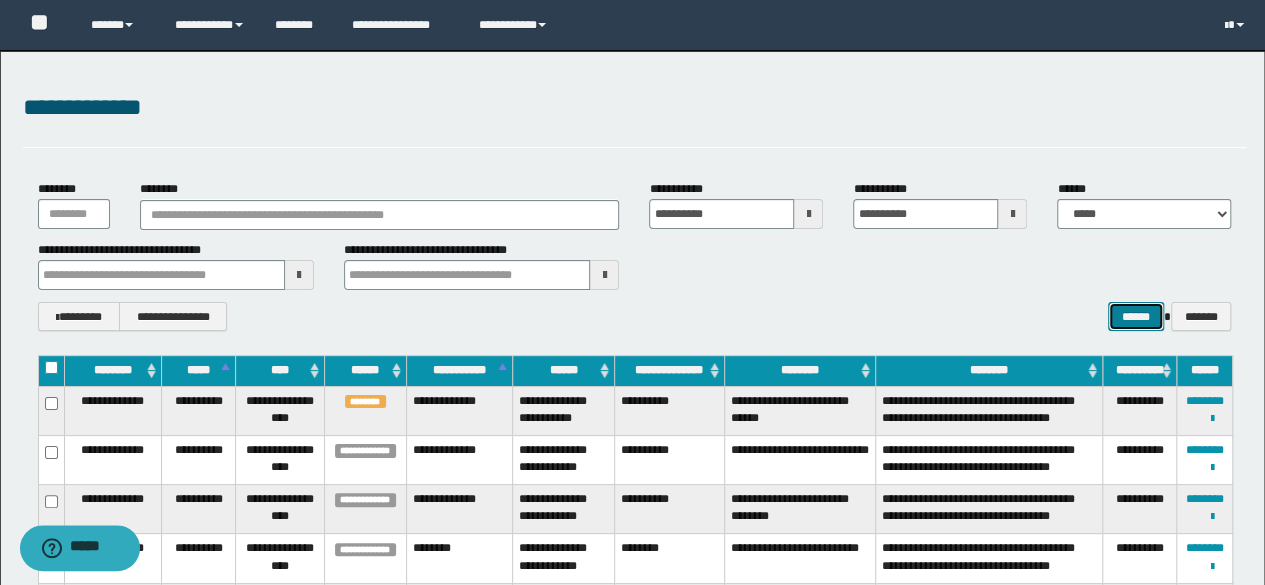 click on "******" at bounding box center [1136, 316] 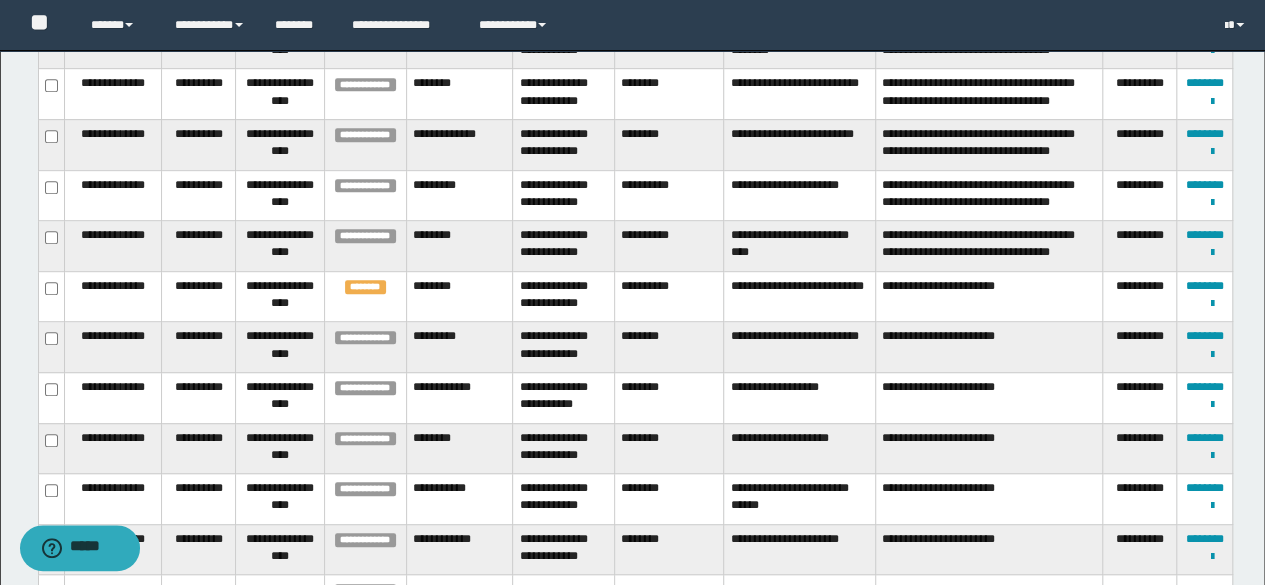 scroll, scrollTop: 500, scrollLeft: 0, axis: vertical 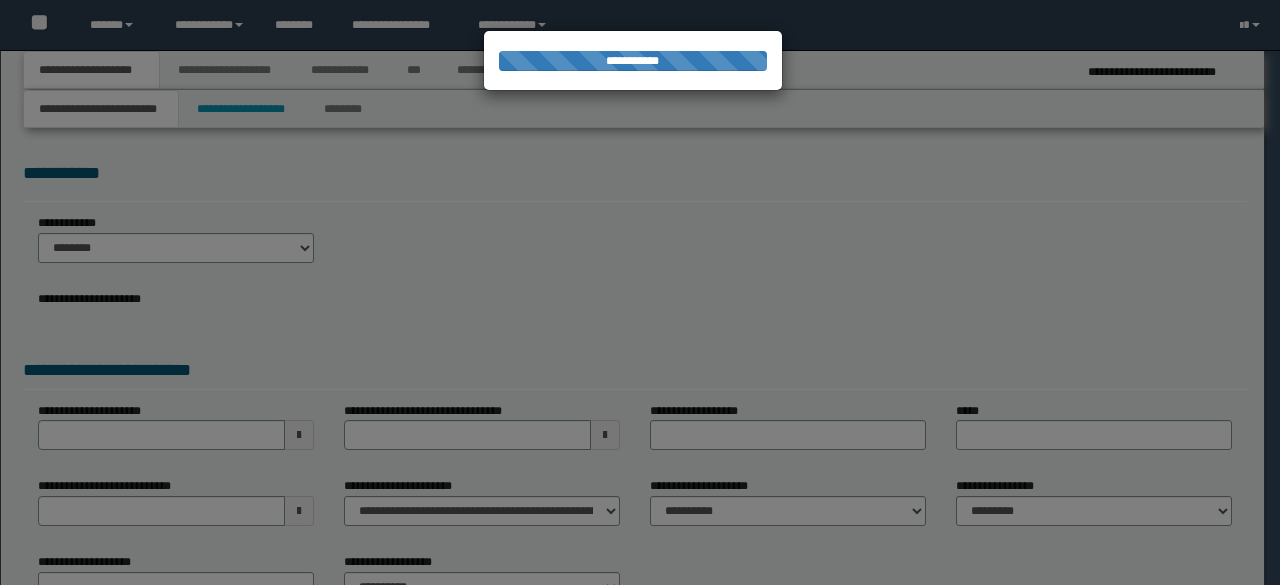 select on "*" 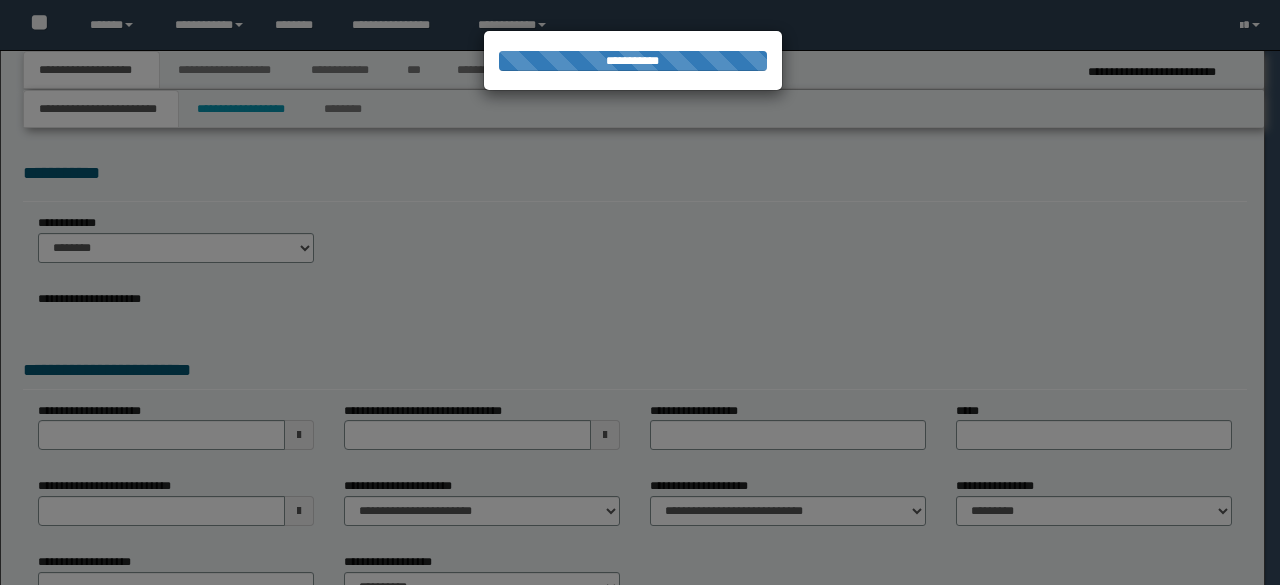 select on "*" 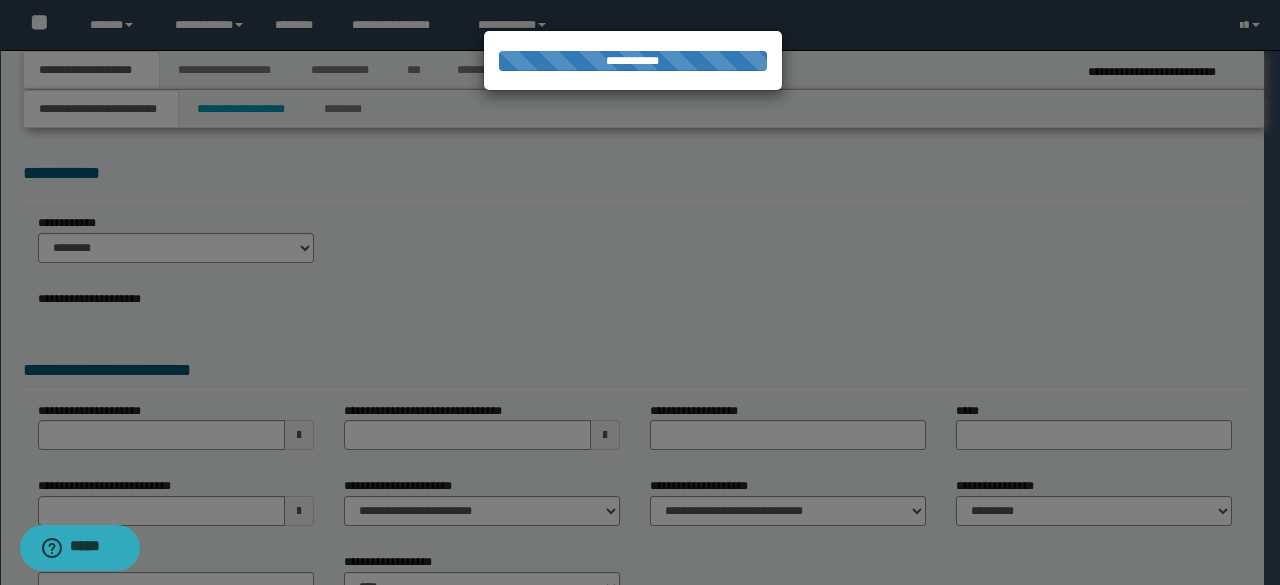 scroll, scrollTop: 0, scrollLeft: 0, axis: both 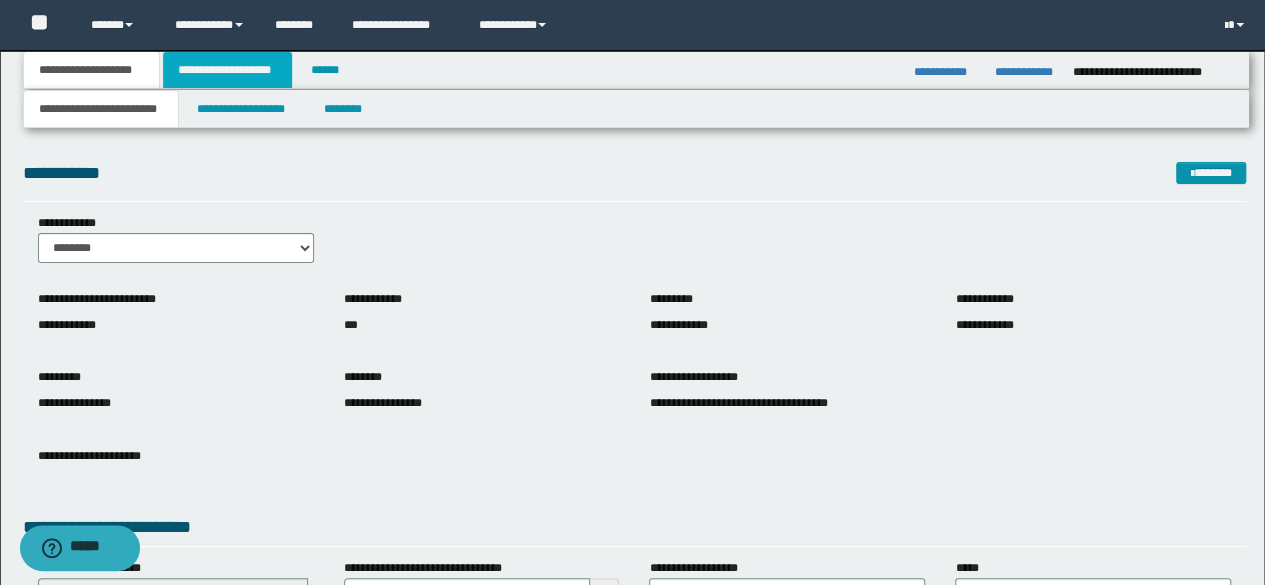 click on "**********" at bounding box center (227, 70) 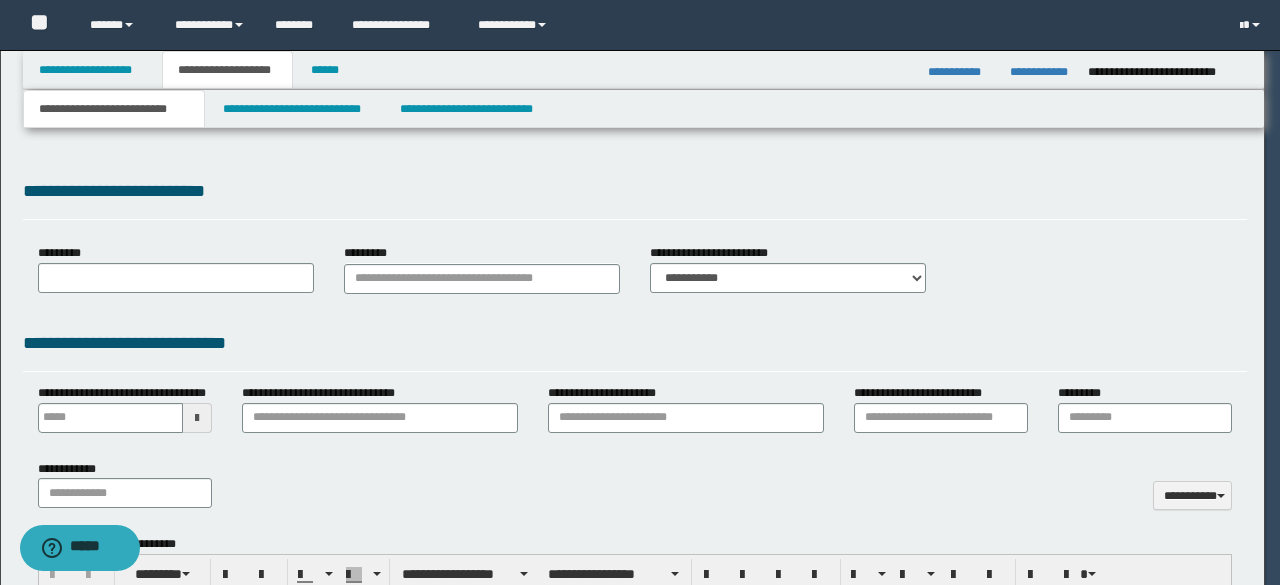 scroll, scrollTop: 0, scrollLeft: 0, axis: both 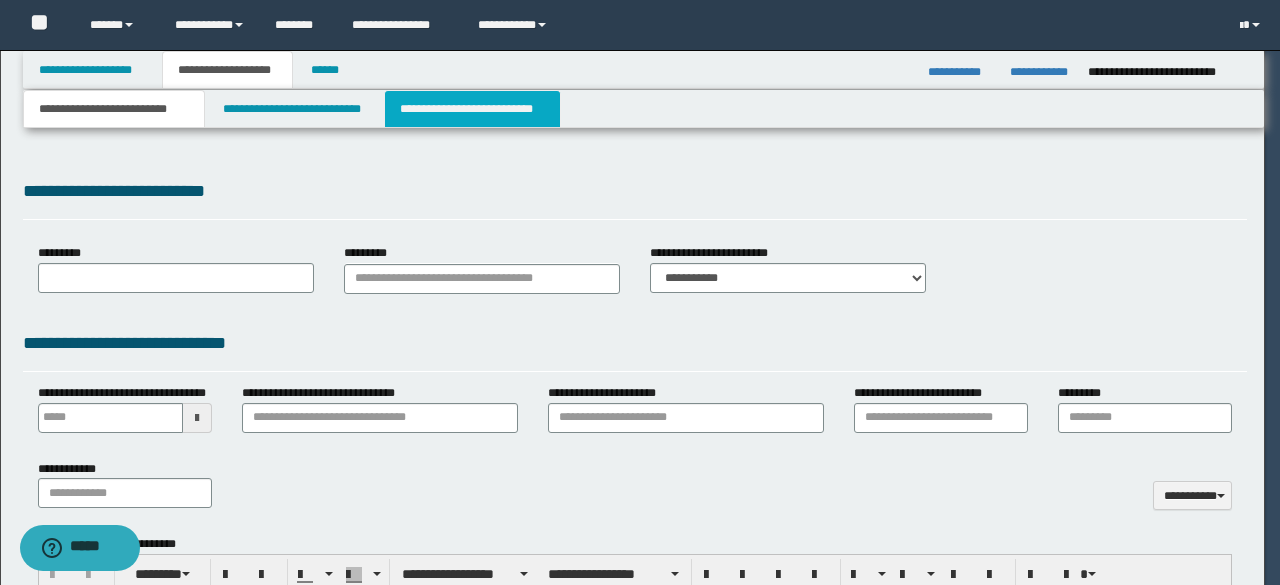type on "**********" 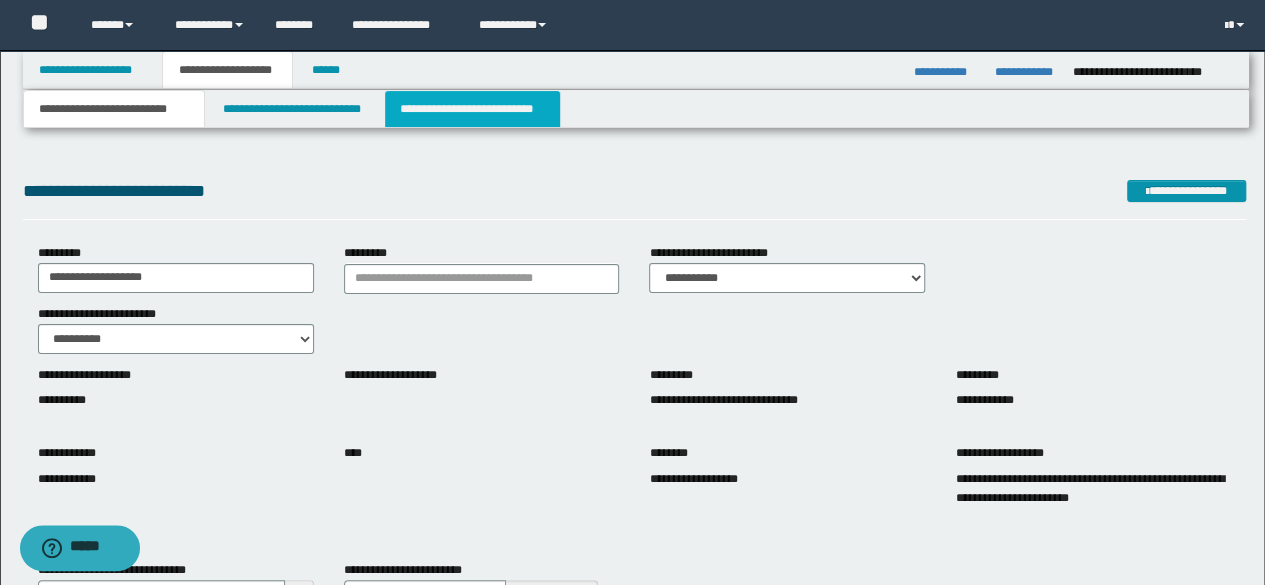 click on "**********" at bounding box center (472, 109) 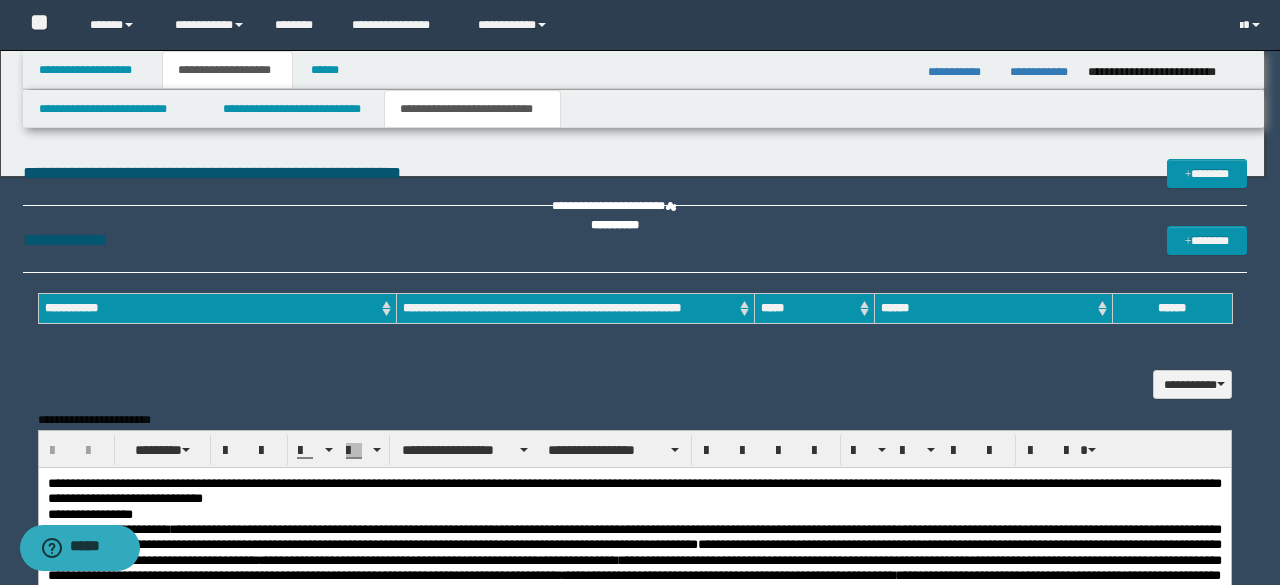 scroll, scrollTop: 0, scrollLeft: 0, axis: both 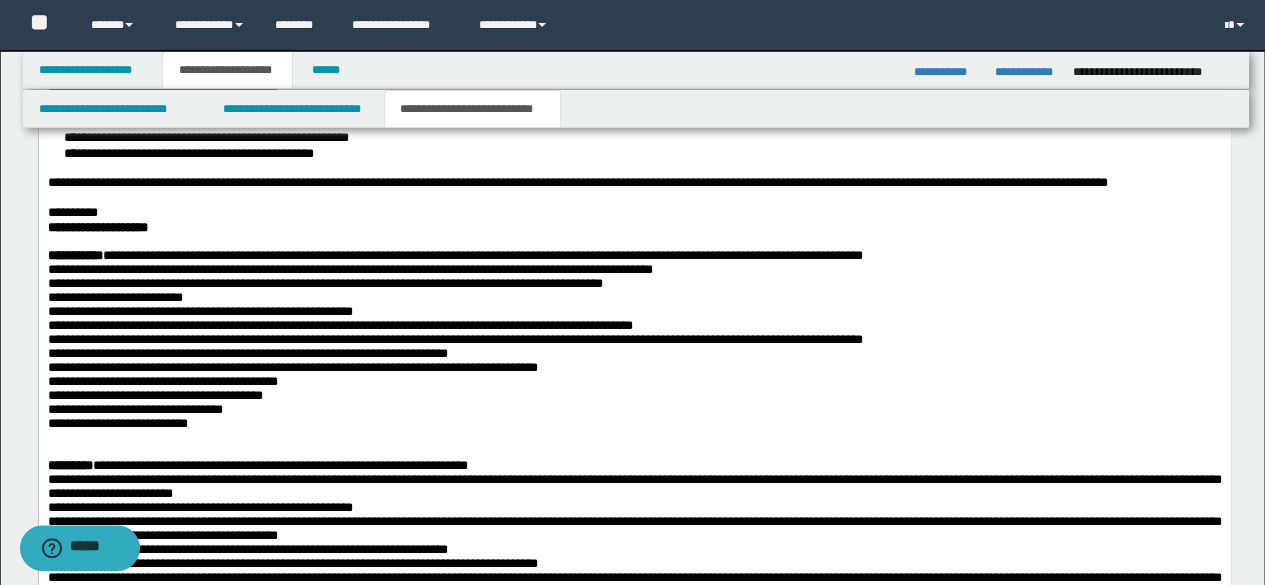 click on "**********" at bounding box center [577, 183] 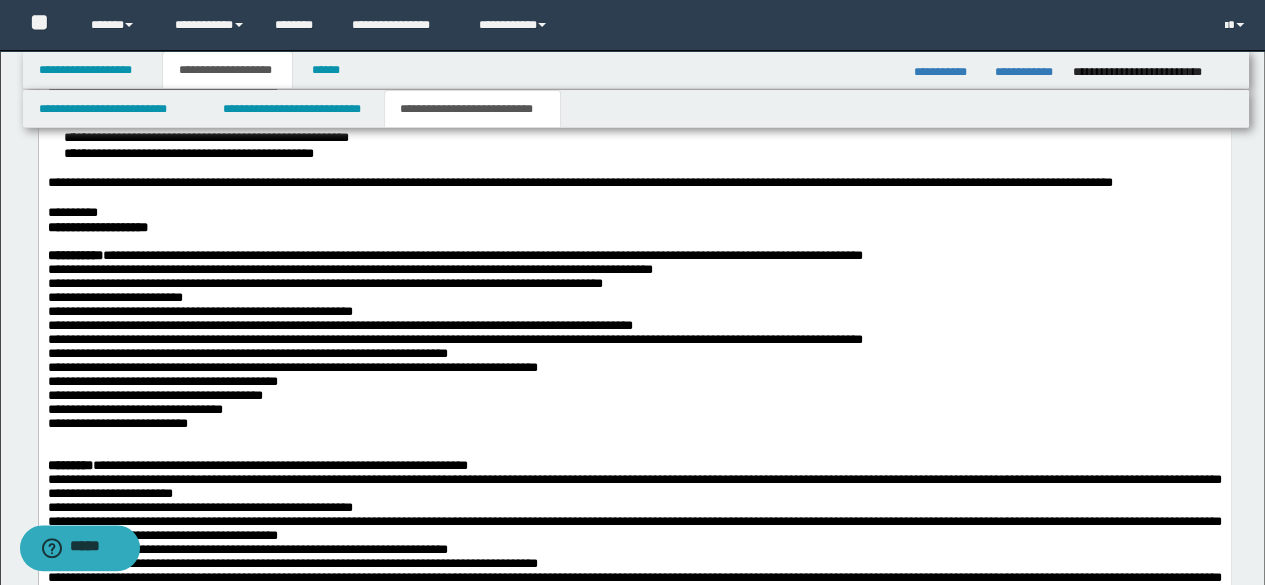 click on "**********" at bounding box center [634, 183] 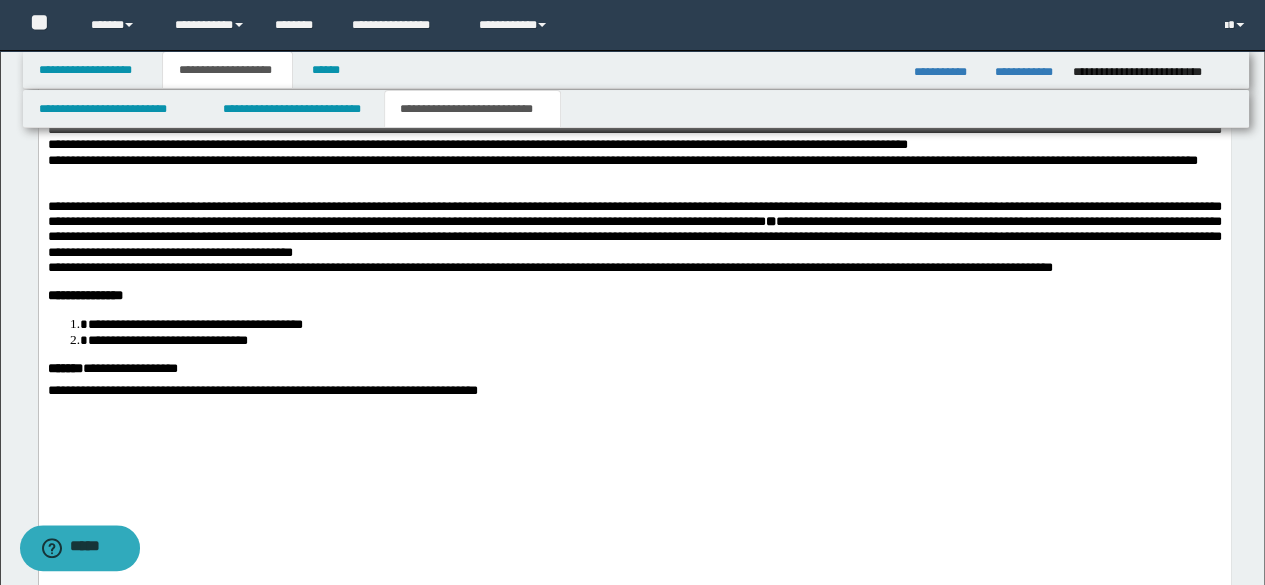 scroll, scrollTop: 2100, scrollLeft: 0, axis: vertical 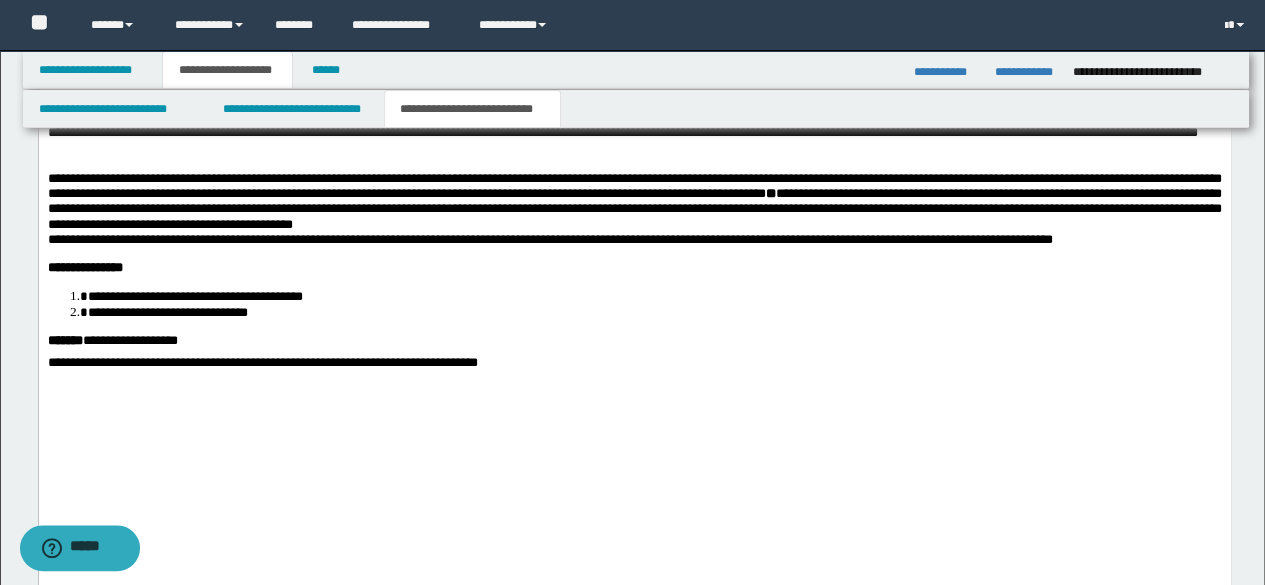 drag, startPoint x: 45, startPoint y: -715, endPoint x: 688, endPoint y: 272, distance: 1177.972 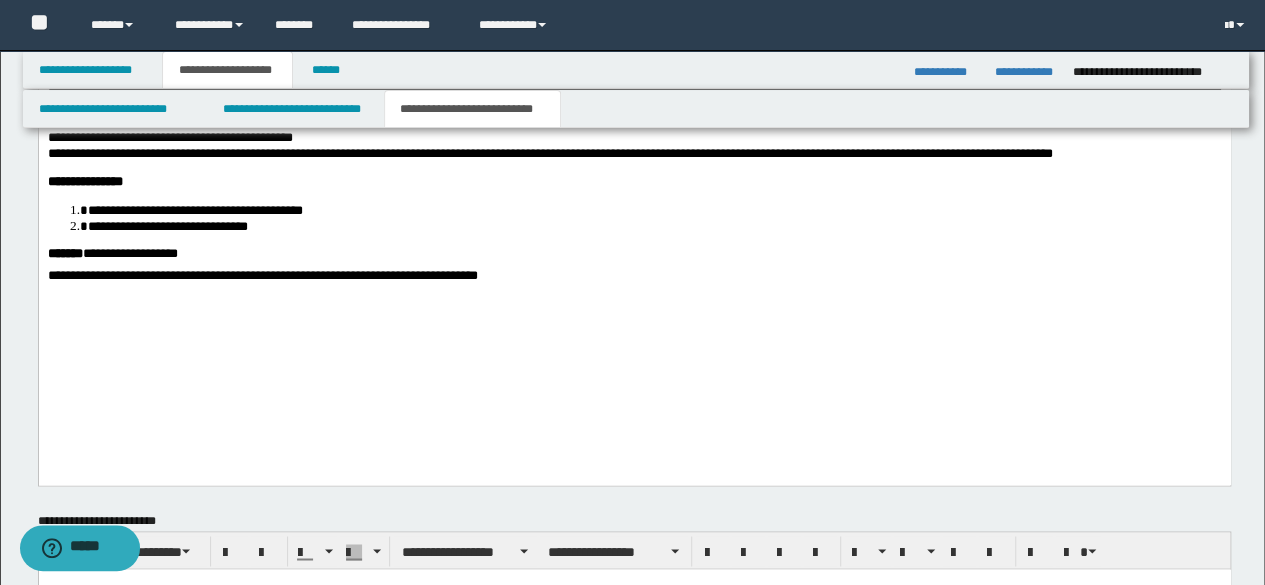 scroll, scrollTop: 1200, scrollLeft: 0, axis: vertical 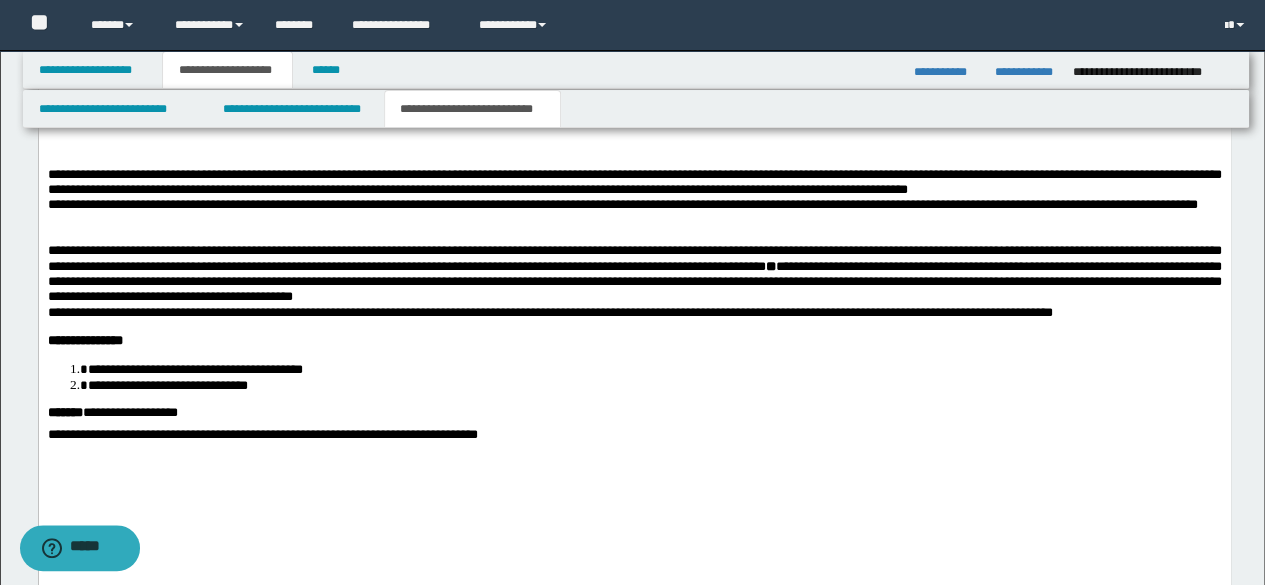 click on "**********" at bounding box center (636, 109) 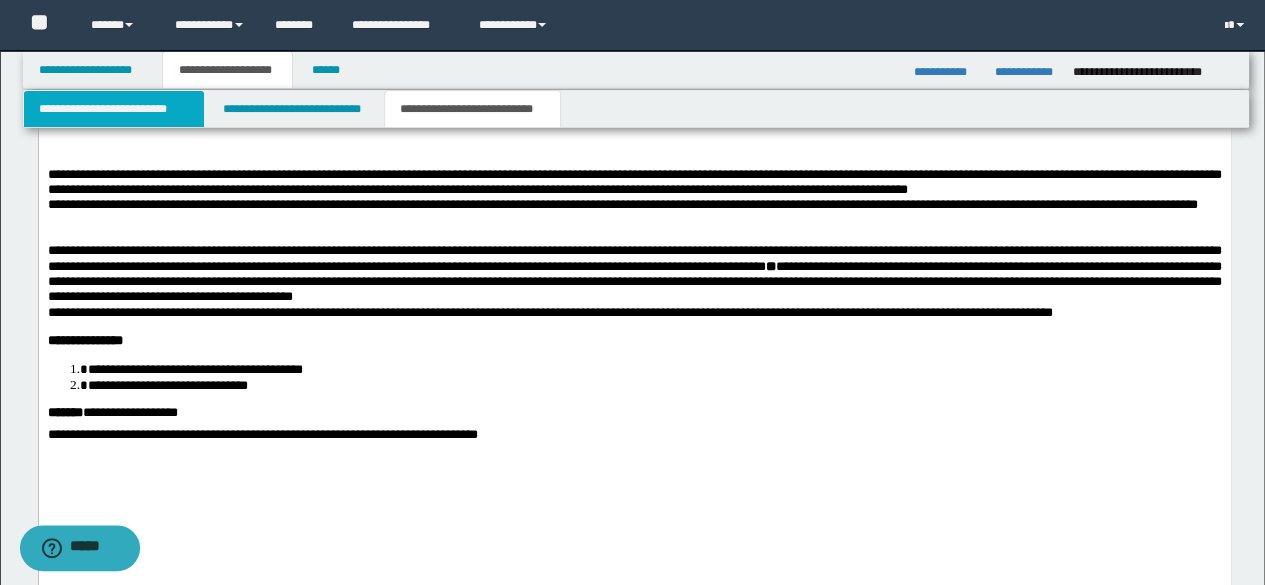 click on "**********" at bounding box center (114, 109) 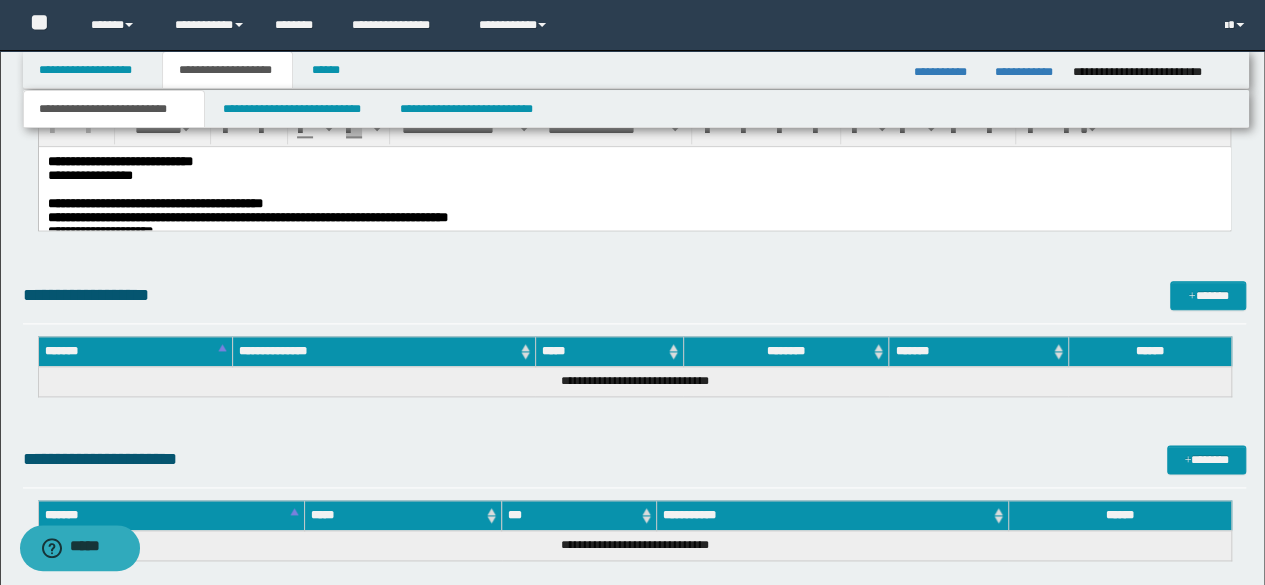 scroll, scrollTop: 1000, scrollLeft: 0, axis: vertical 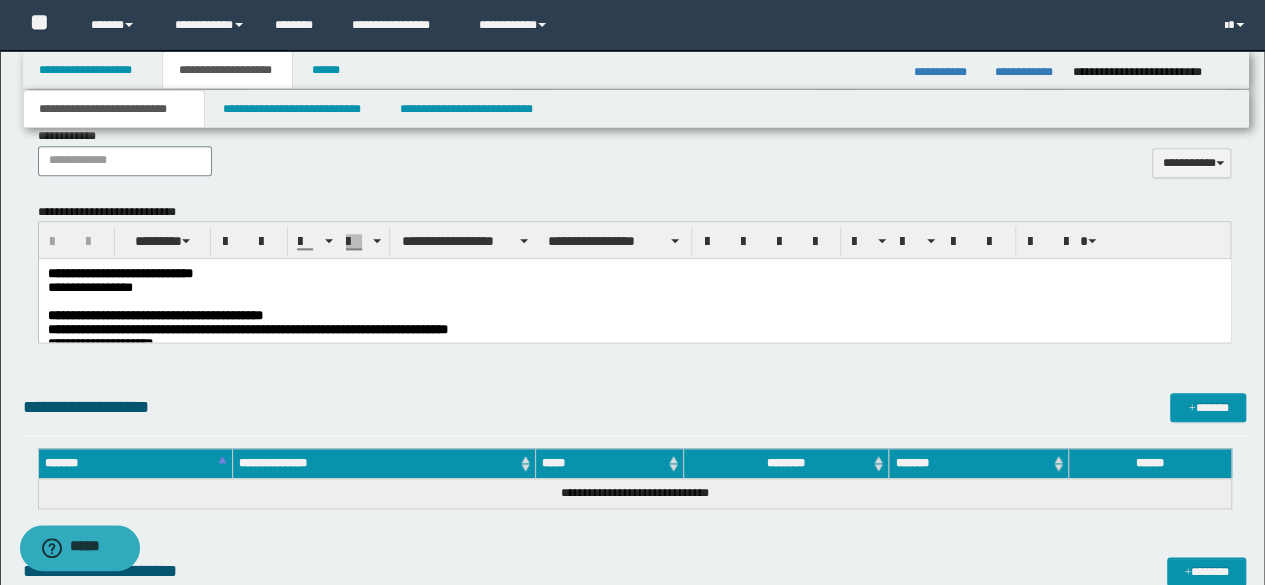 drag, startPoint x: 144, startPoint y: 338, endPoint x: 147, endPoint y: 314, distance: 24.186773 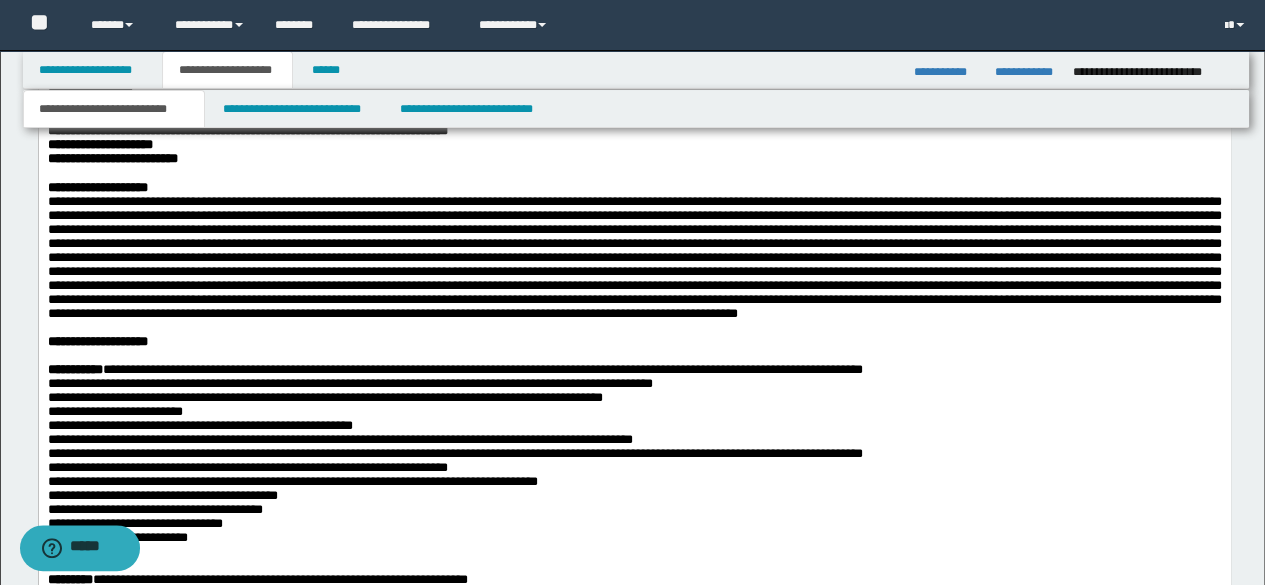 scroll, scrollTop: 1200, scrollLeft: 0, axis: vertical 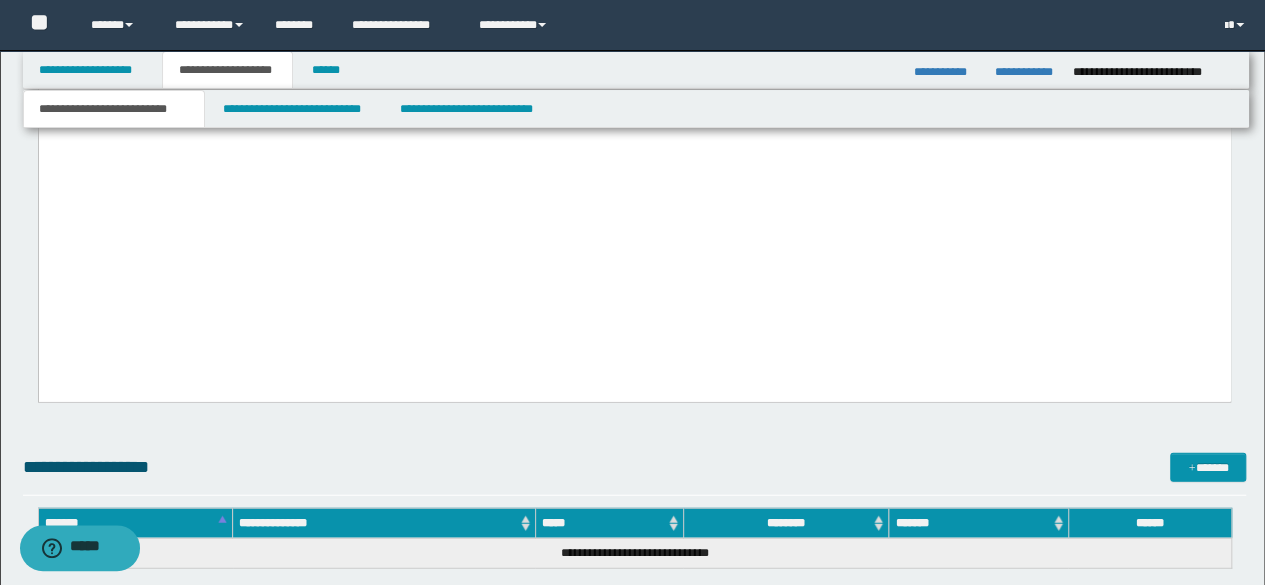 drag, startPoint x: 48, startPoint y: -937, endPoint x: 698, endPoint y: 388, distance: 1475.8472 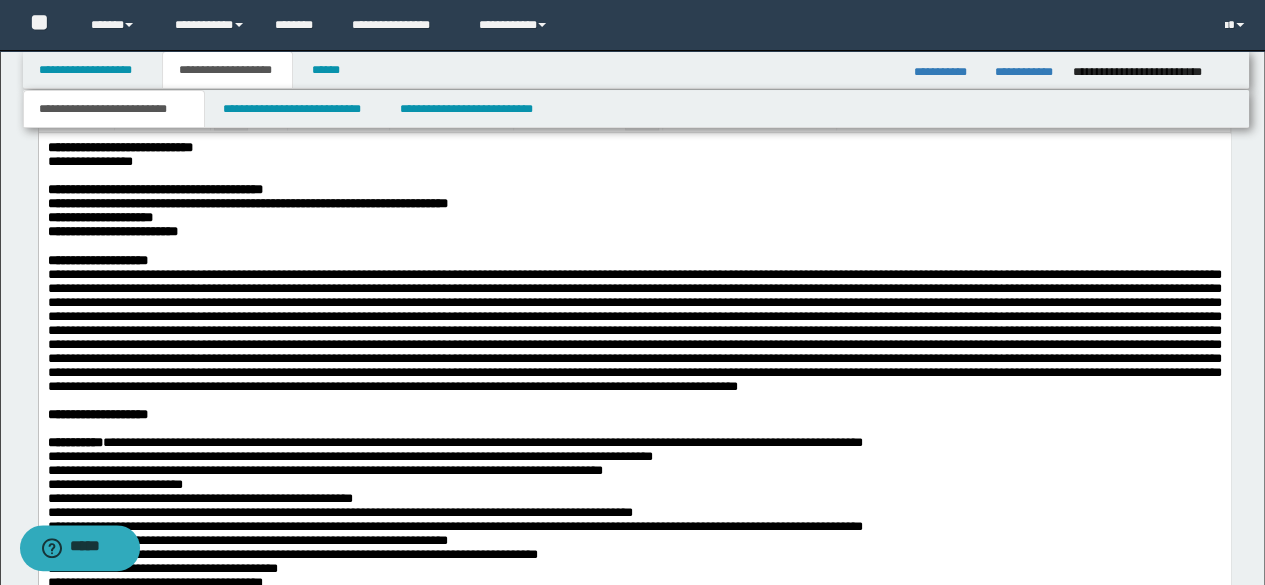 scroll, scrollTop: 1000, scrollLeft: 0, axis: vertical 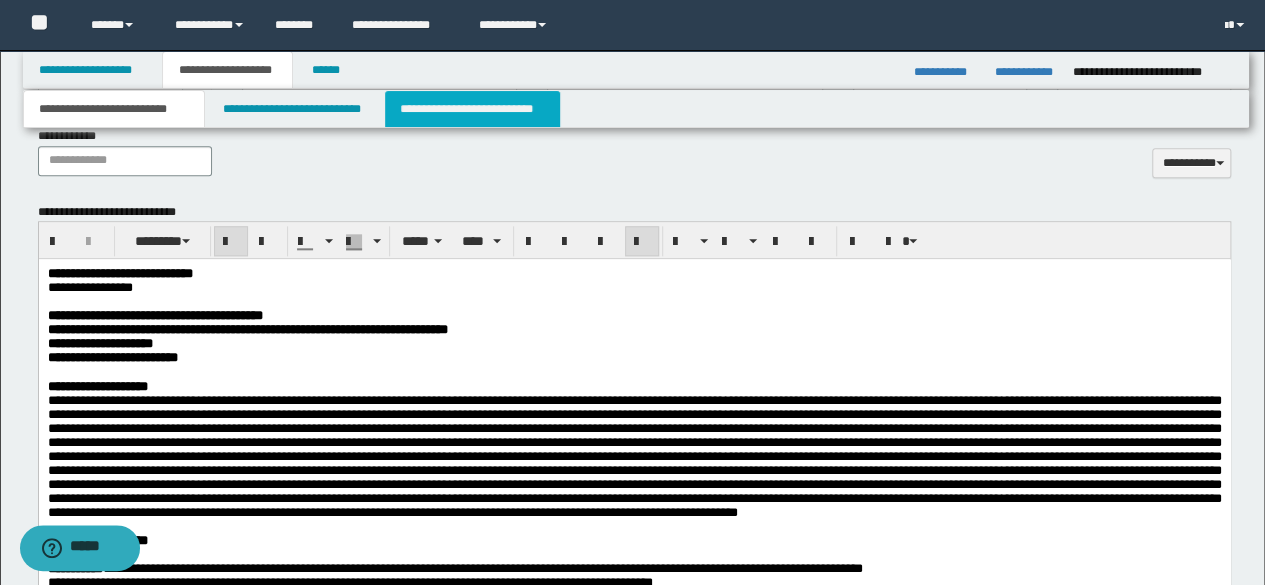 click on "**********" at bounding box center (472, 109) 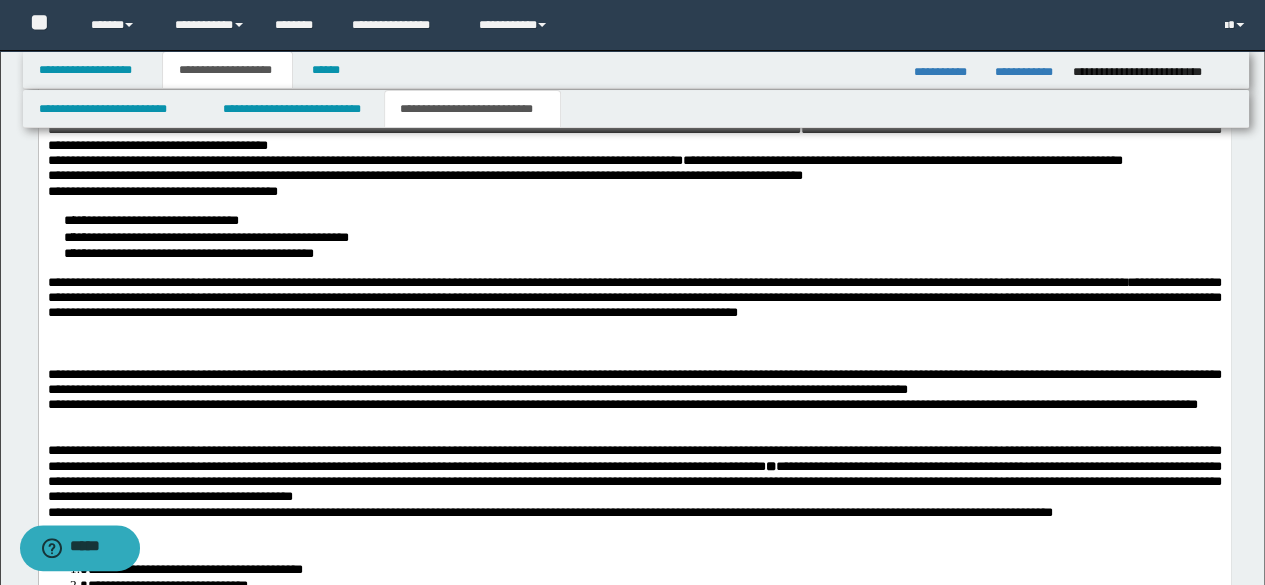 click on "**********" at bounding box center [634, 298] 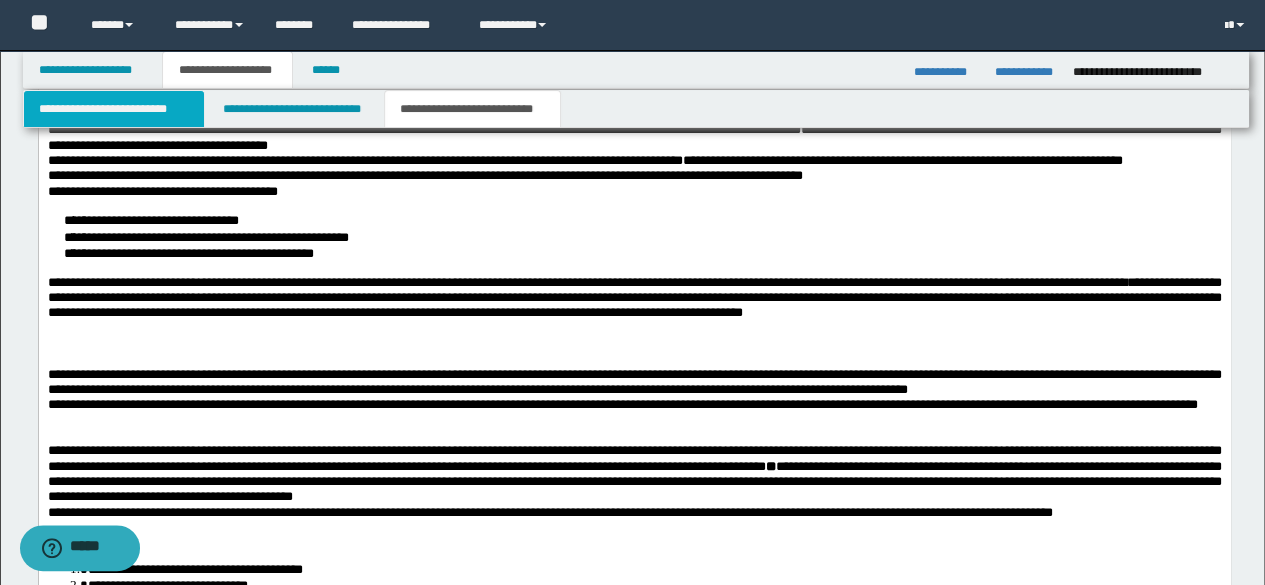 click on "**********" at bounding box center [114, 109] 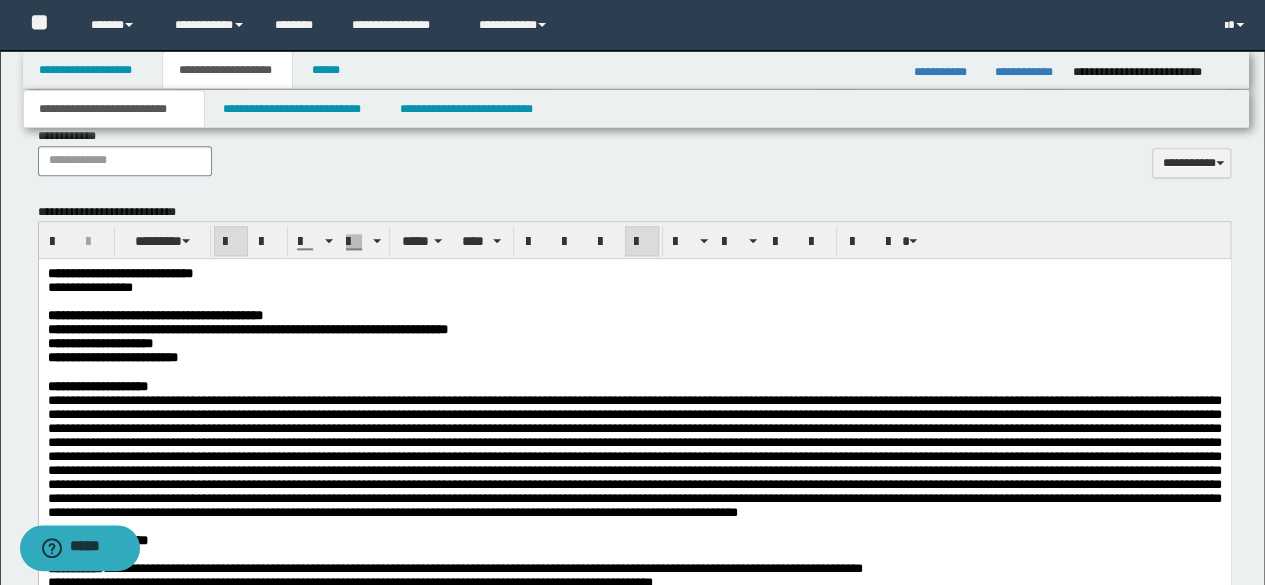 click at bounding box center [634, 456] 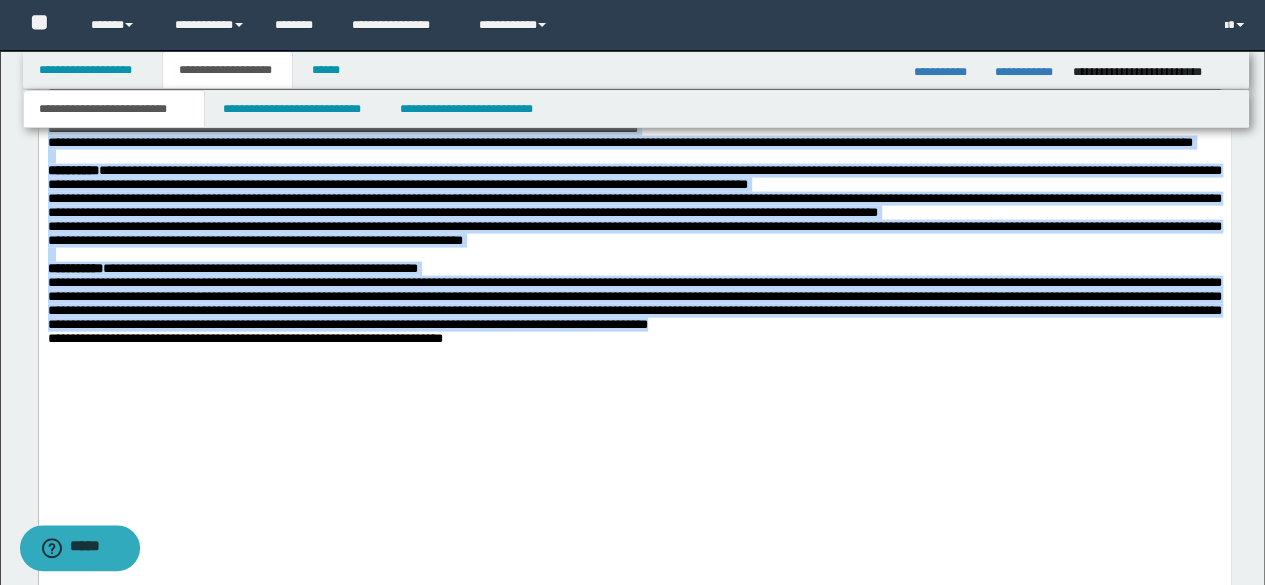 scroll, scrollTop: 2300, scrollLeft: 0, axis: vertical 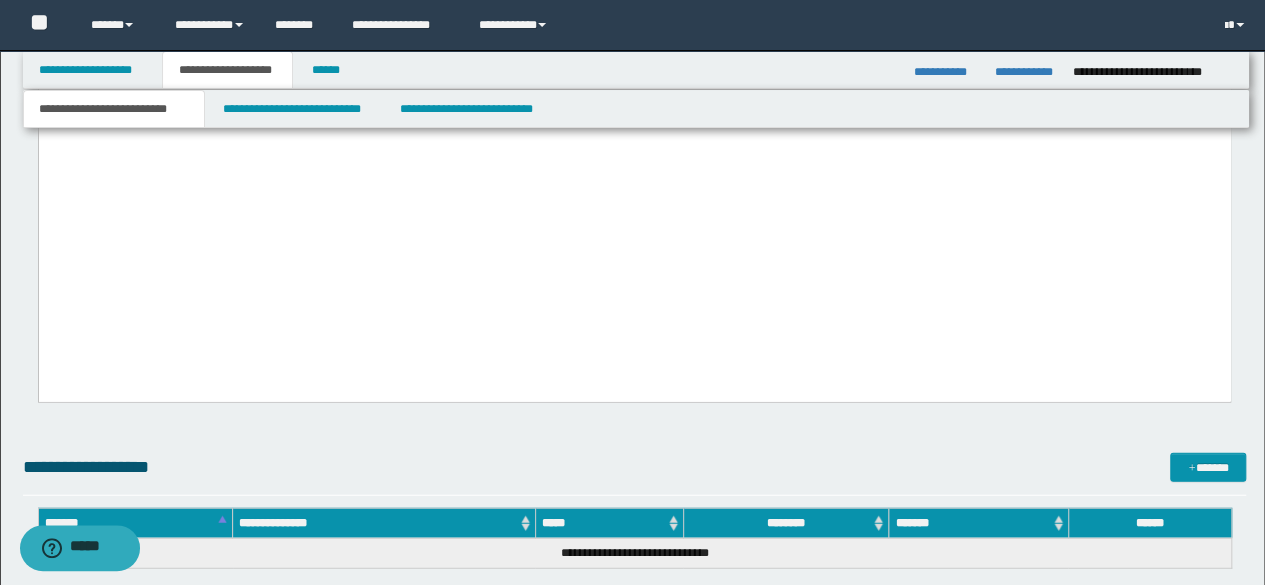 drag, startPoint x: 48, startPoint y: -933, endPoint x: 378, endPoint y: 202, distance: 1182.0004 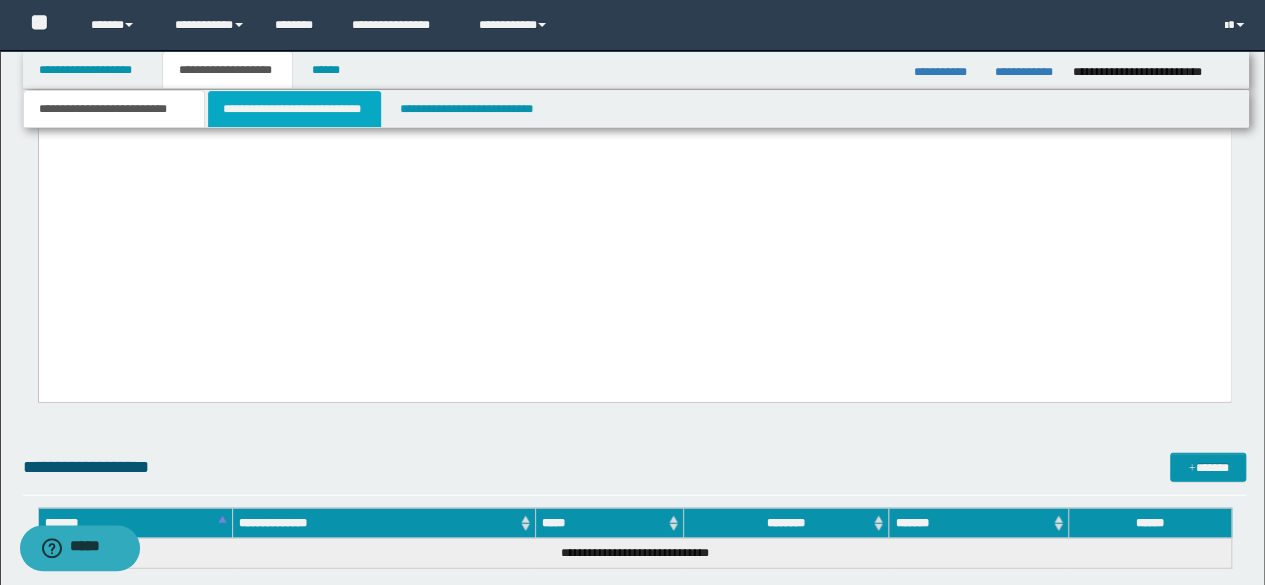 click on "**********" at bounding box center [294, 109] 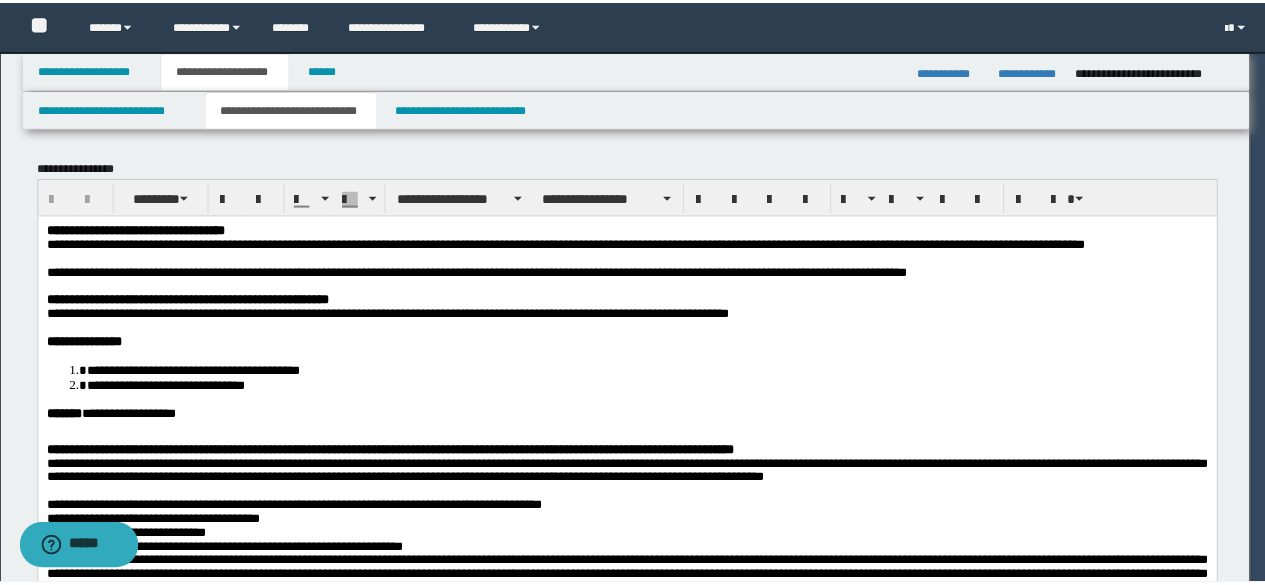 scroll, scrollTop: 0, scrollLeft: 0, axis: both 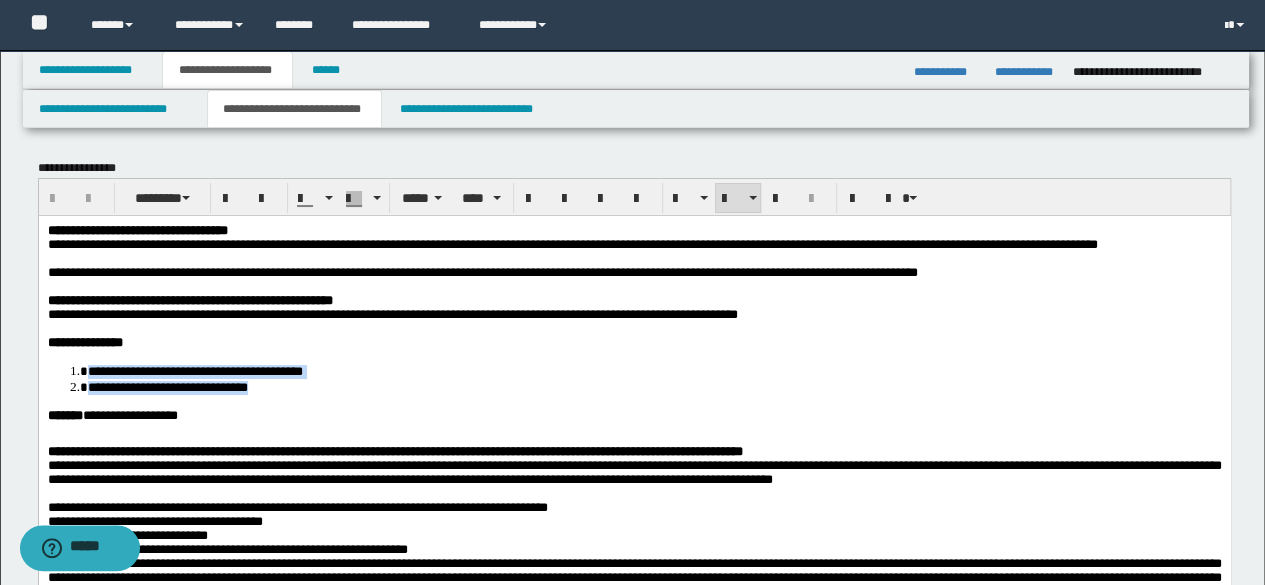 drag, startPoint x: 297, startPoint y: 415, endPoint x: 100, endPoint y: 399, distance: 197.64868 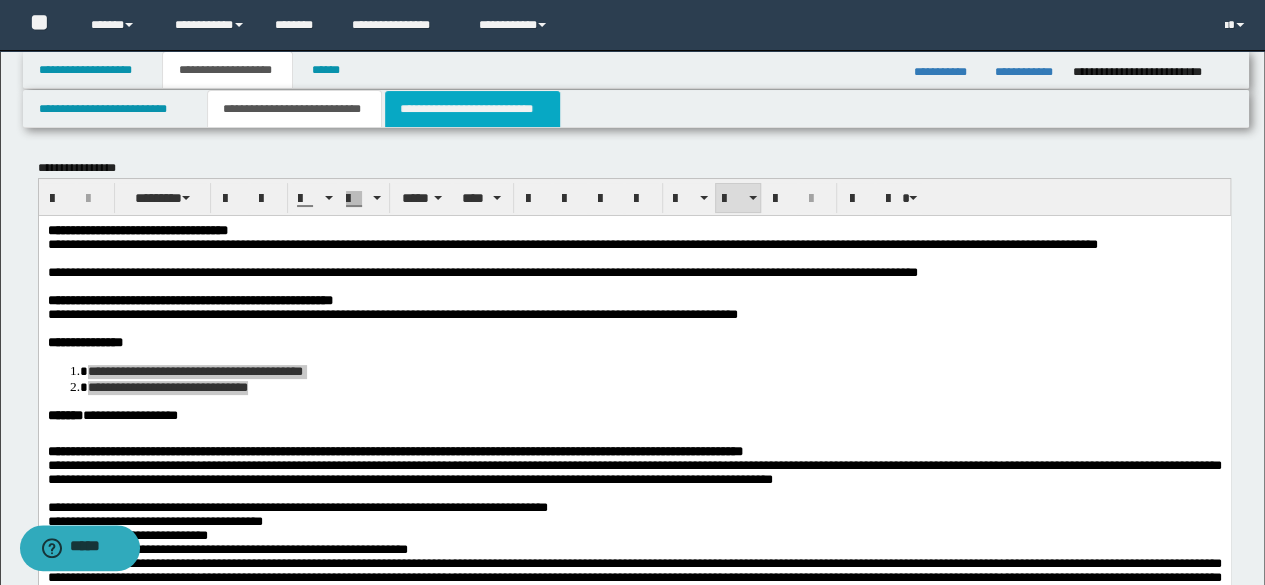 click on "**********" at bounding box center [472, 109] 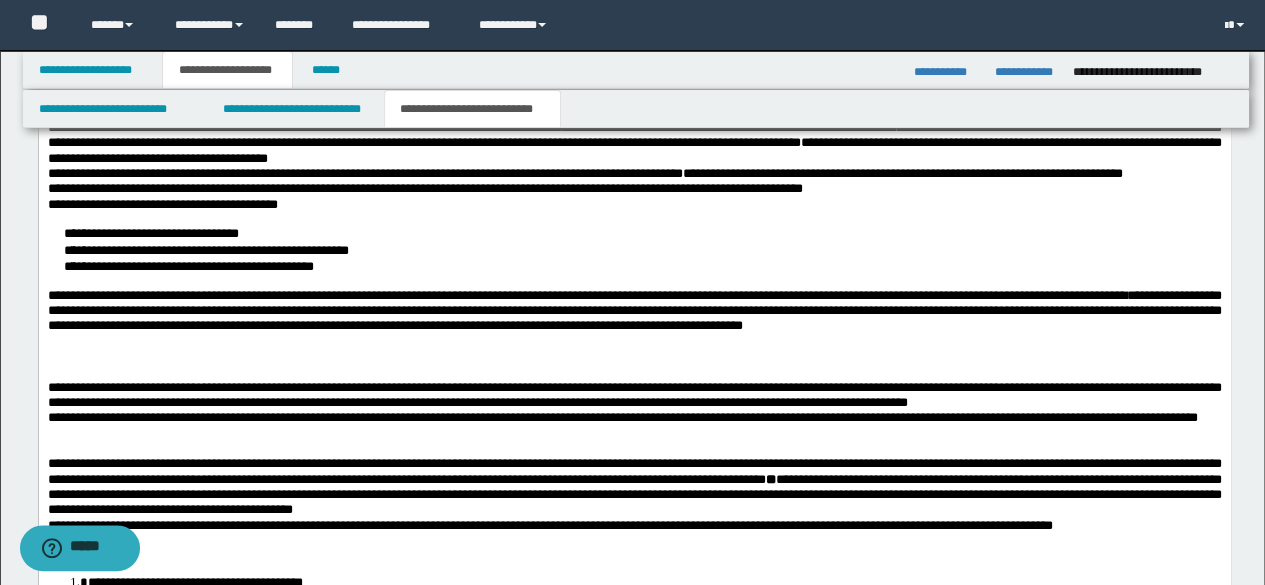 scroll, scrollTop: 1000, scrollLeft: 0, axis: vertical 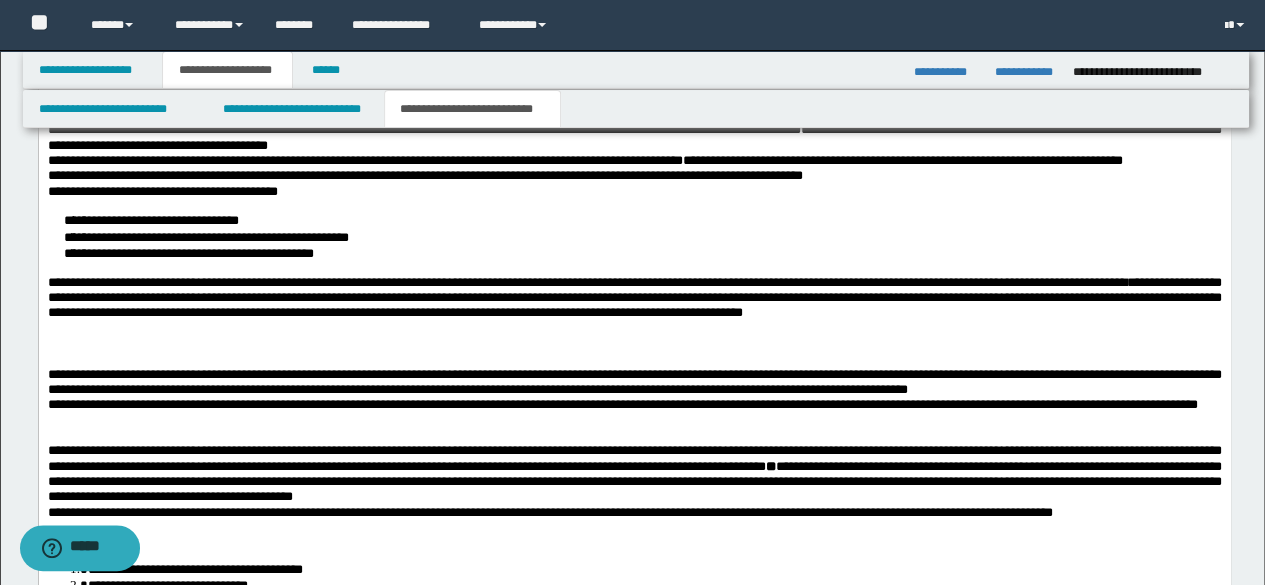 click on "**********" at bounding box center (634, 298) 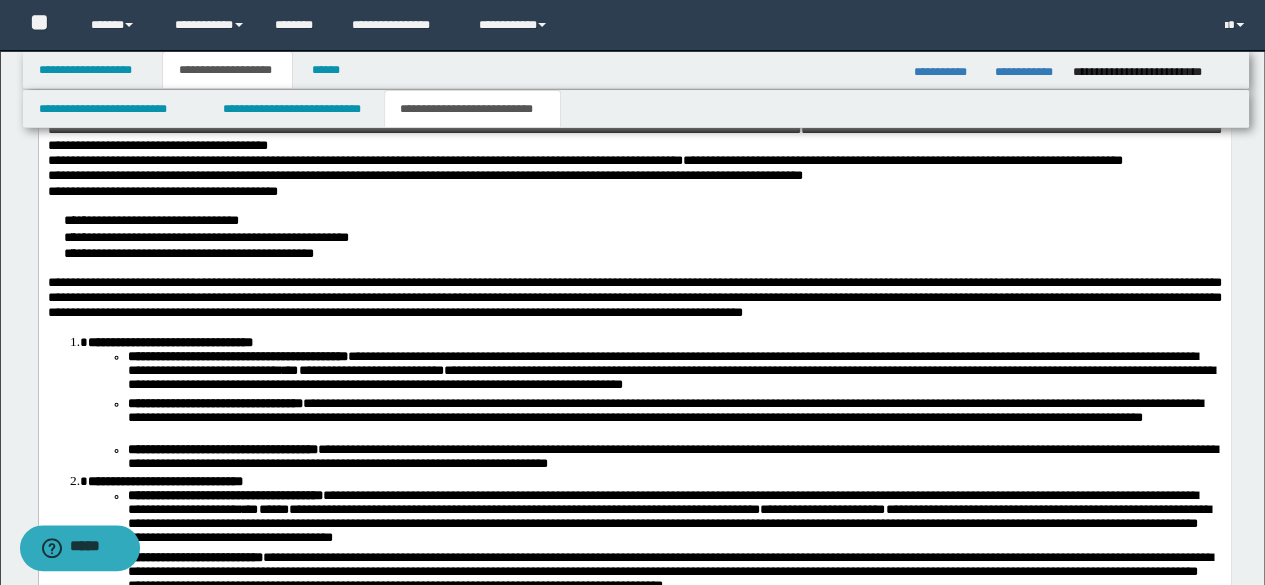 click on "**********" at bounding box center [634, 298] 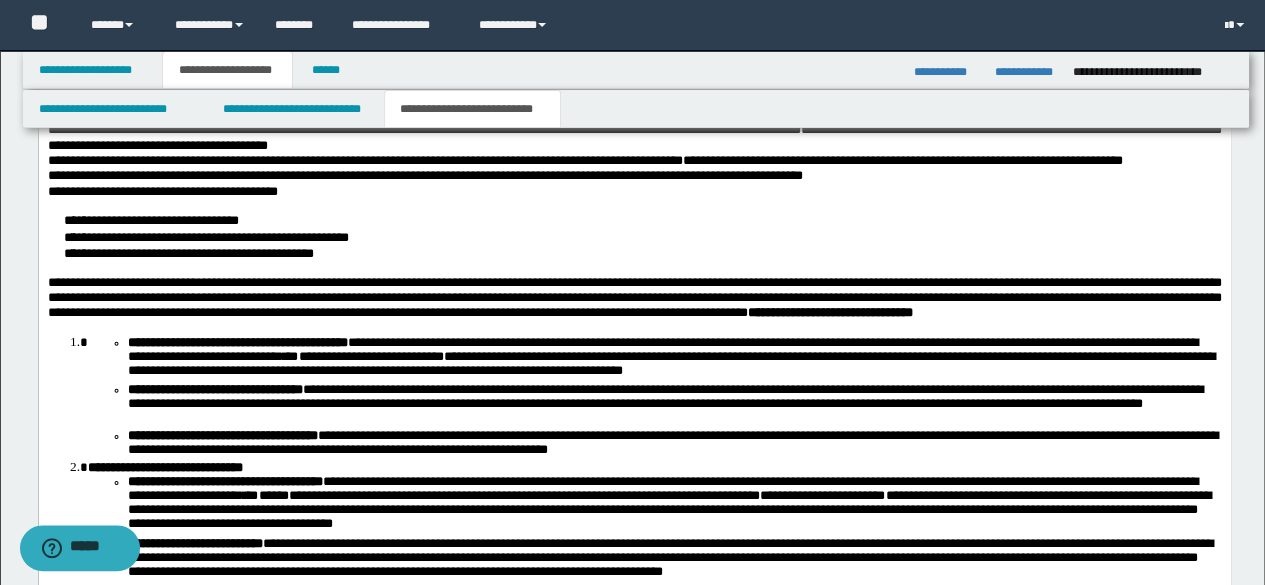 click on "**********" at bounding box center [634, 665] 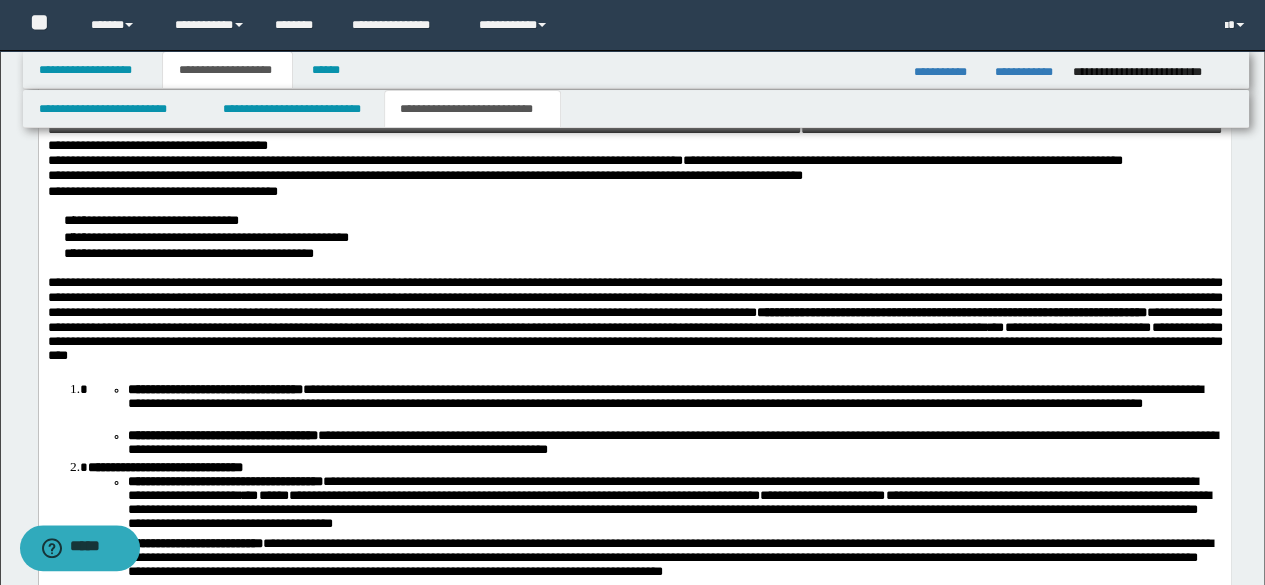 click on "**********" at bounding box center (634, 665) 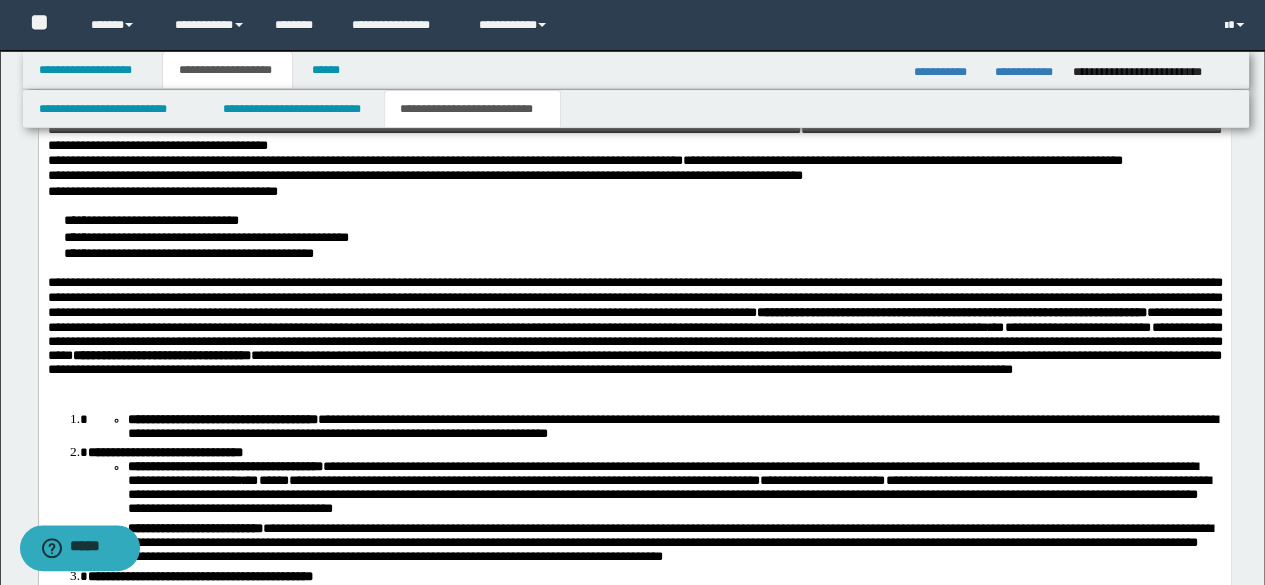 click on "**********" at bounding box center (634, 657) 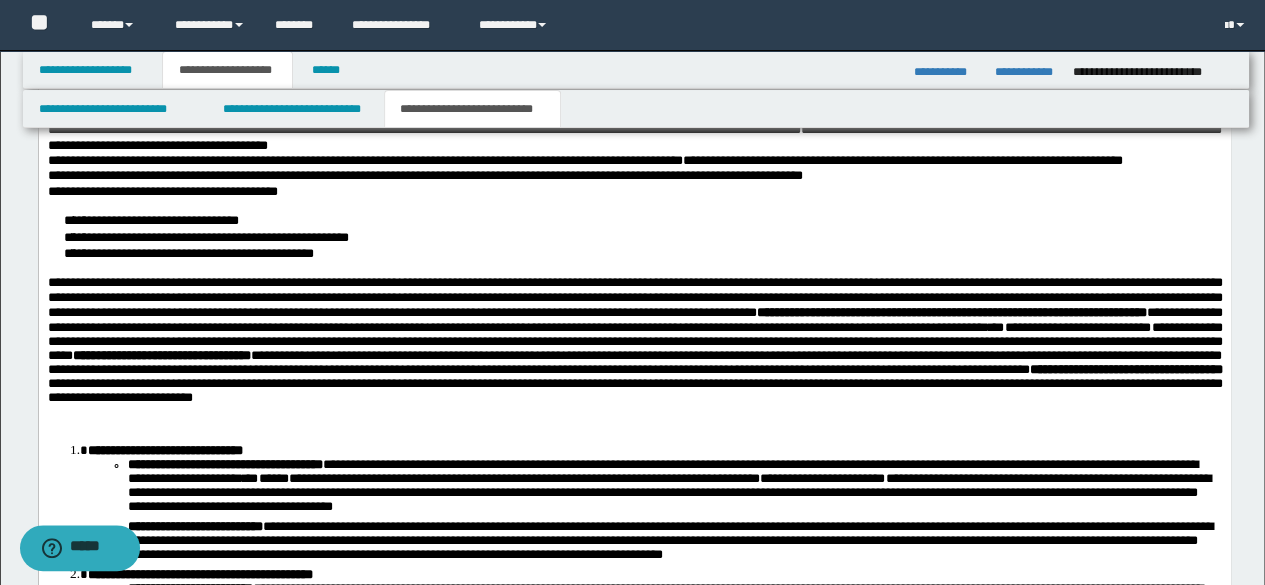 click on "**********" at bounding box center (634, 352) 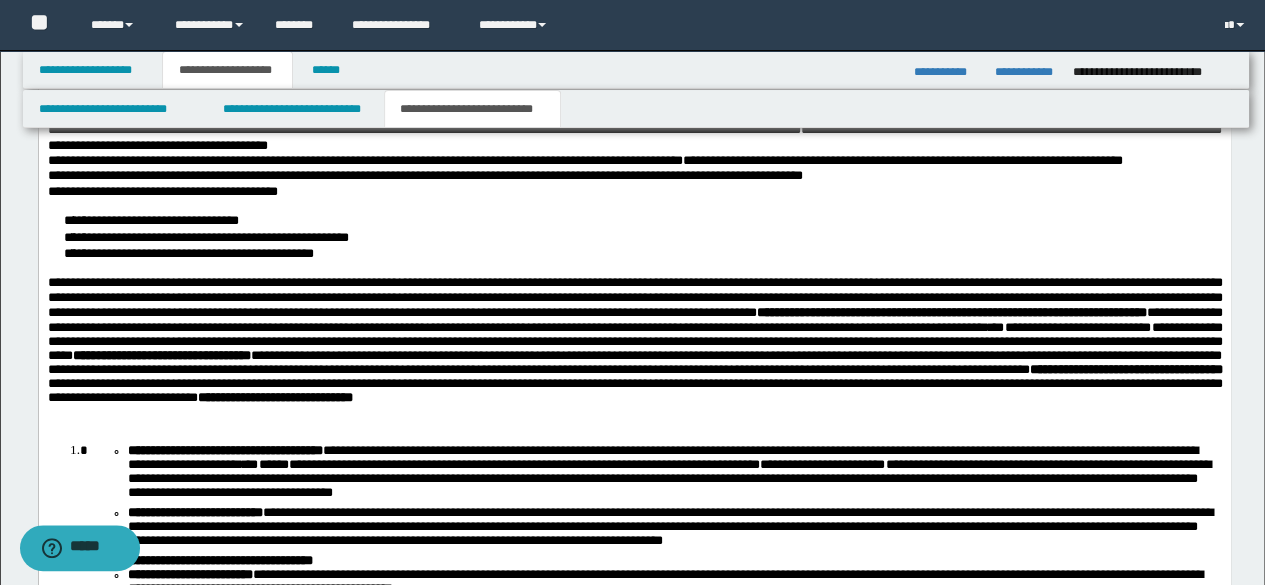 click on "**********" at bounding box center (634, 352) 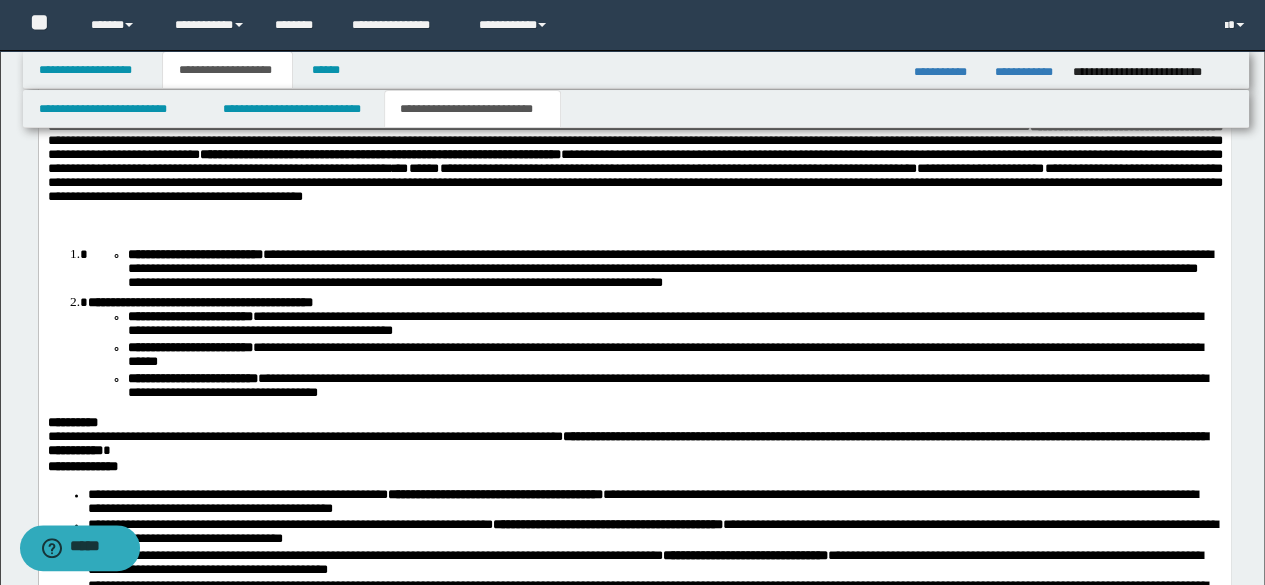scroll, scrollTop: 1300, scrollLeft: 0, axis: vertical 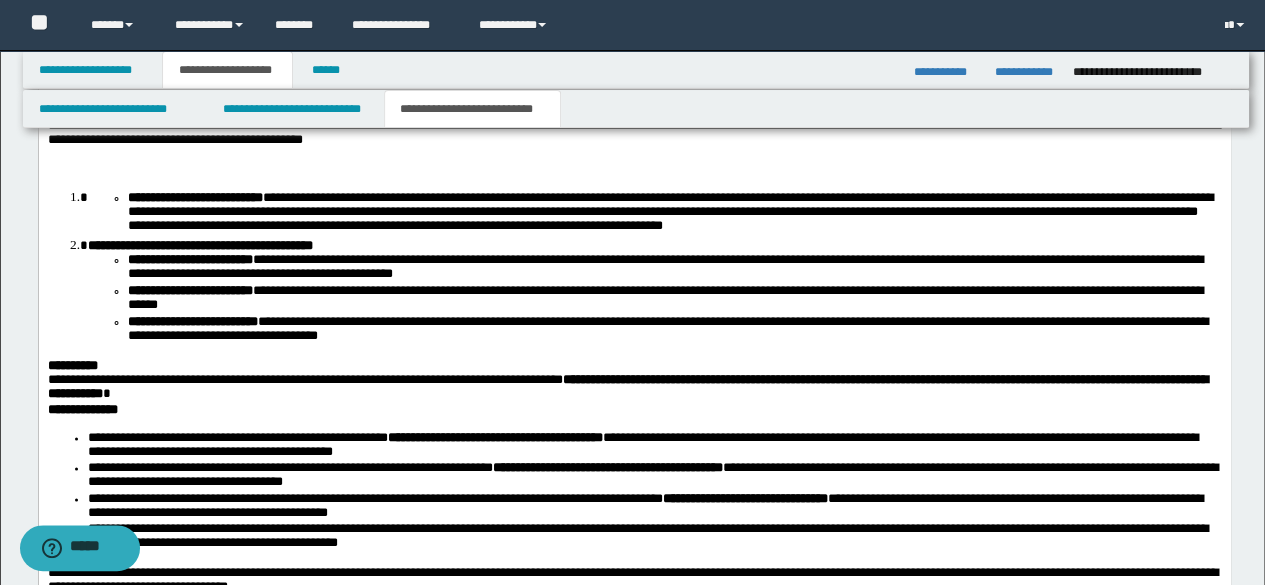 click on "**********" at bounding box center (634, 76) 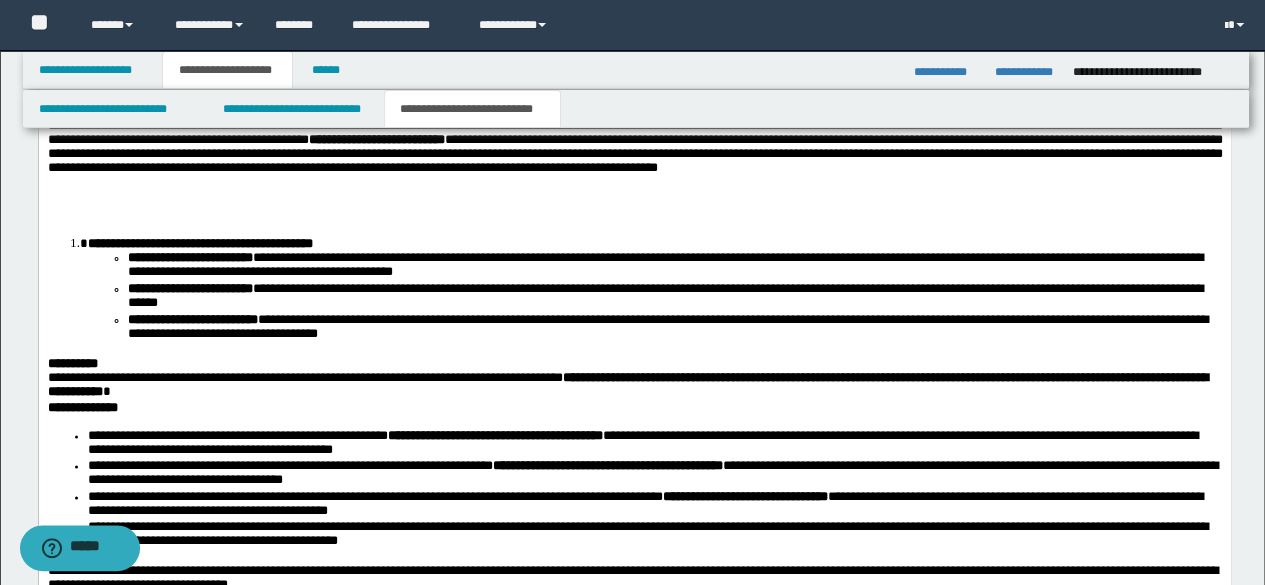 click on "**********" at bounding box center (634, 99) 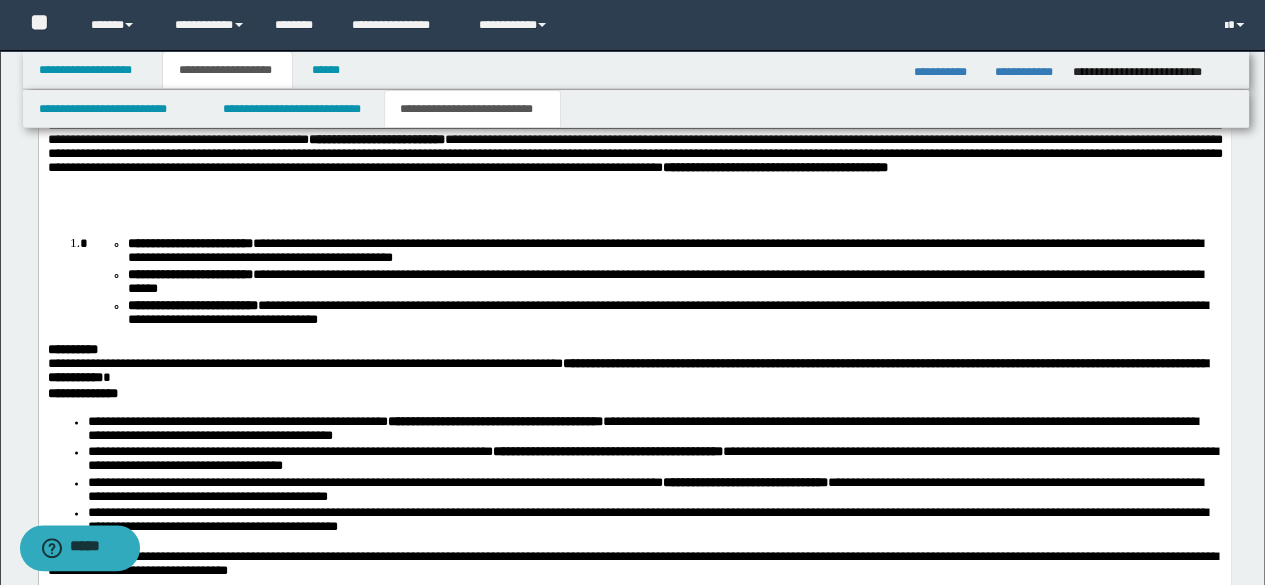 click on "**********" at bounding box center [634, 99] 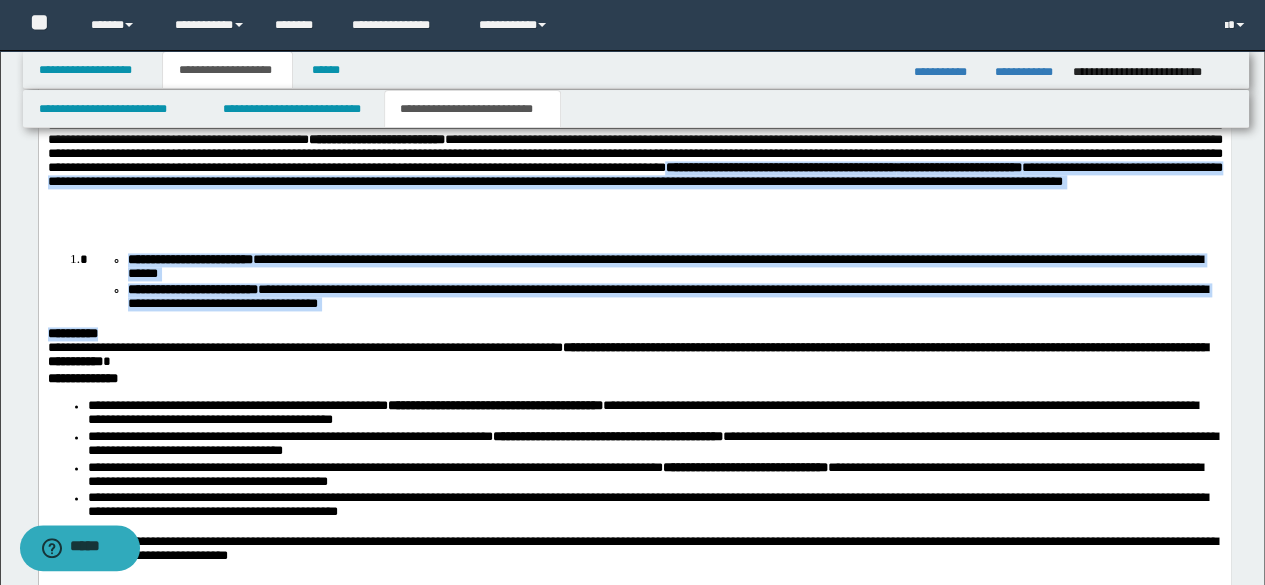 drag, startPoint x: 444, startPoint y: 241, endPoint x: 622, endPoint y: 356, distance: 211.91743 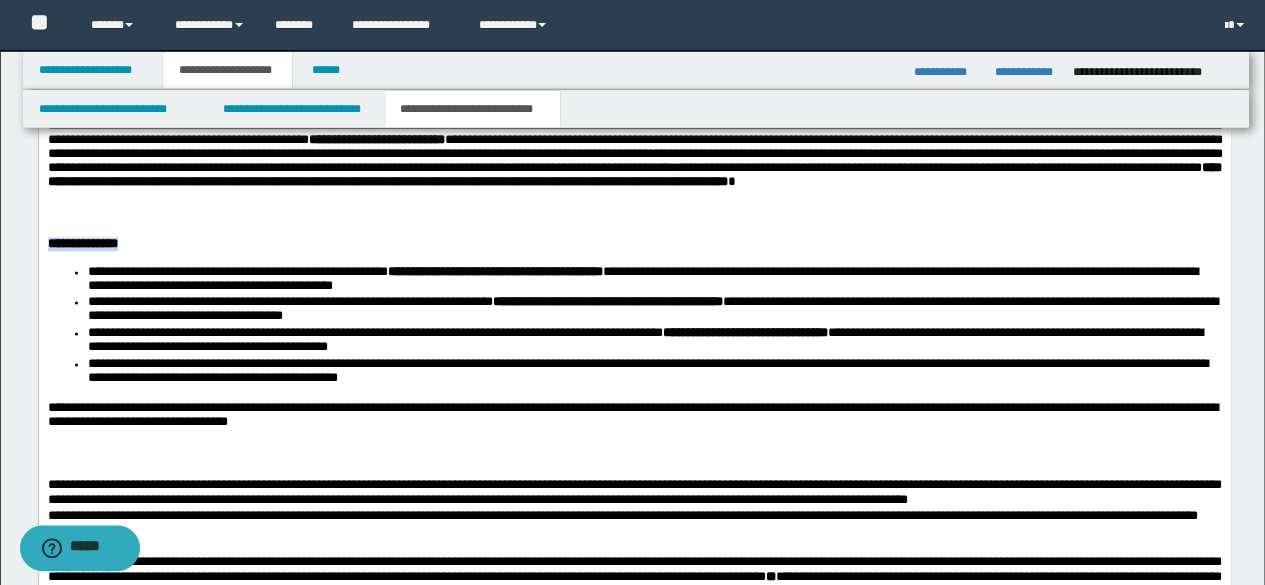 drag, startPoint x: 674, startPoint y: 257, endPoint x: 682, endPoint y: 269, distance: 14.422205 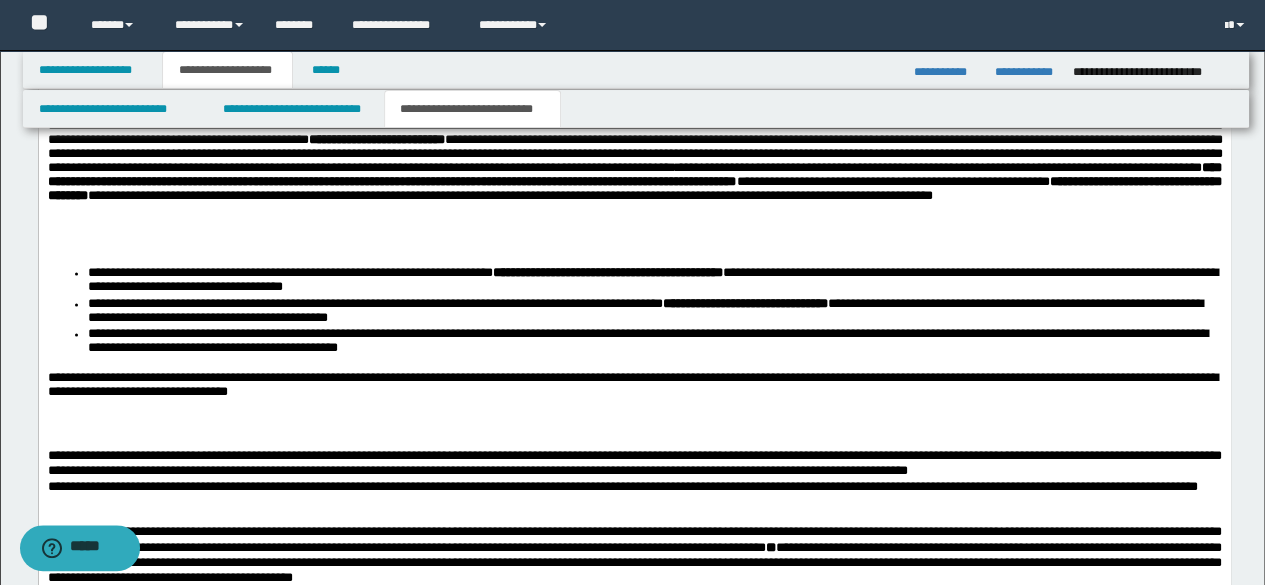 click on "**********" at bounding box center [634, 115] 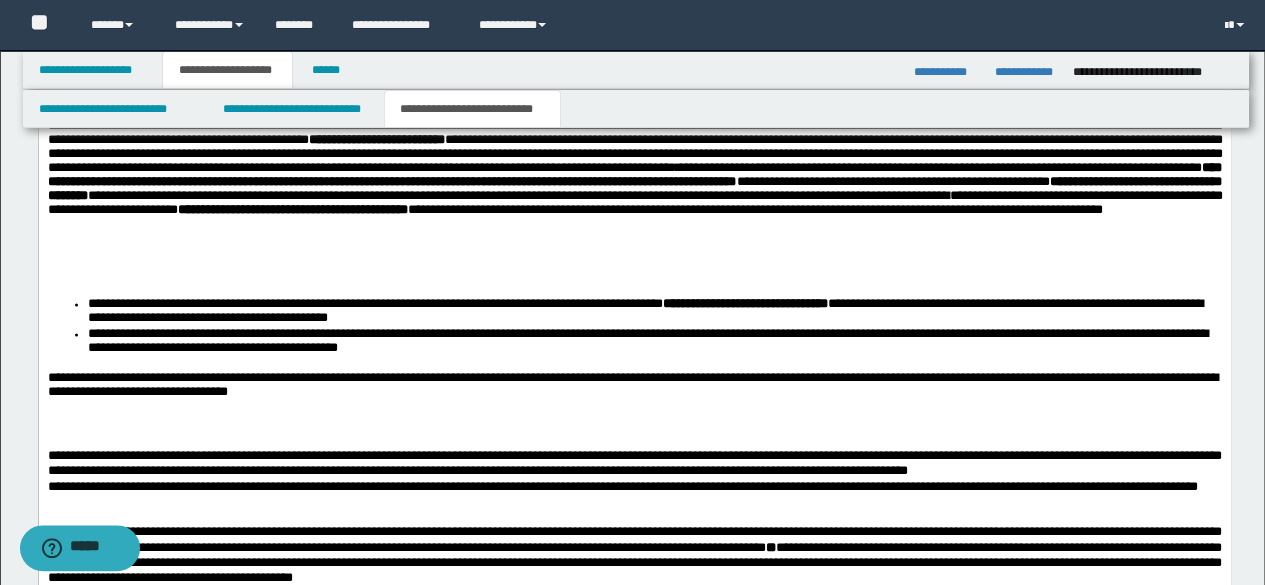click on "**********" at bounding box center (634, 130) 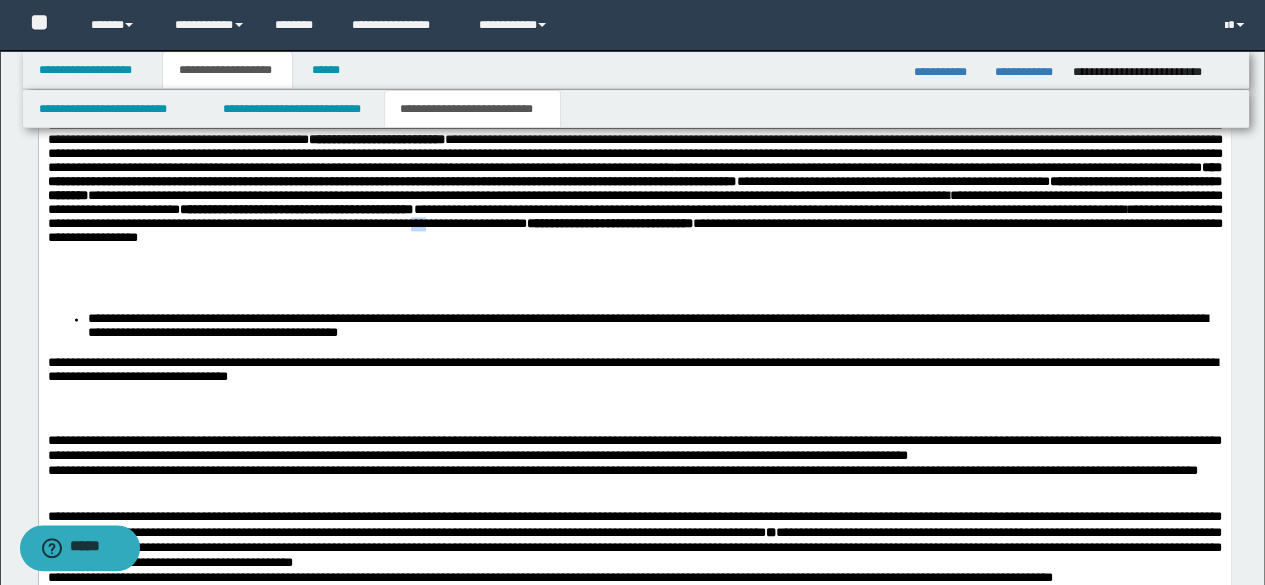 drag, startPoint x: 668, startPoint y: 303, endPoint x: 684, endPoint y: 301, distance: 16.124516 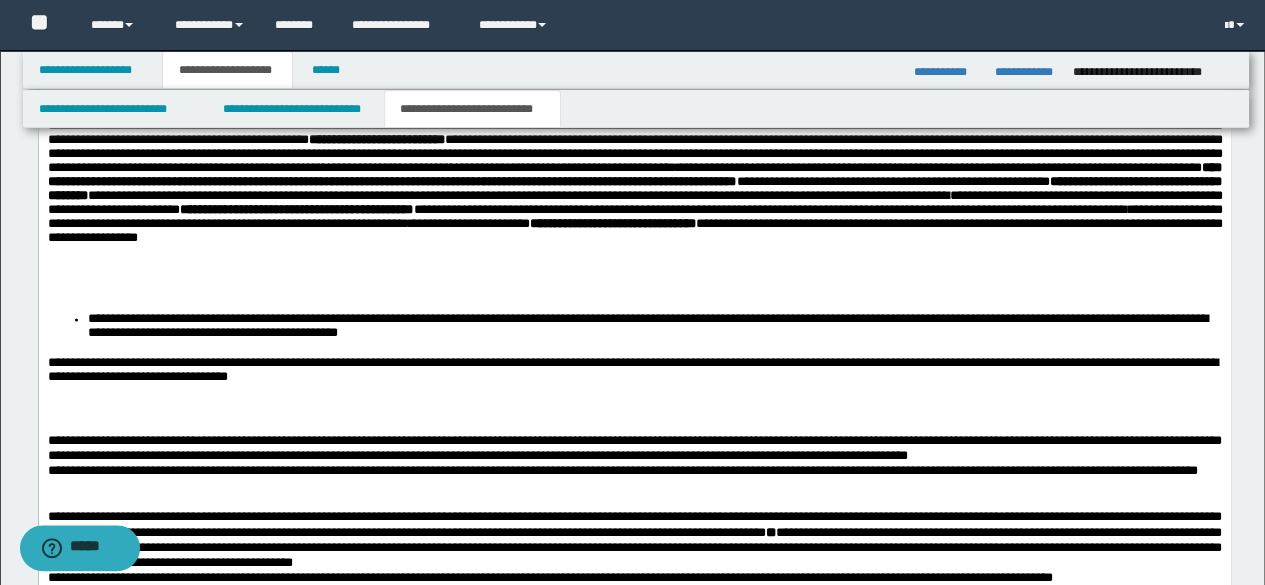 click on "**********" at bounding box center [634, 138] 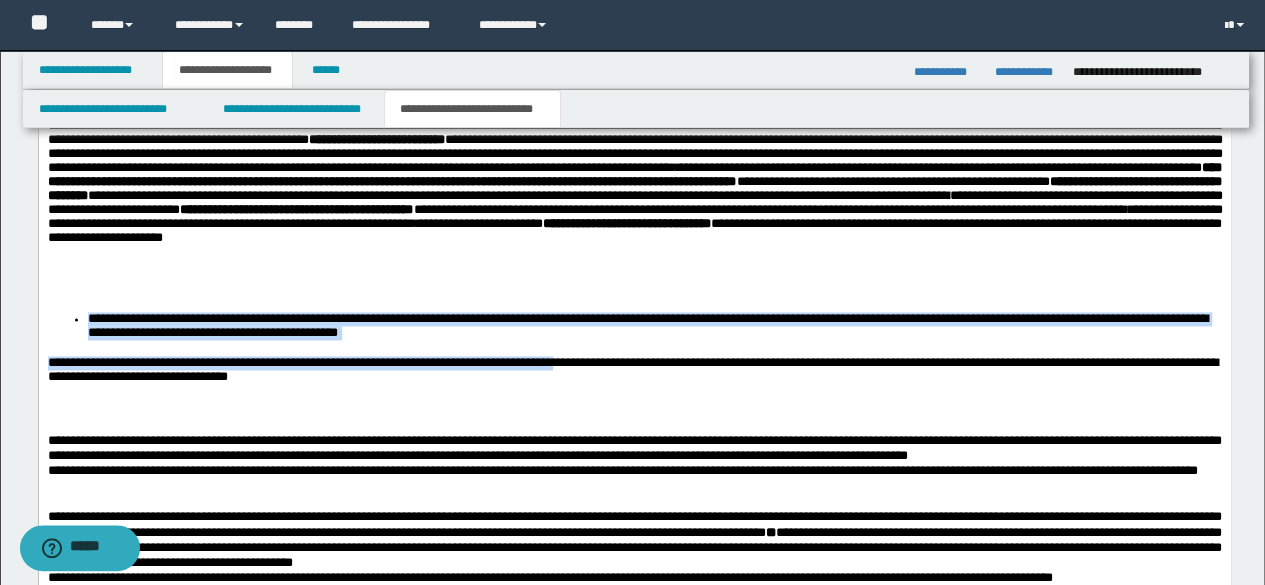 drag, startPoint x: 502, startPoint y: 321, endPoint x: 586, endPoint y: 397, distance: 113.27842 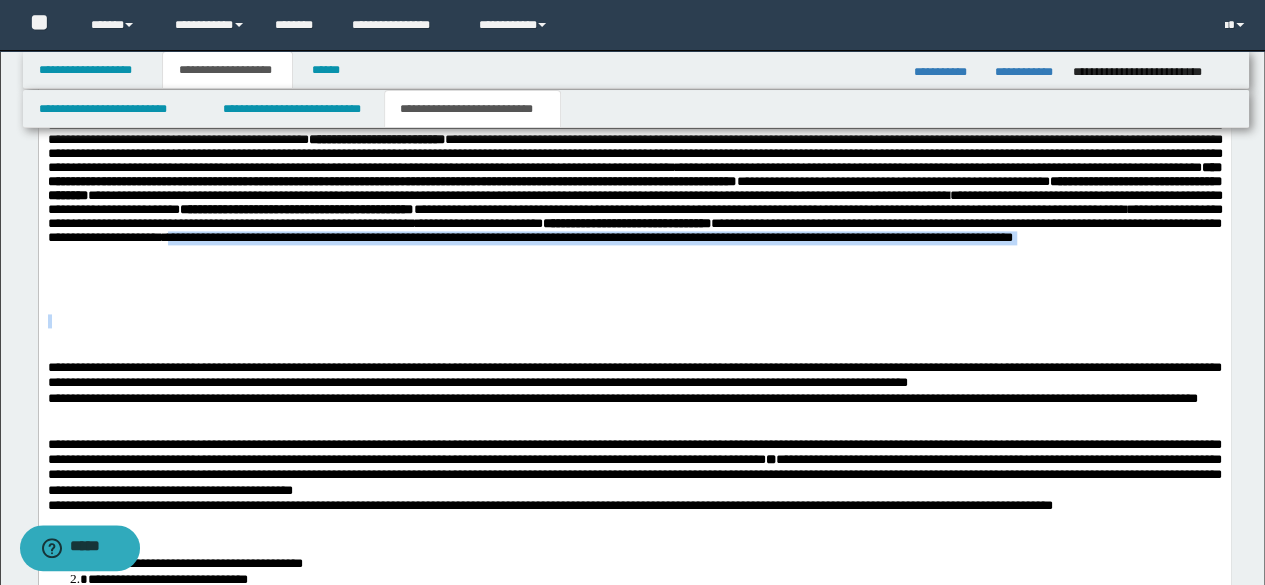 drag, startPoint x: 509, startPoint y: 323, endPoint x: 536, endPoint y: 349, distance: 37.48333 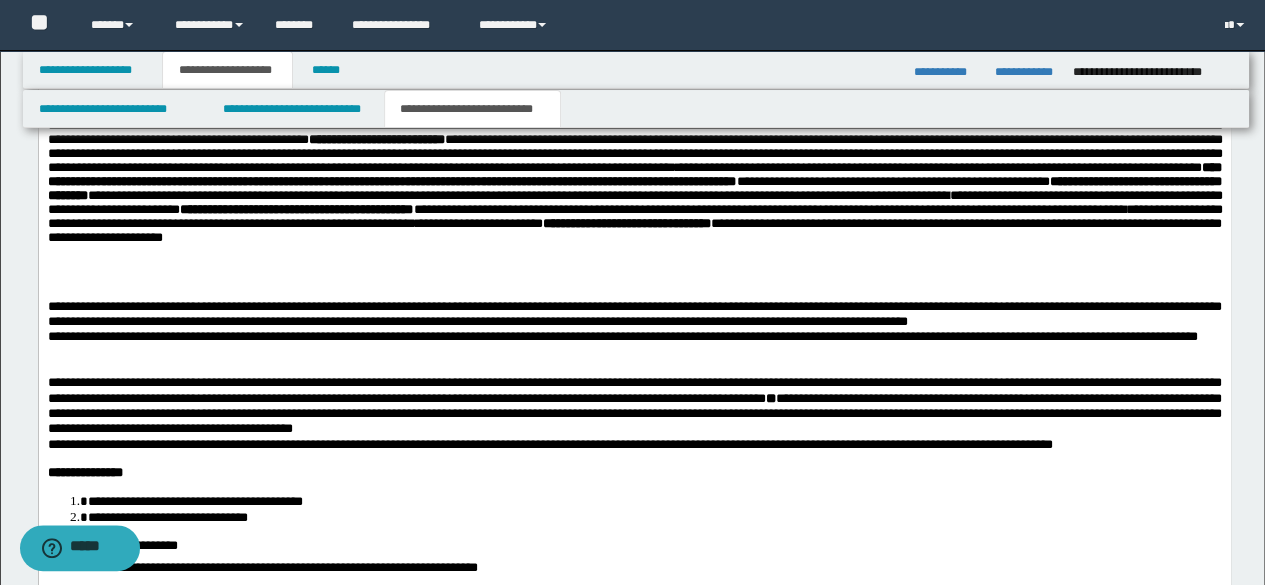 click on "**********" at bounding box center (634, 171) 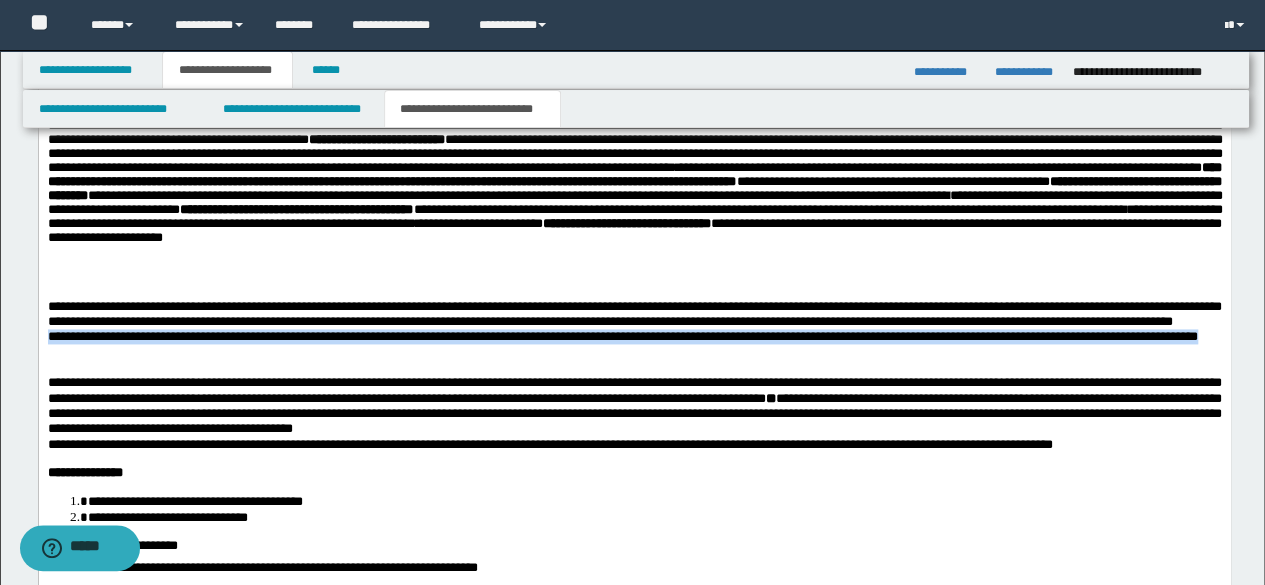drag, startPoint x: 611, startPoint y: 372, endPoint x: 643, endPoint y: 396, distance: 40 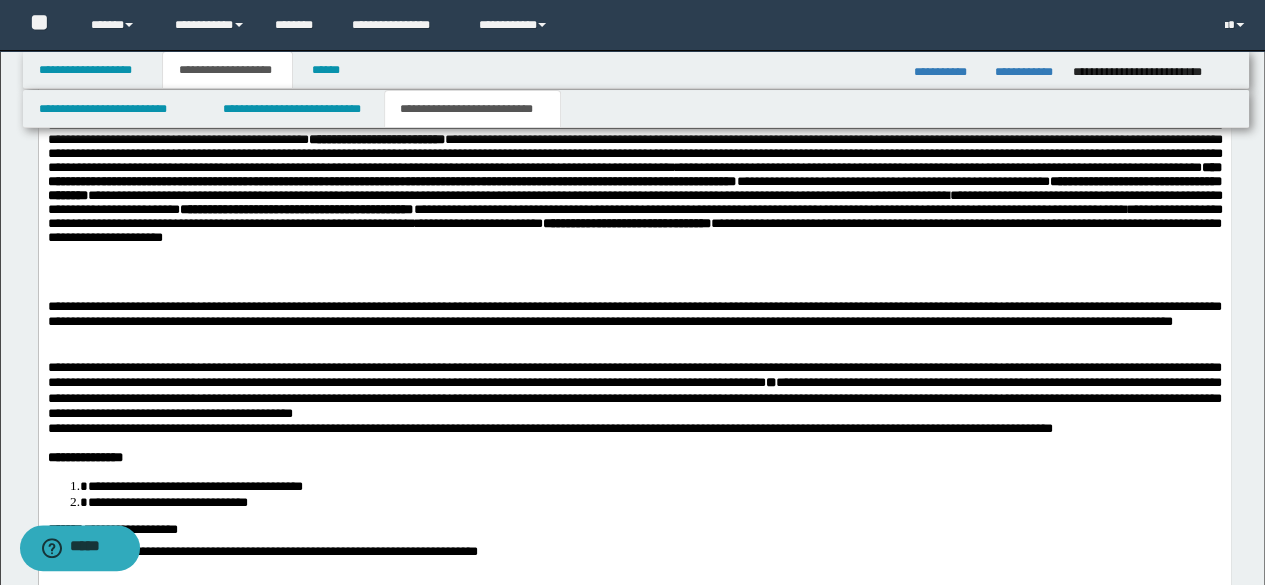 click on "**********" at bounding box center [634, 138] 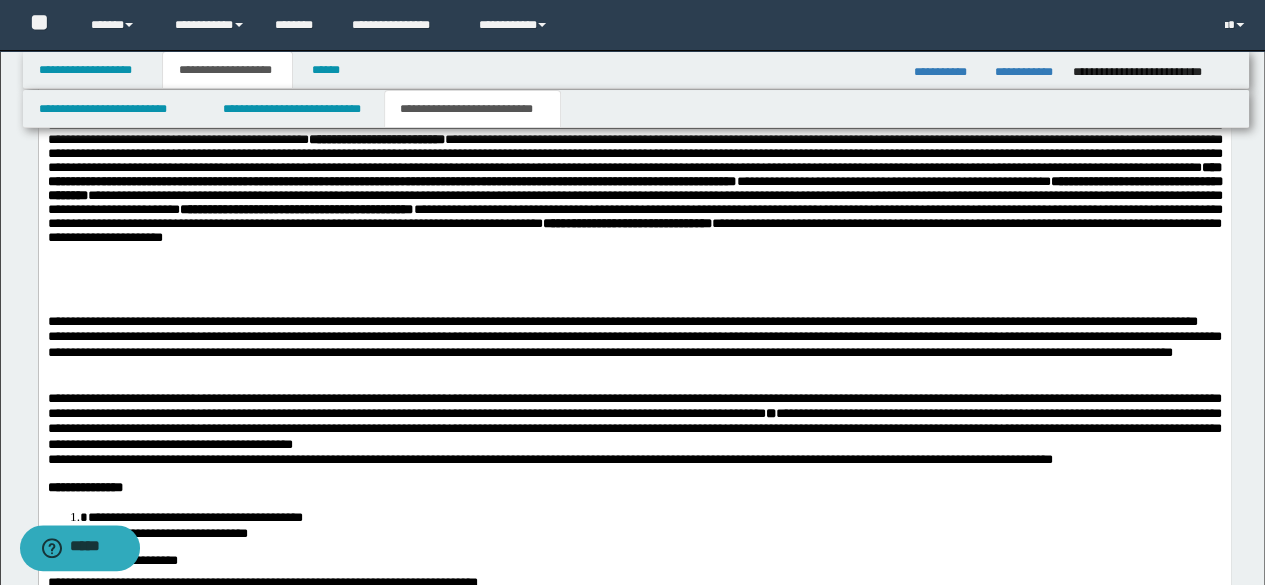 click at bounding box center [634, 307] 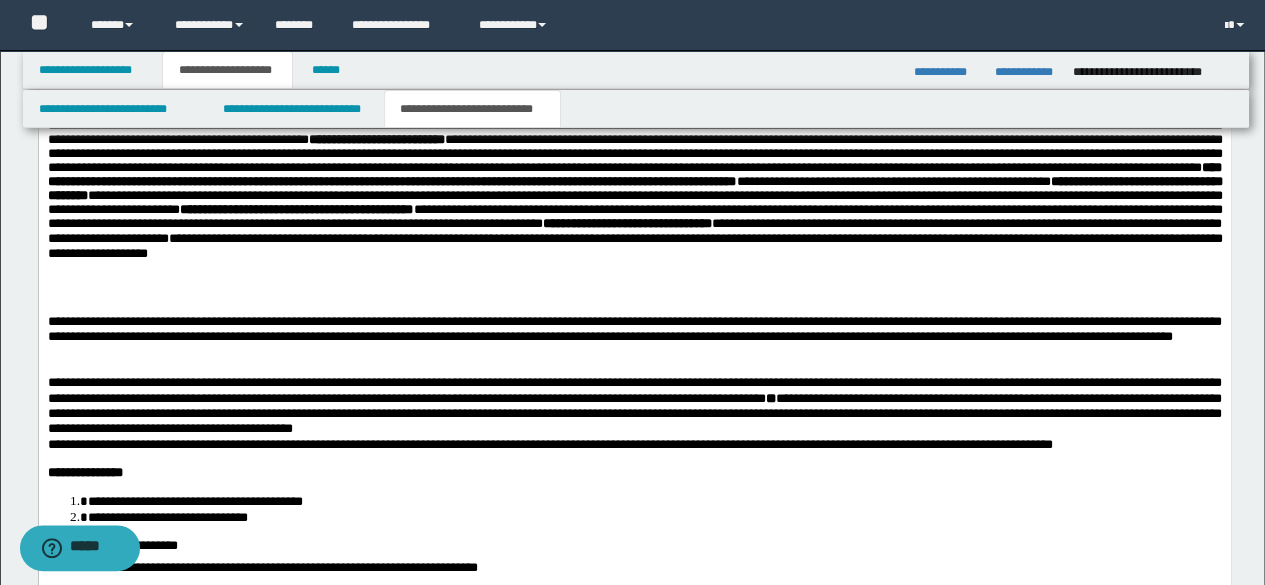 click at bounding box center [634, 368] 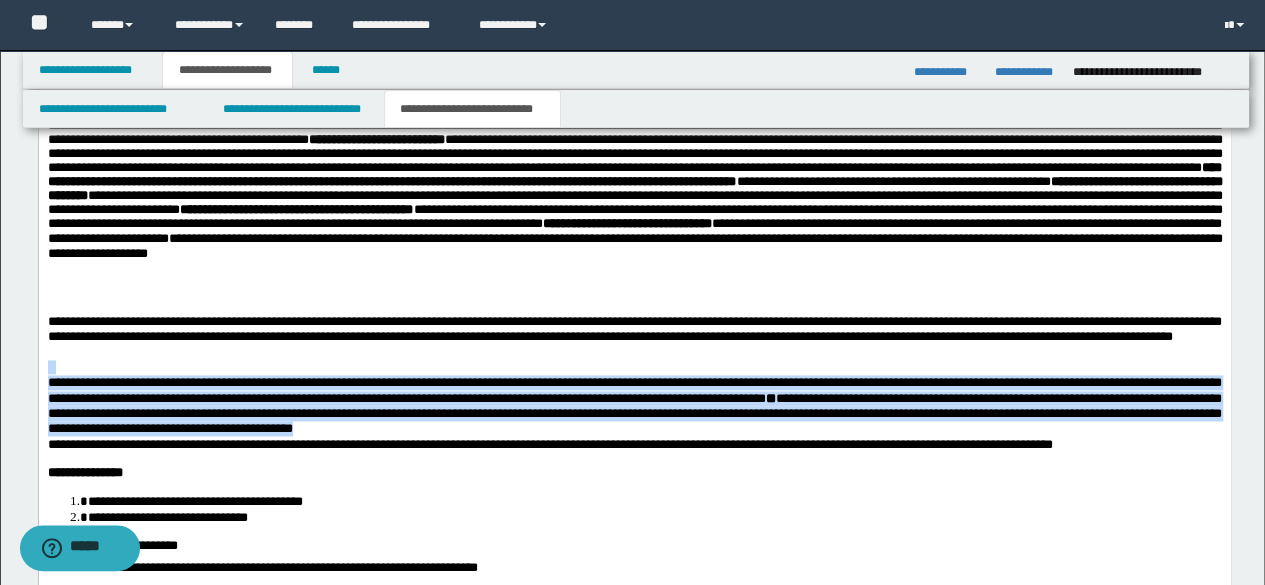 drag, startPoint x: 50, startPoint y: 391, endPoint x: 1138, endPoint y: 471, distance: 1090.9373 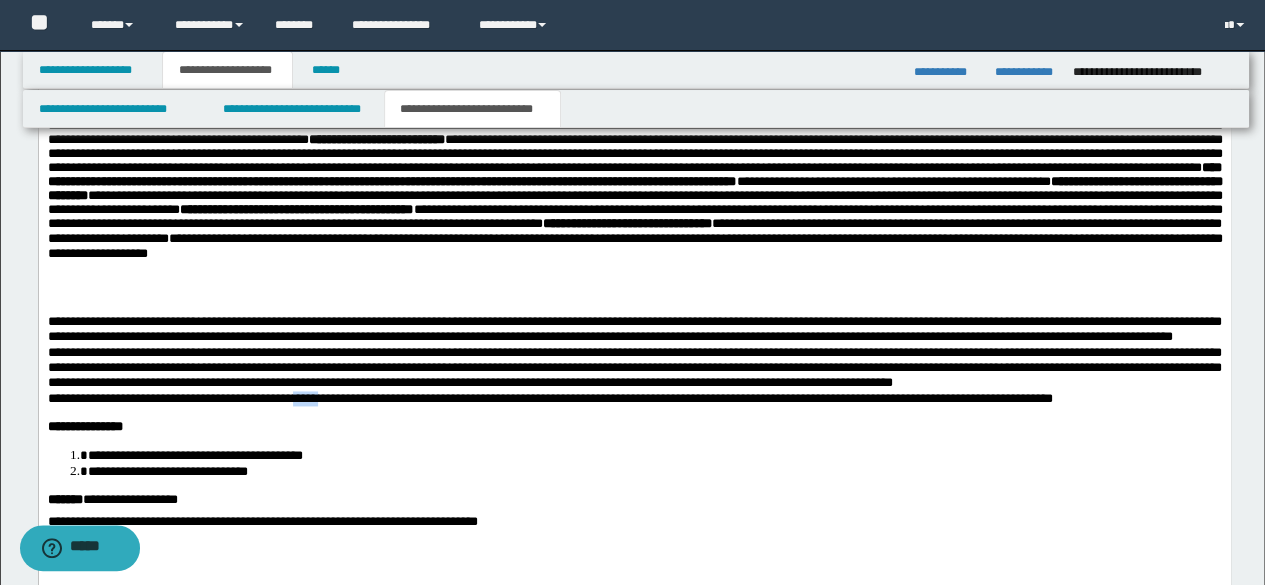 drag, startPoint x: 382, startPoint y: 459, endPoint x: 338, endPoint y: 451, distance: 44.72136 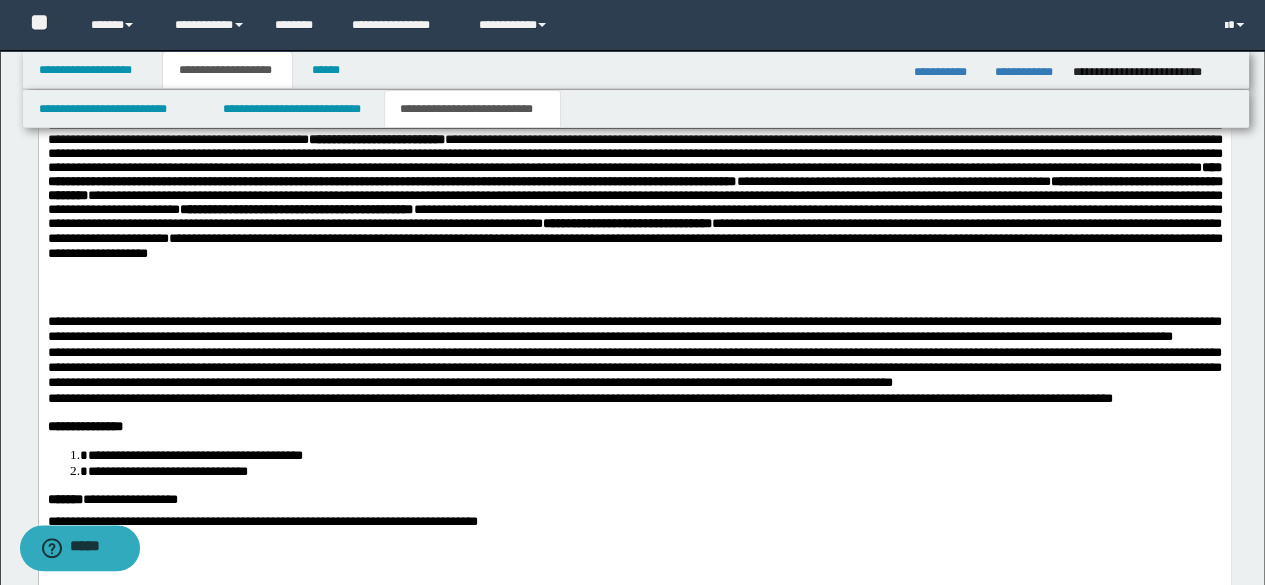 click on "**********" at bounding box center [634, 369] 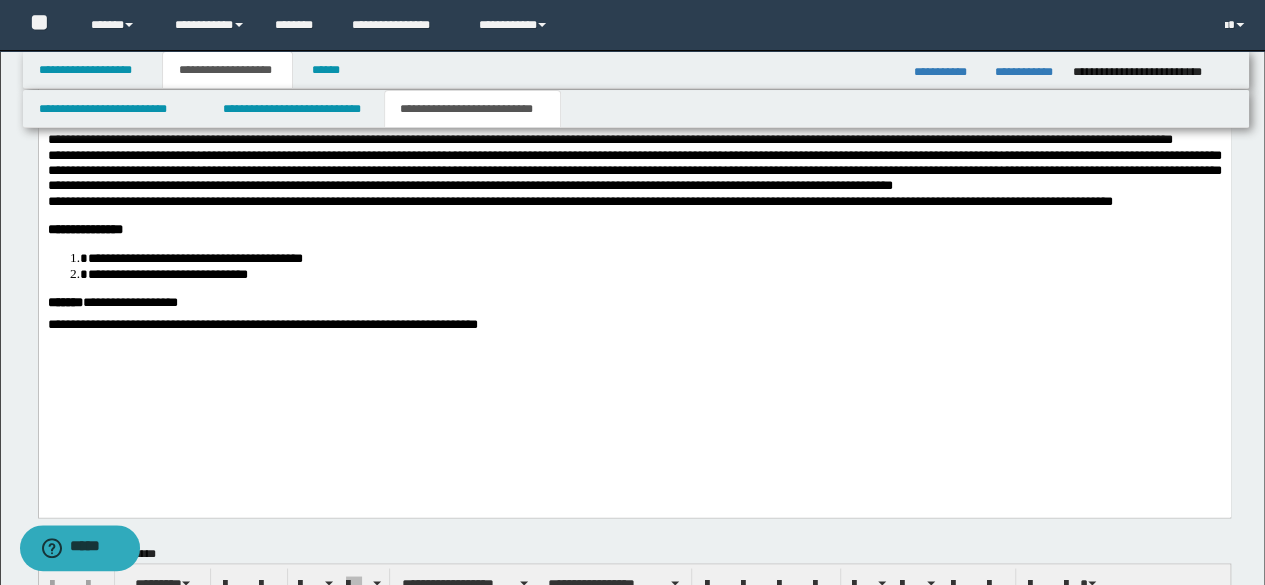 scroll, scrollTop: 1500, scrollLeft: 0, axis: vertical 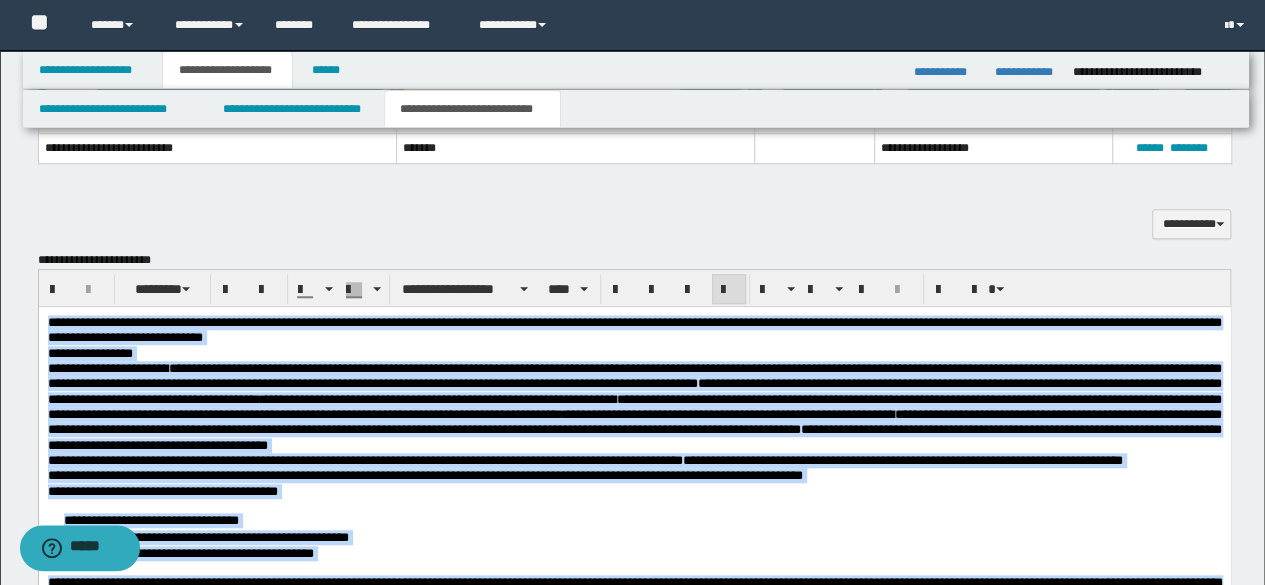 drag, startPoint x: 589, startPoint y: 1201, endPoint x: 39, endPoint y: 313, distance: 1044.5305 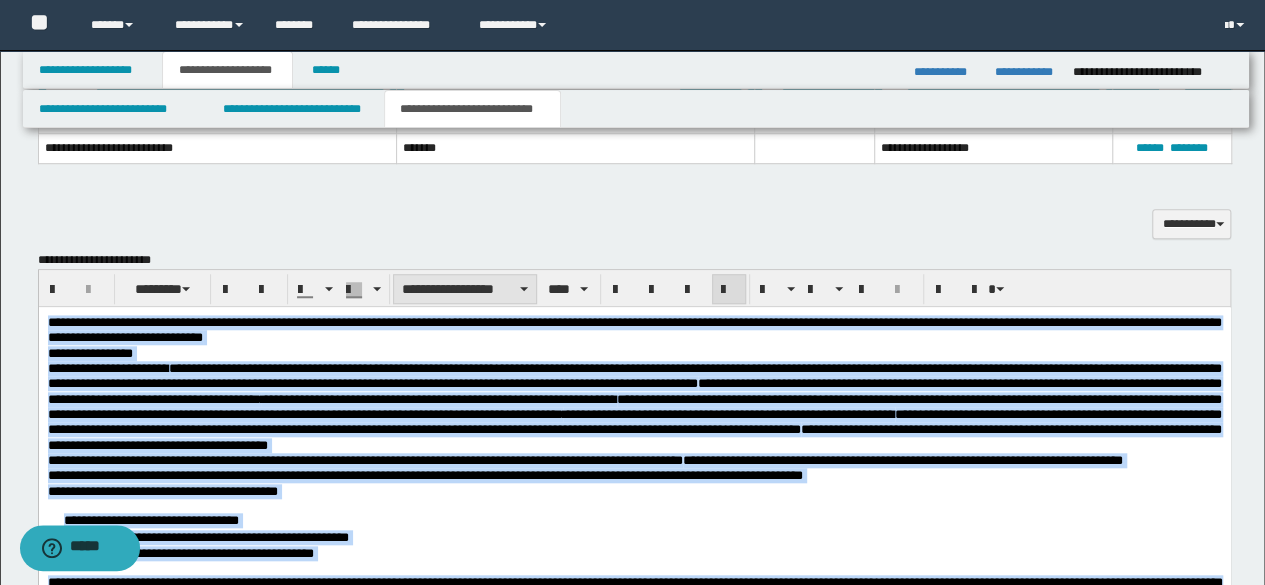 click on "**********" at bounding box center [465, 289] 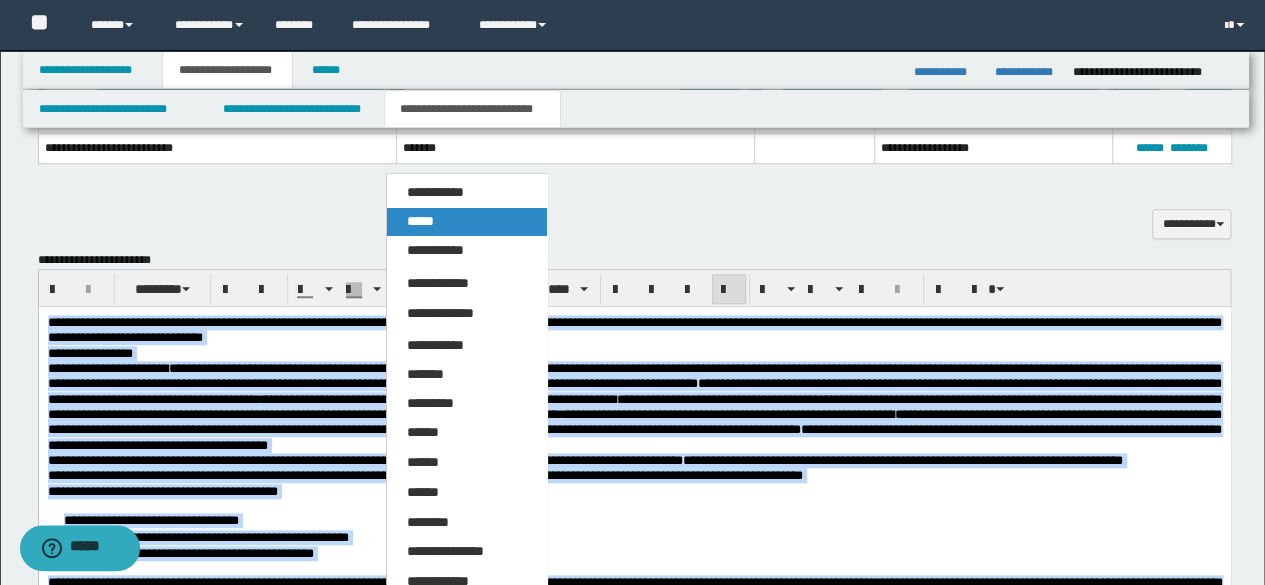 click on "*****" at bounding box center (420, 221) 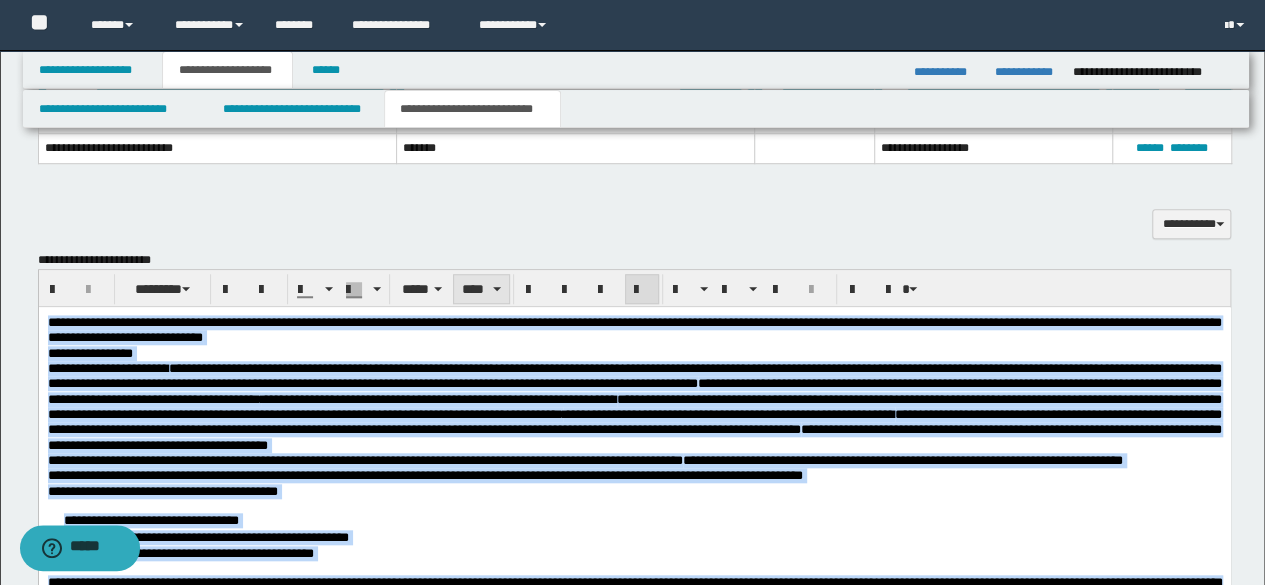 click on "****" at bounding box center (481, 289) 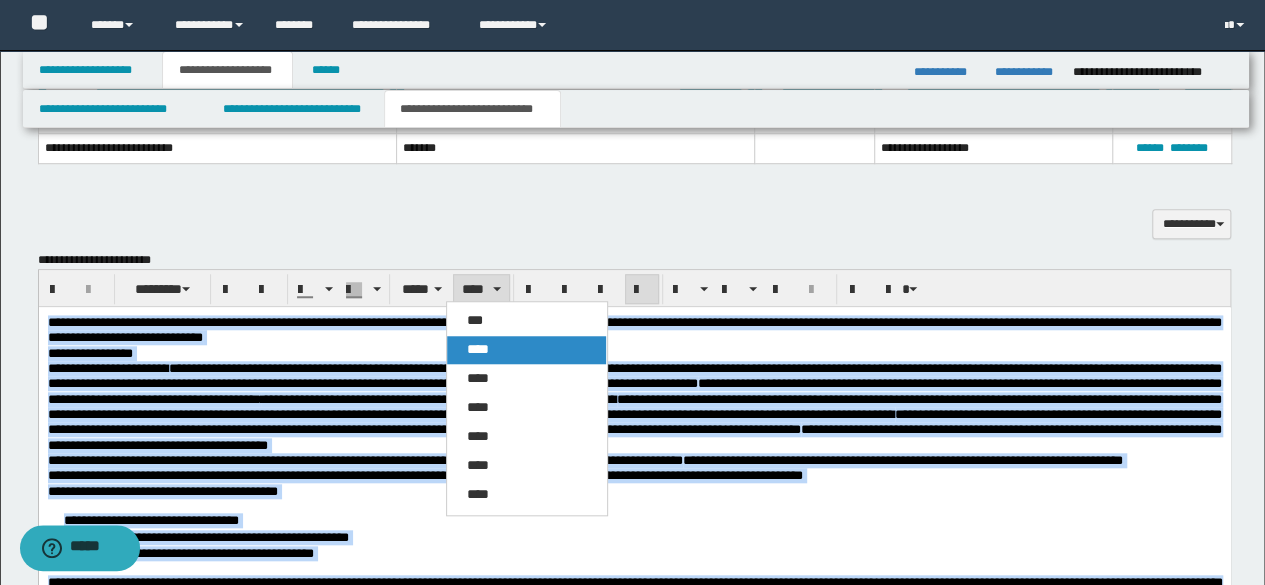 click on "****" at bounding box center [478, 349] 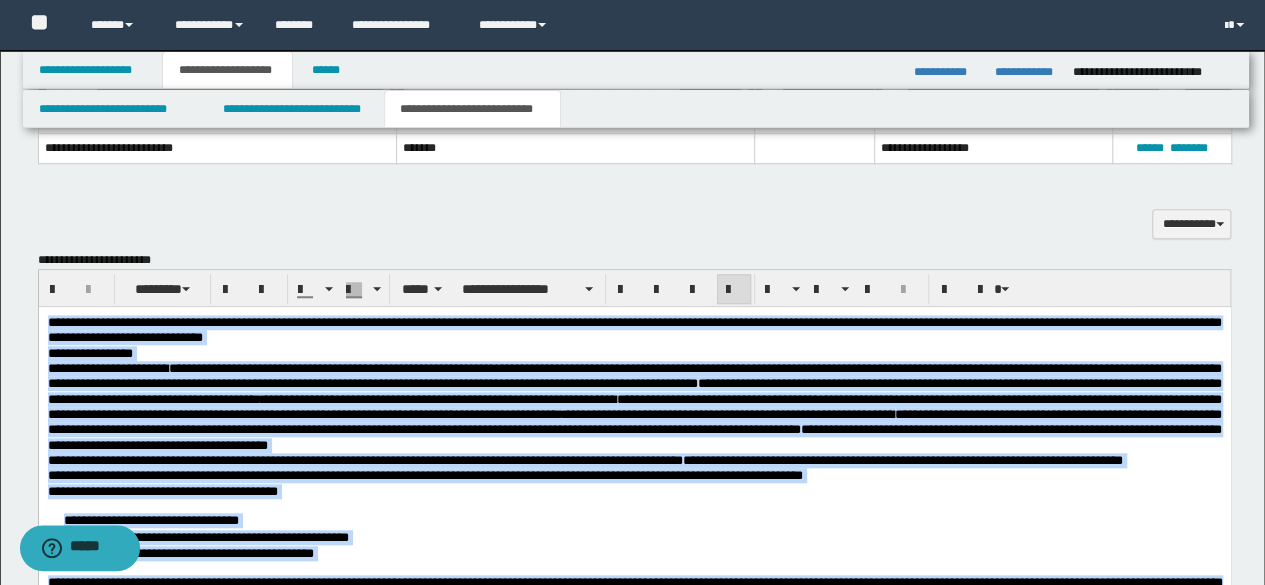 click at bounding box center (734, 289) 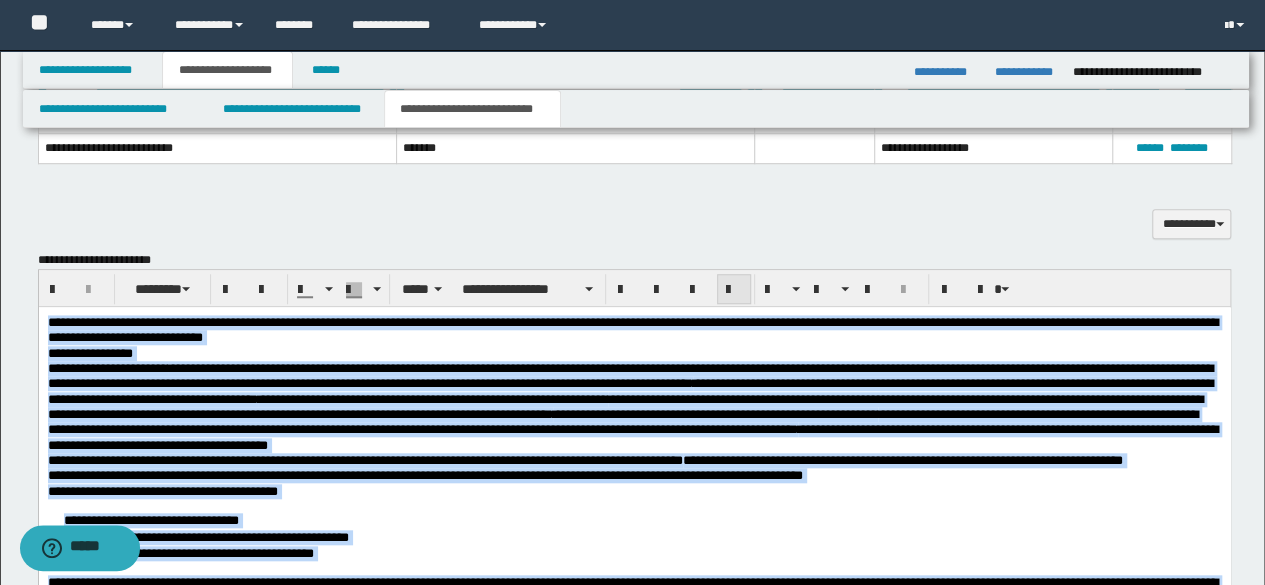 click at bounding box center (734, 289) 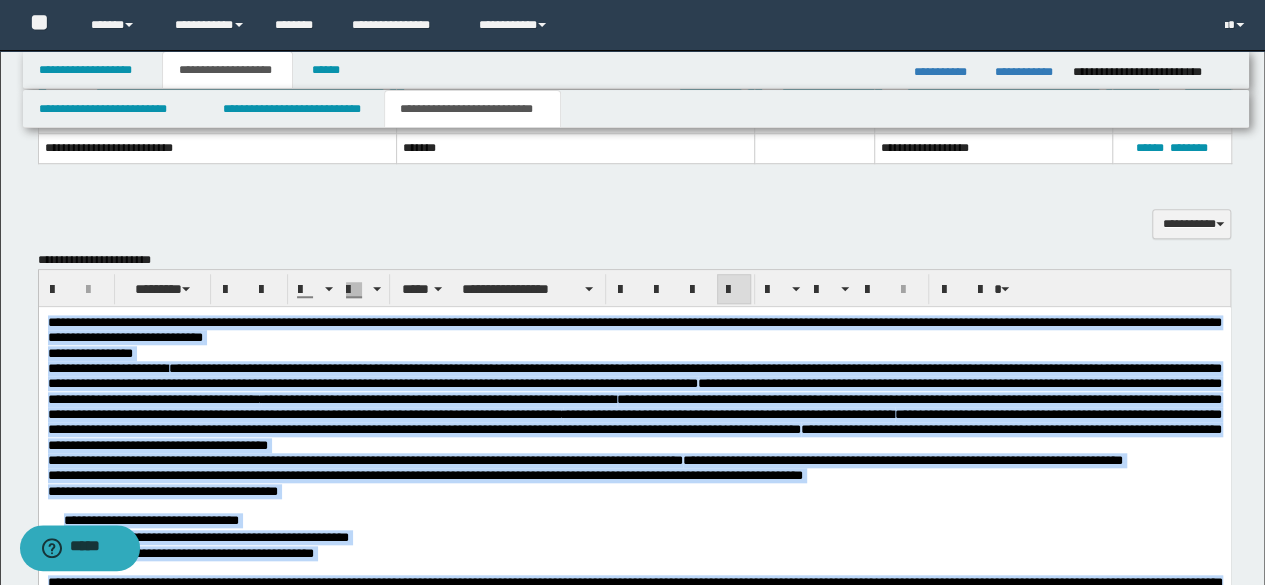 click on "**********" at bounding box center [634, 376] 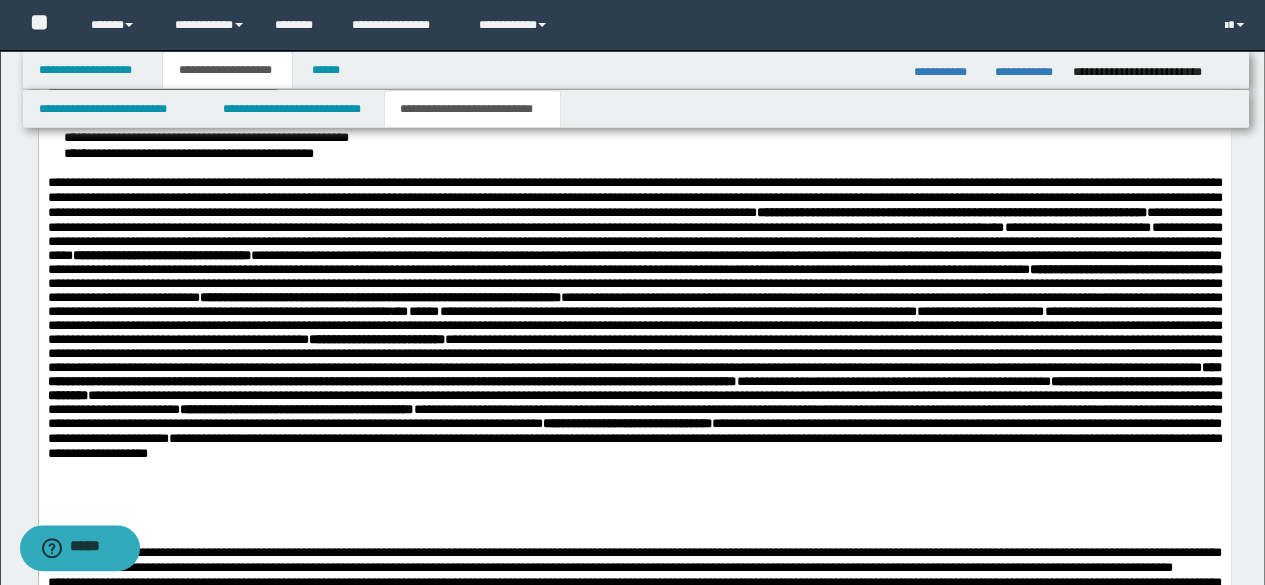 scroll, scrollTop: 800, scrollLeft: 0, axis: vertical 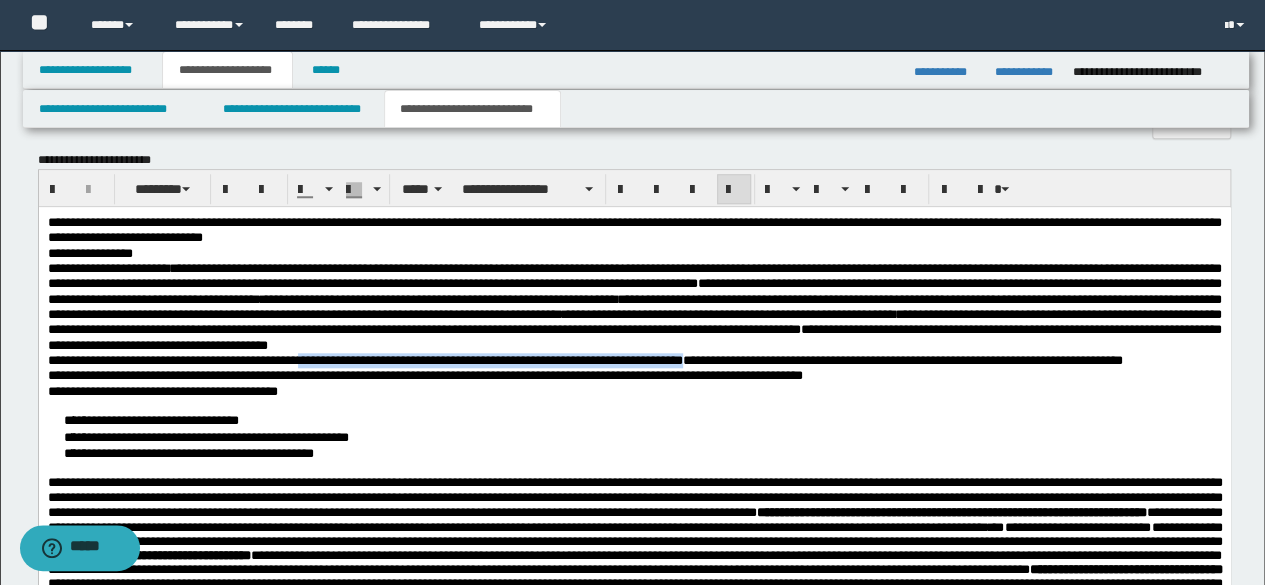 drag, startPoint x: 348, startPoint y: 370, endPoint x: 862, endPoint y: 373, distance: 514.0087 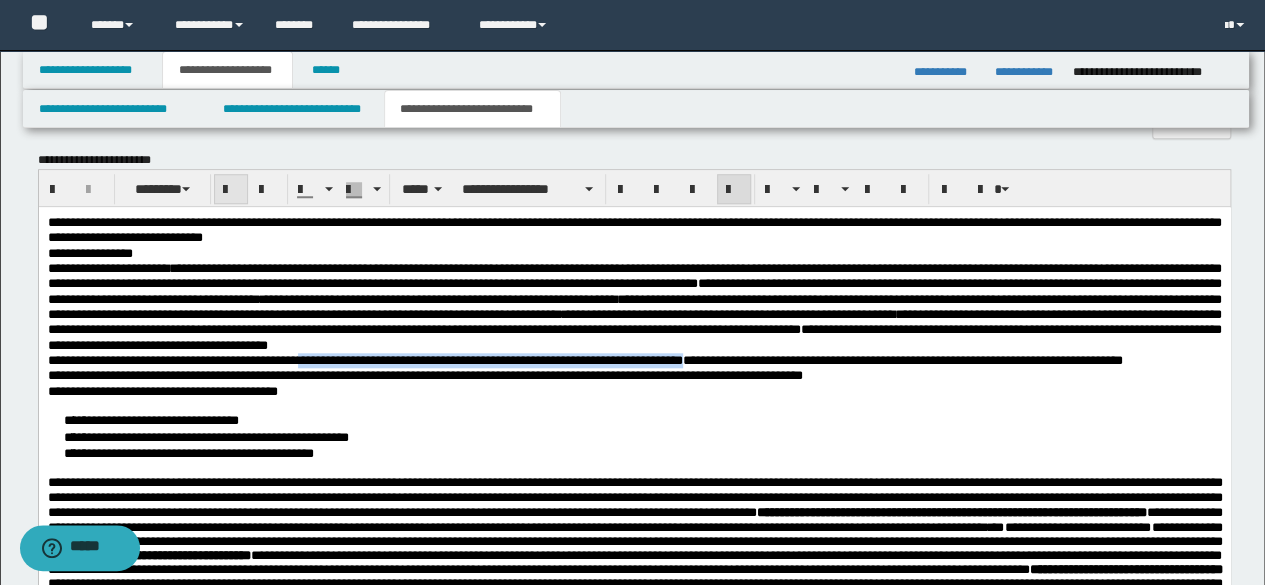 click at bounding box center (231, 190) 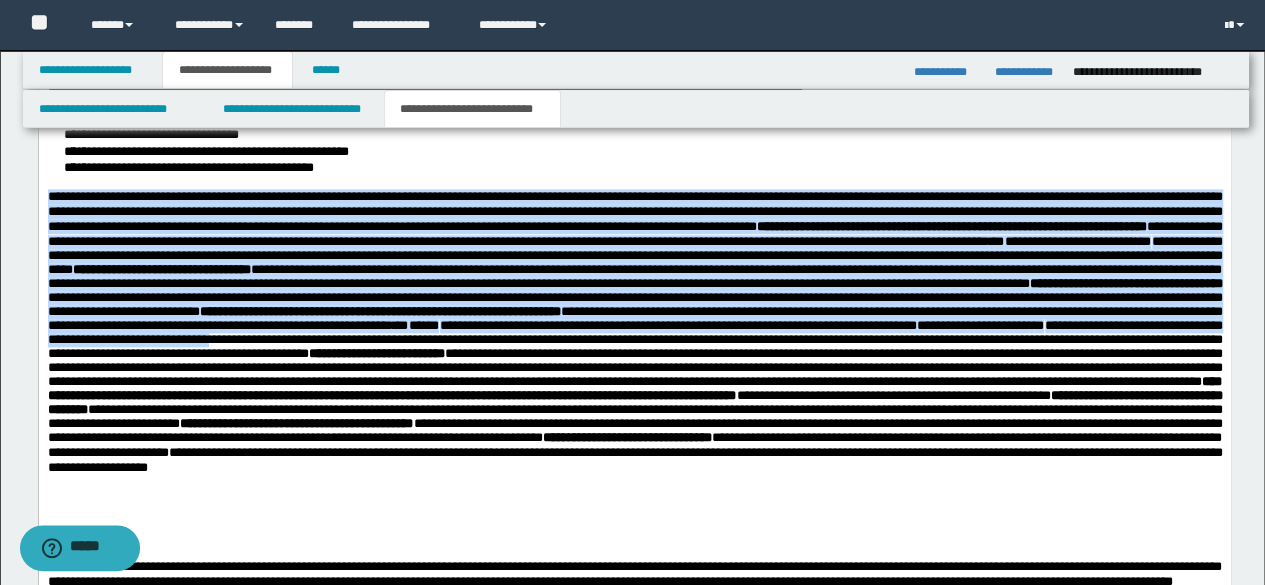 scroll, scrollTop: 1200, scrollLeft: 0, axis: vertical 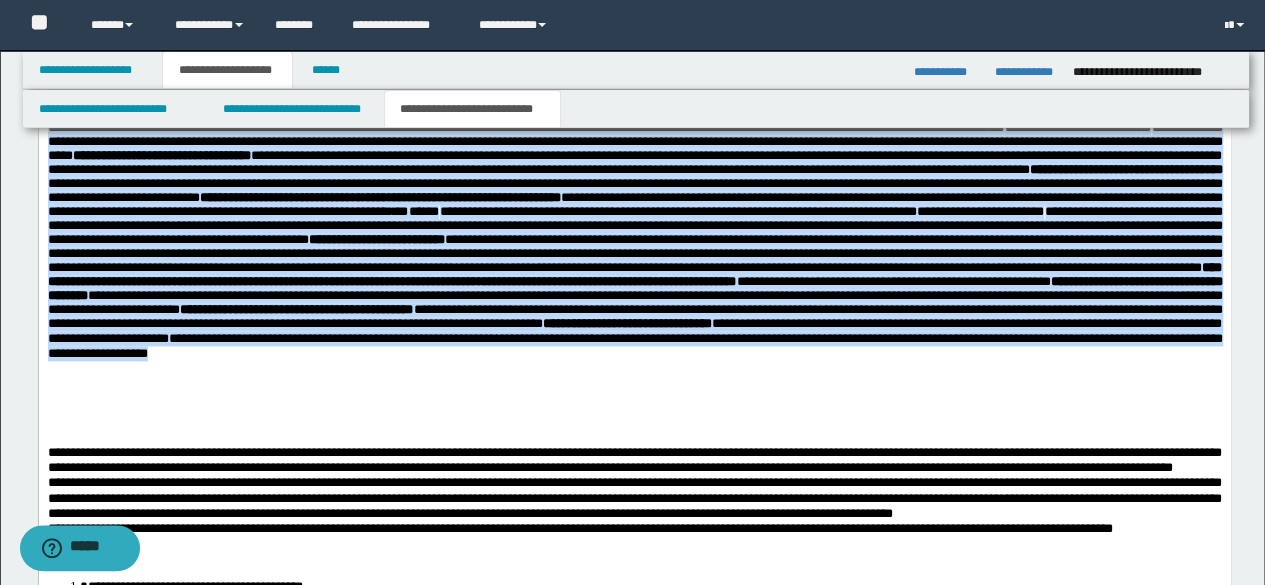 drag, startPoint x: 75, startPoint y: 131, endPoint x: 788, endPoint y: 467, distance: 788.2037 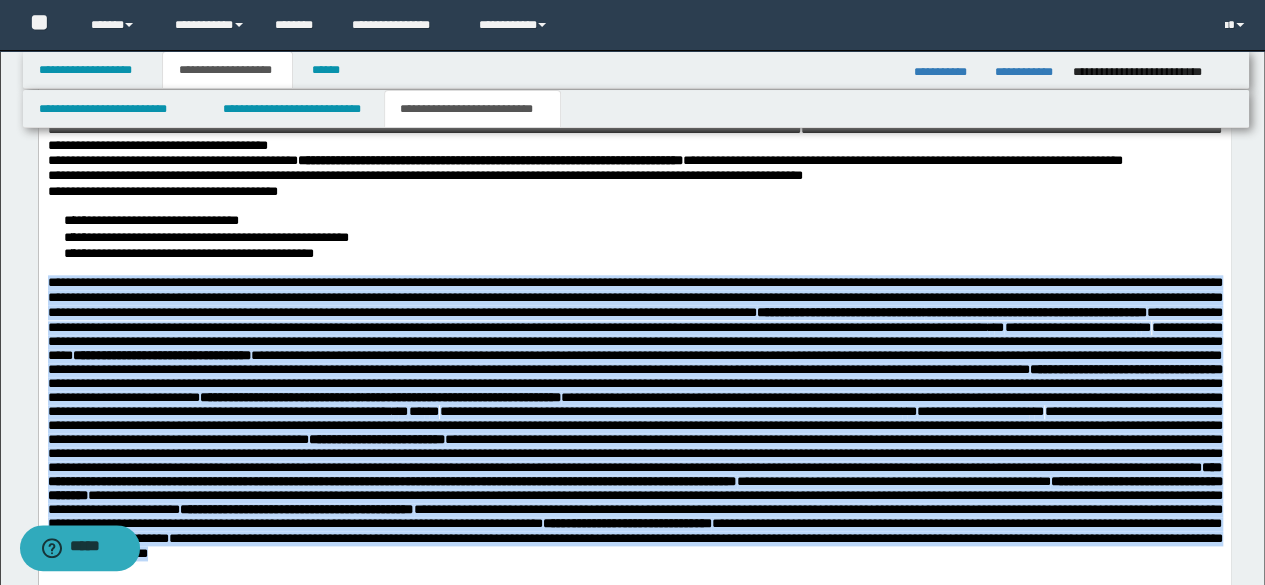 scroll, scrollTop: 800, scrollLeft: 0, axis: vertical 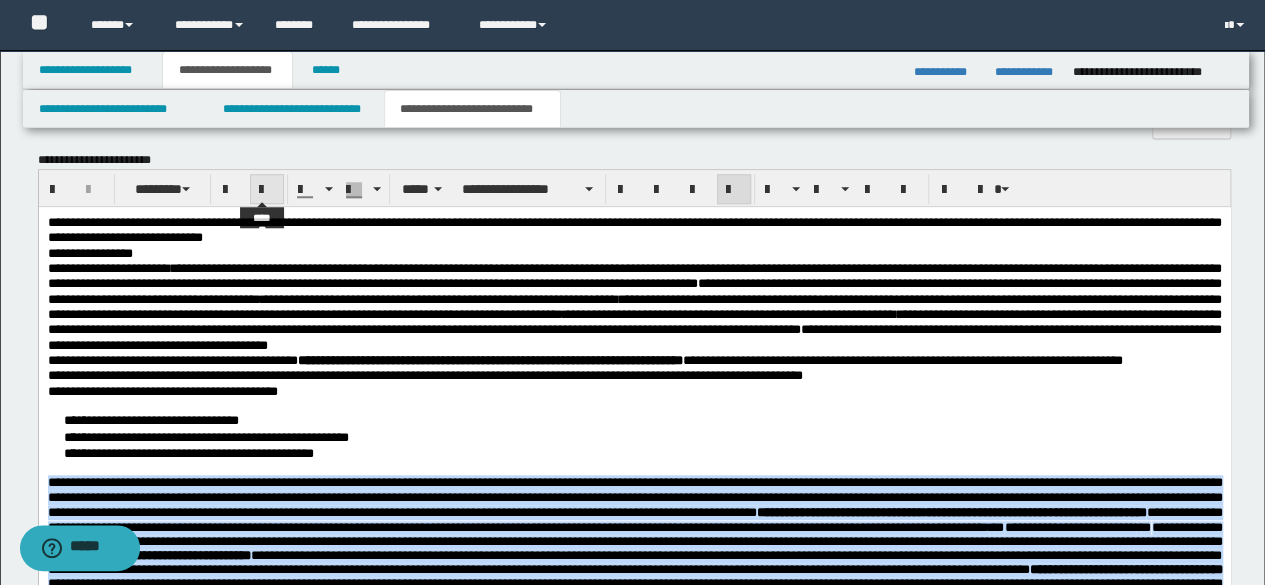 click at bounding box center (267, 190) 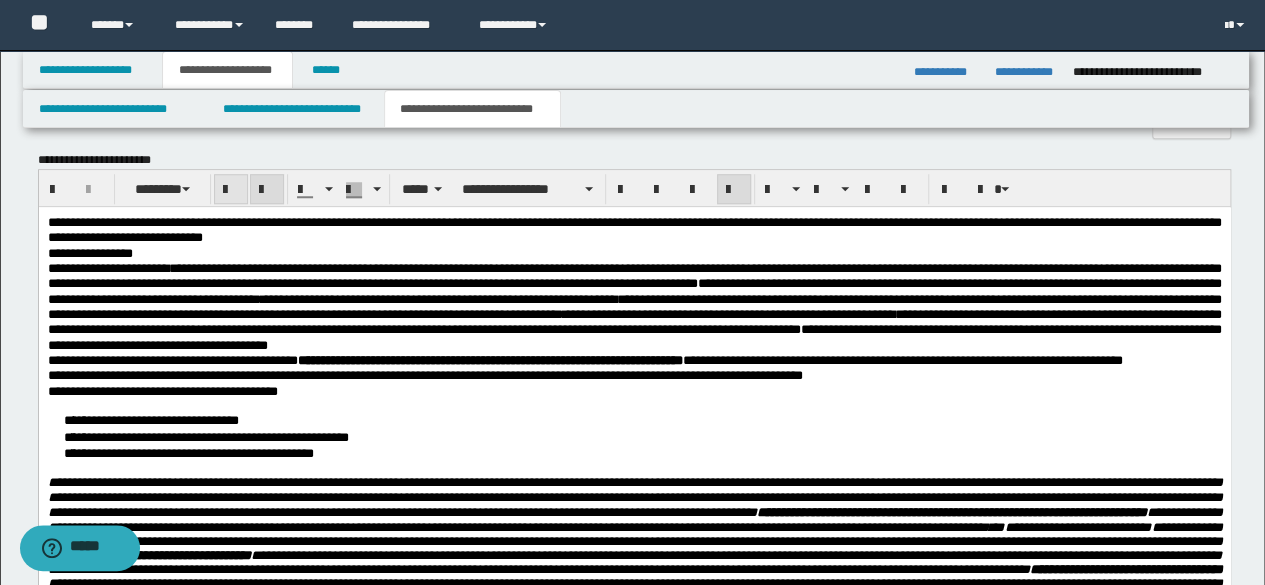 click at bounding box center (231, 190) 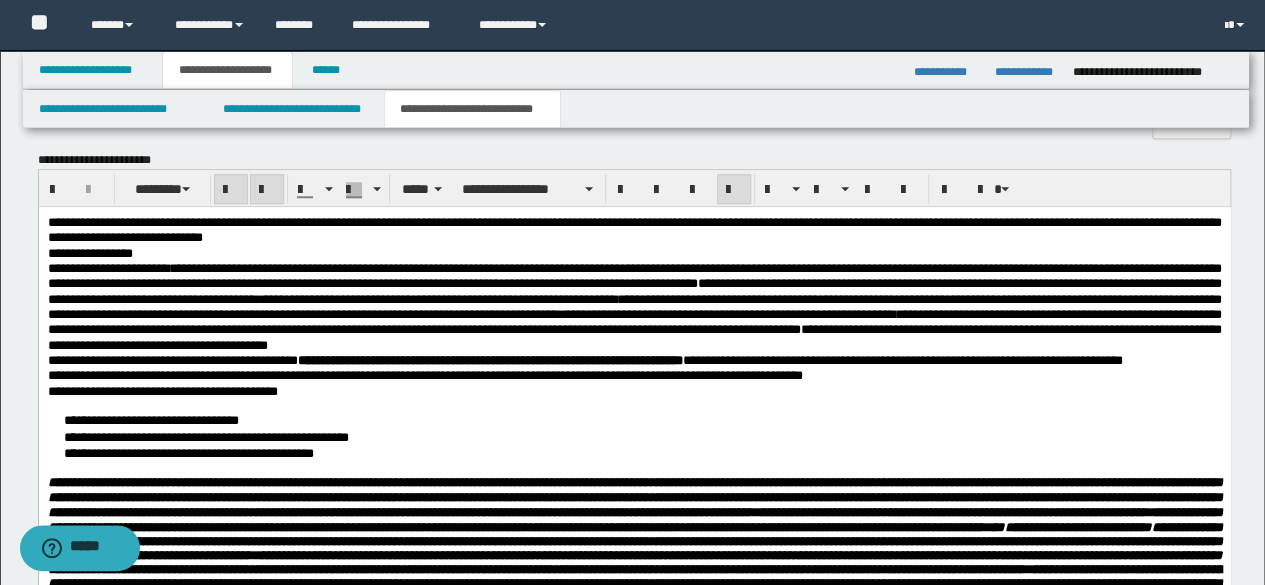 click at bounding box center [231, 190] 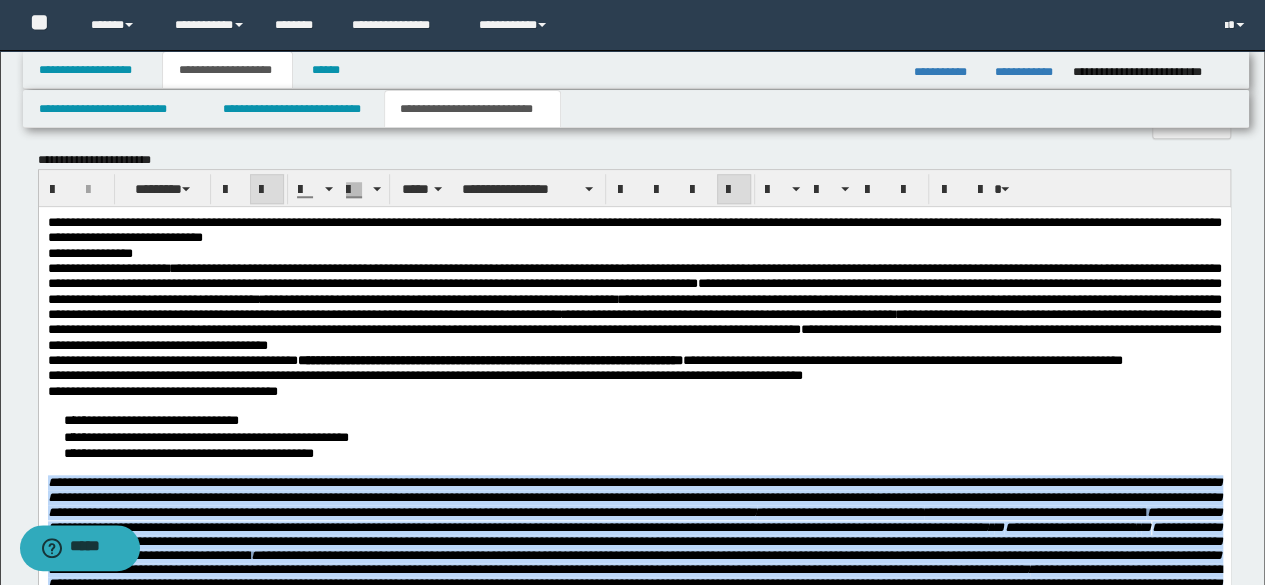 click on "**********" at bounding box center [634, 498] 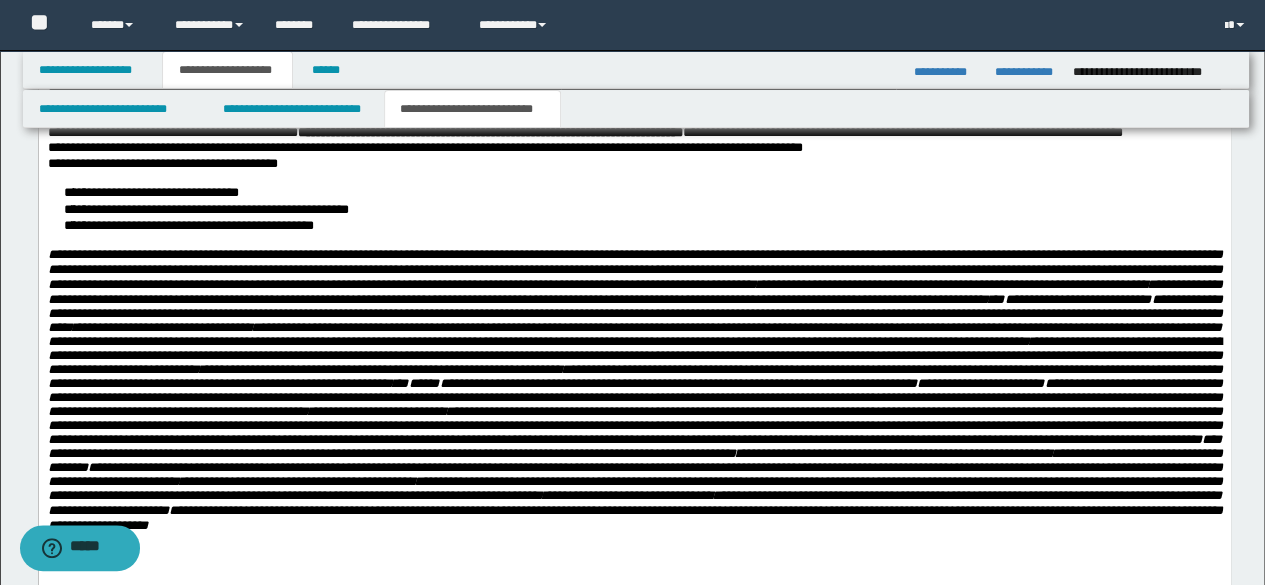 scroll, scrollTop: 1200, scrollLeft: 0, axis: vertical 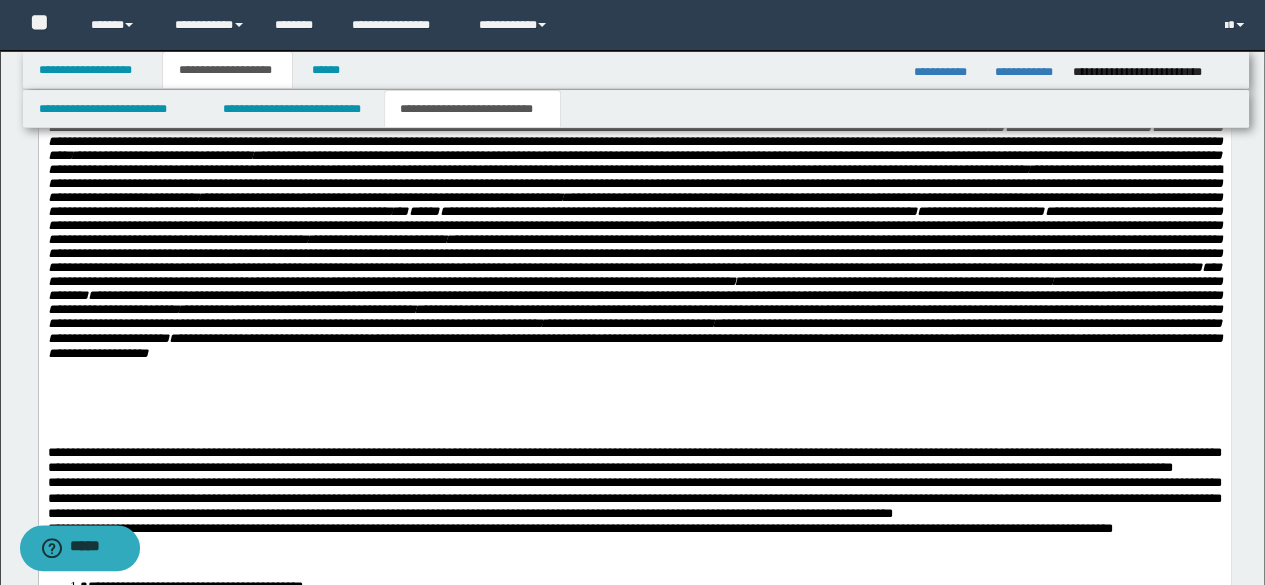 click on "**********" at bounding box center [634, 219] 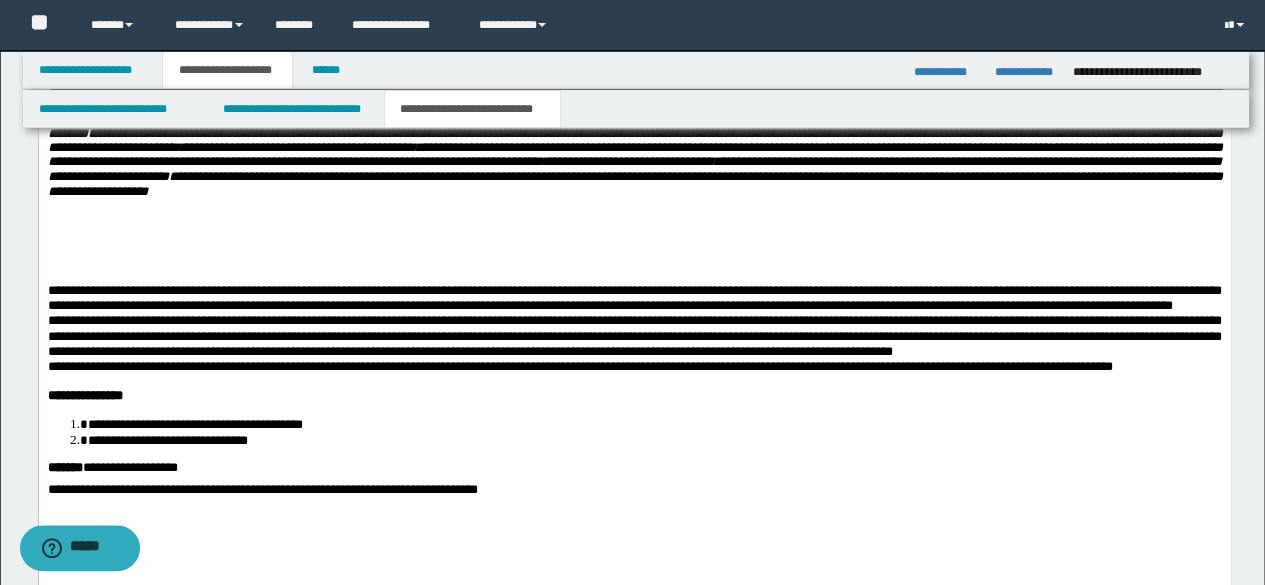 scroll, scrollTop: 1500, scrollLeft: 0, axis: vertical 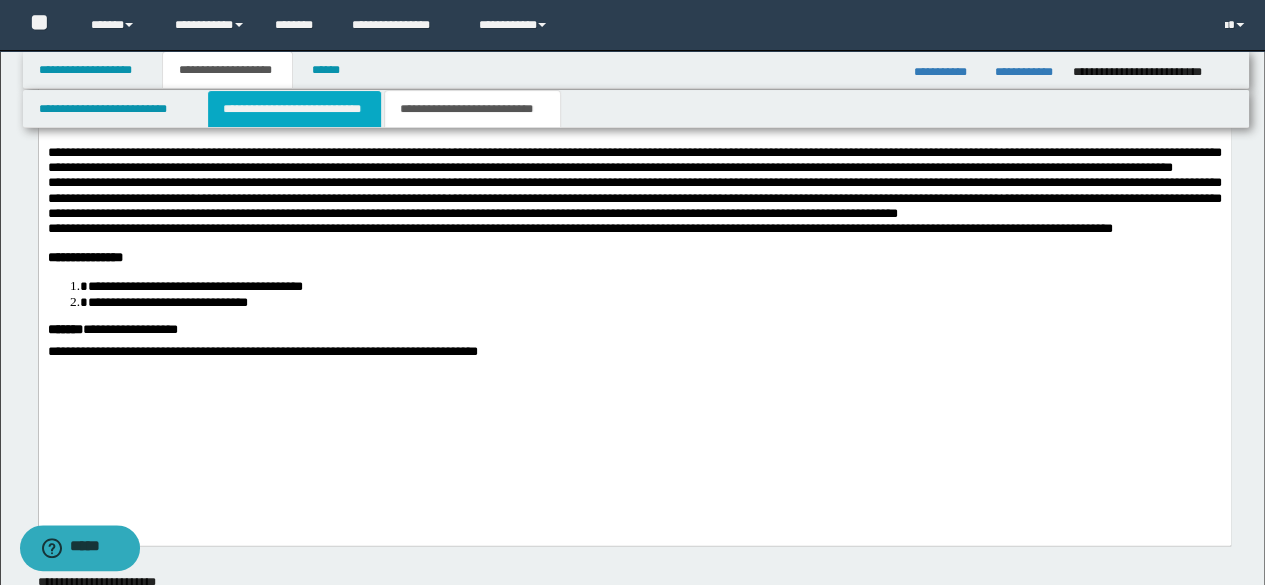 click on "**********" at bounding box center (294, 109) 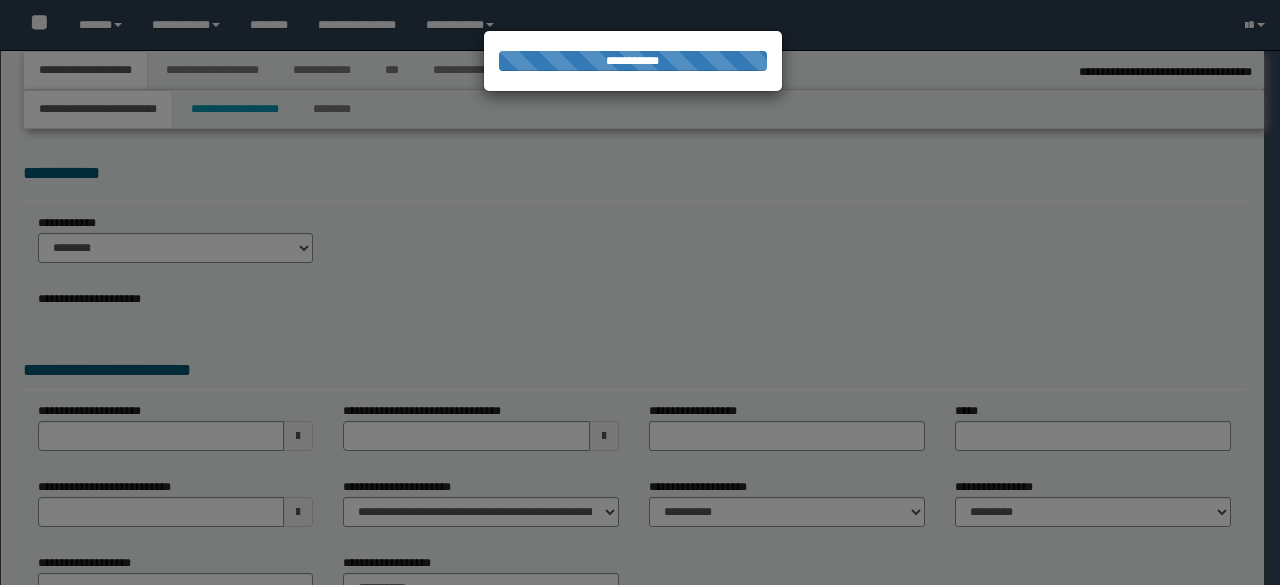 select on "*" 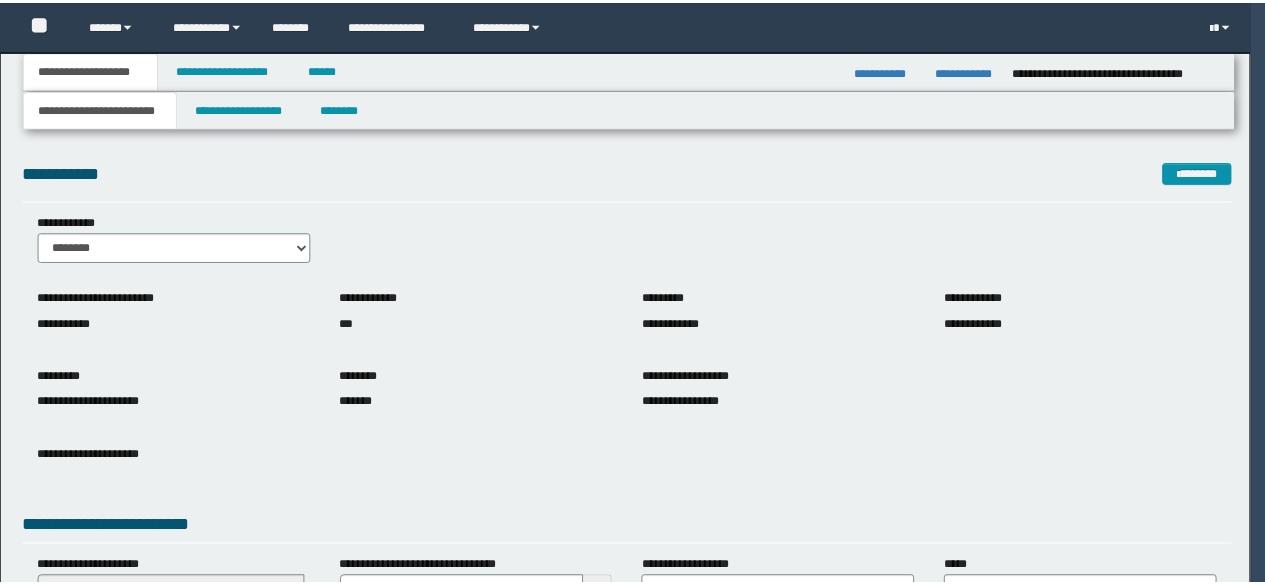 scroll, scrollTop: 0, scrollLeft: 0, axis: both 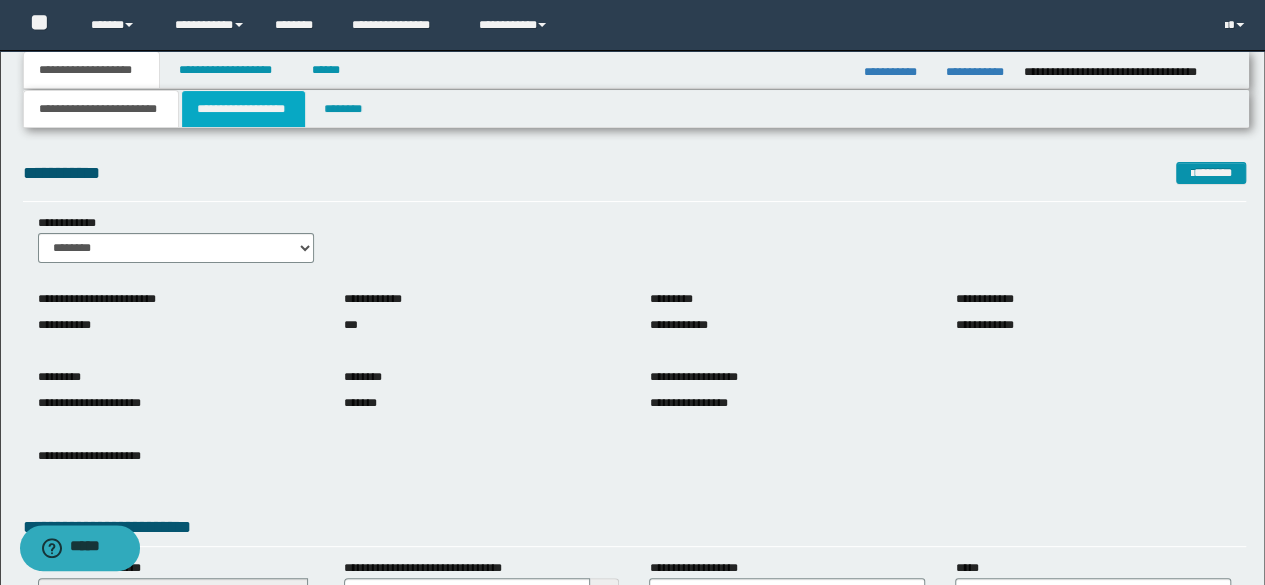 click on "**********" at bounding box center (243, 109) 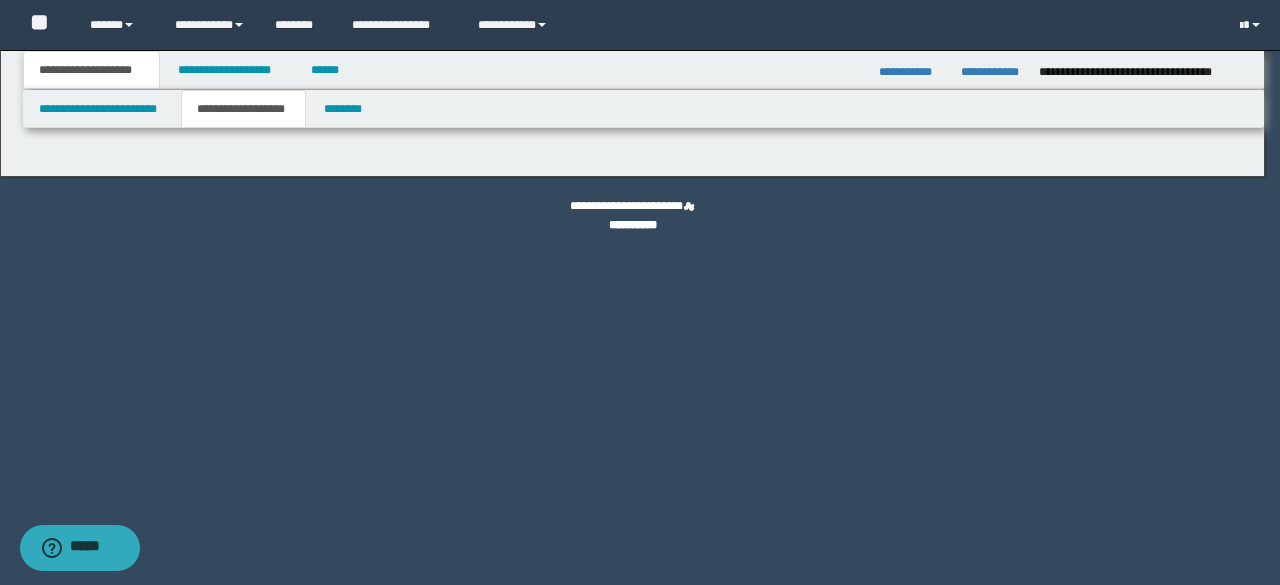 type on "********" 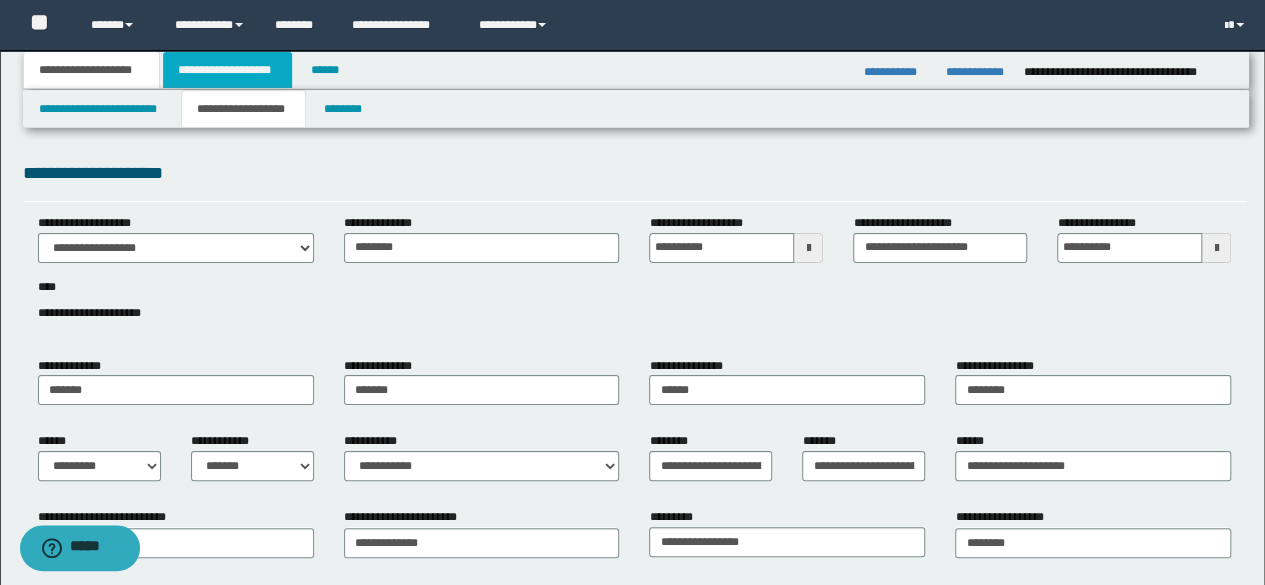 click on "**********" at bounding box center [227, 70] 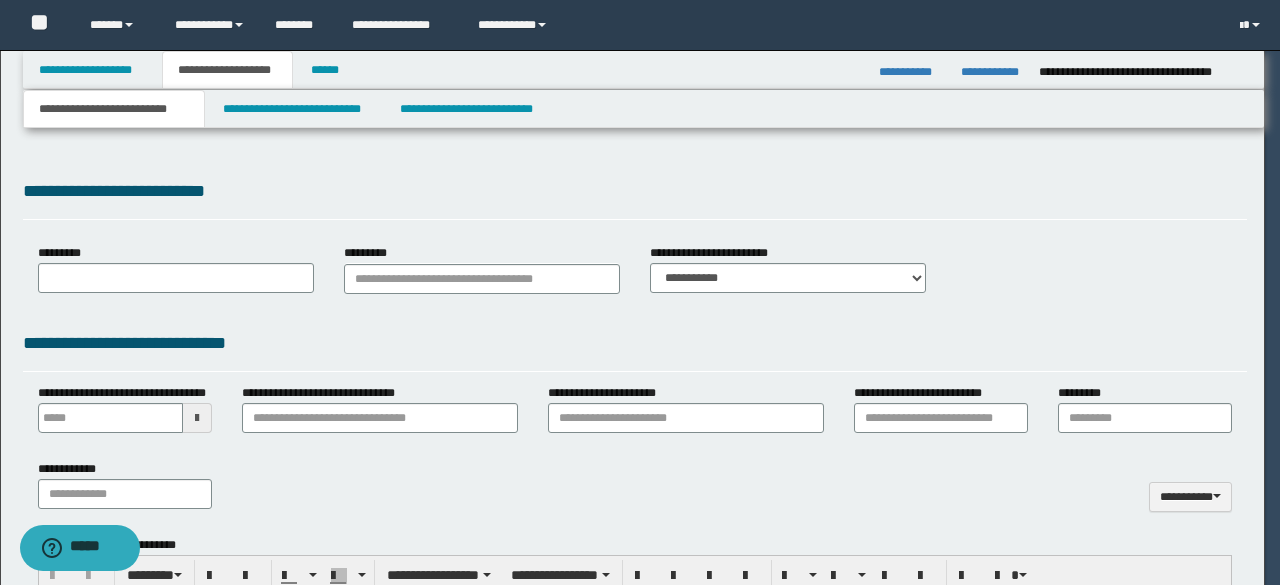 type on "**********" 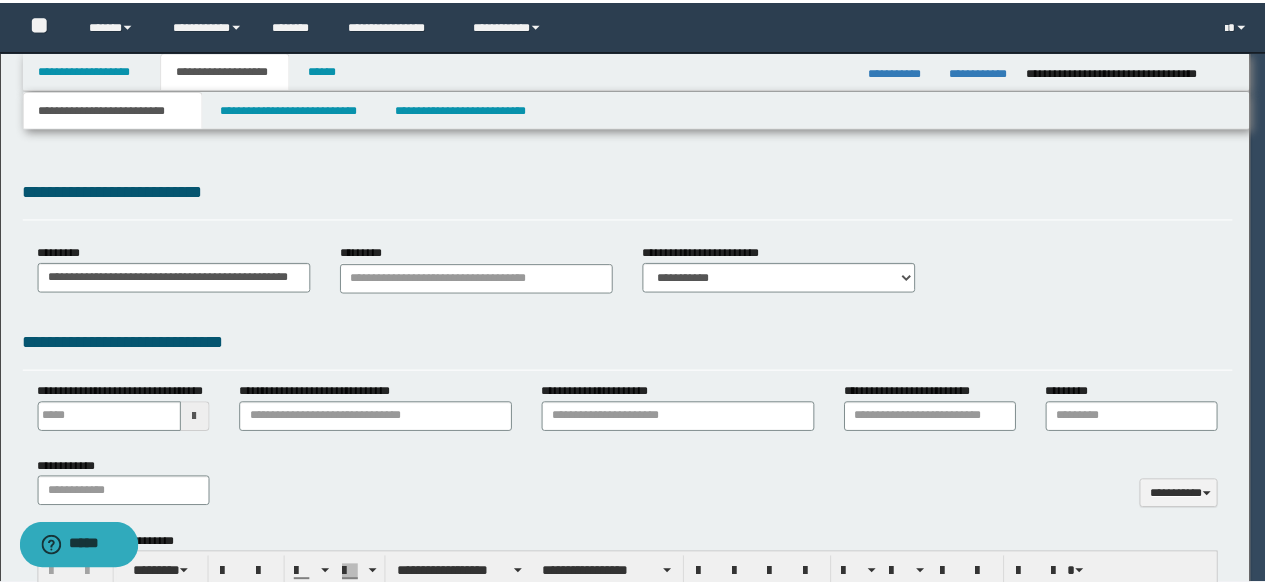 scroll, scrollTop: 0, scrollLeft: 0, axis: both 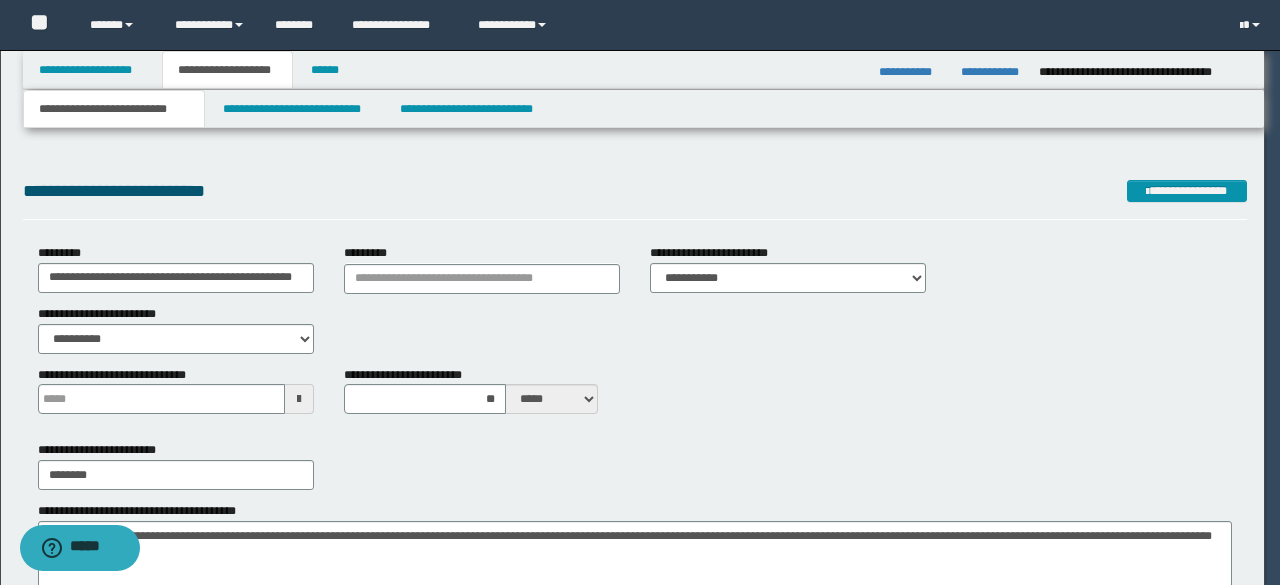type 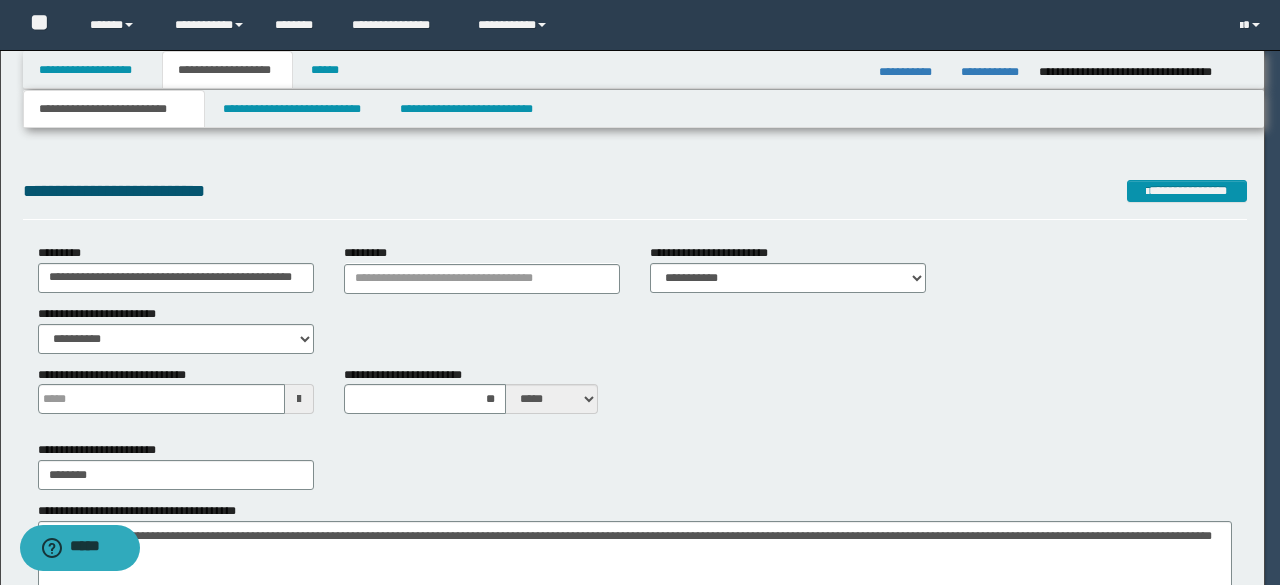 type on "**" 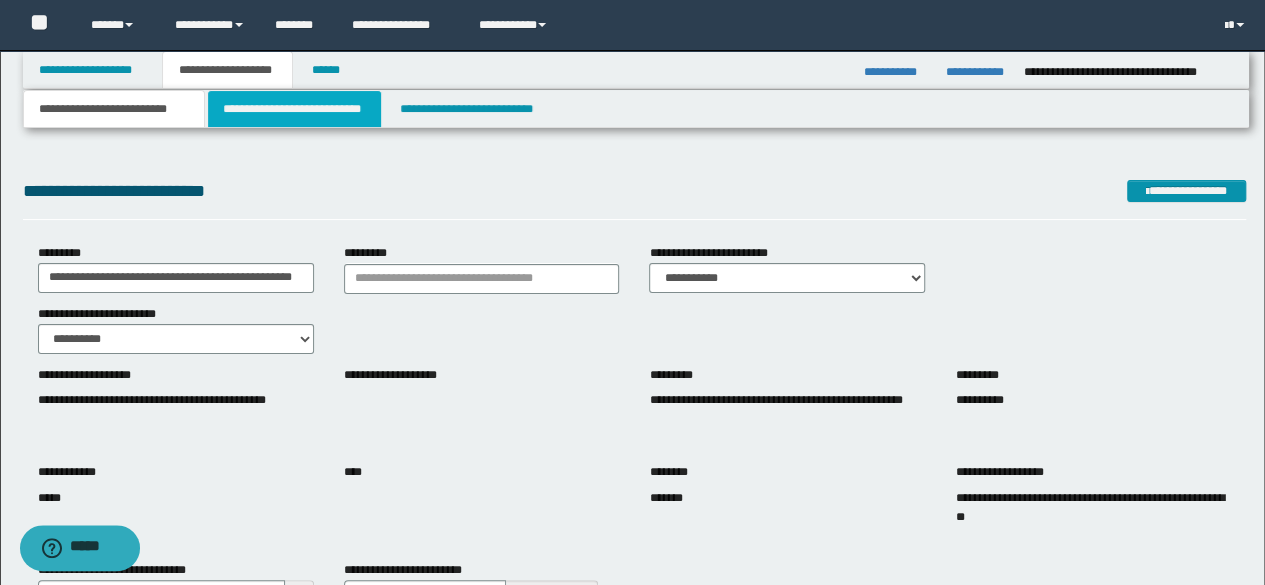 click on "**********" at bounding box center [294, 109] 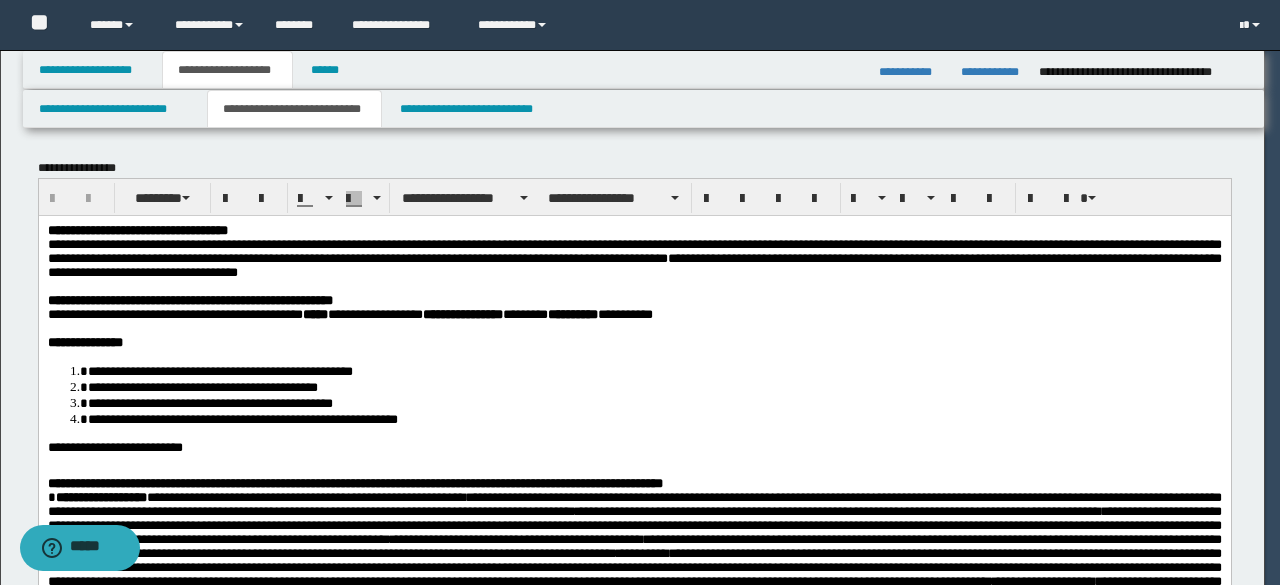 scroll, scrollTop: 0, scrollLeft: 0, axis: both 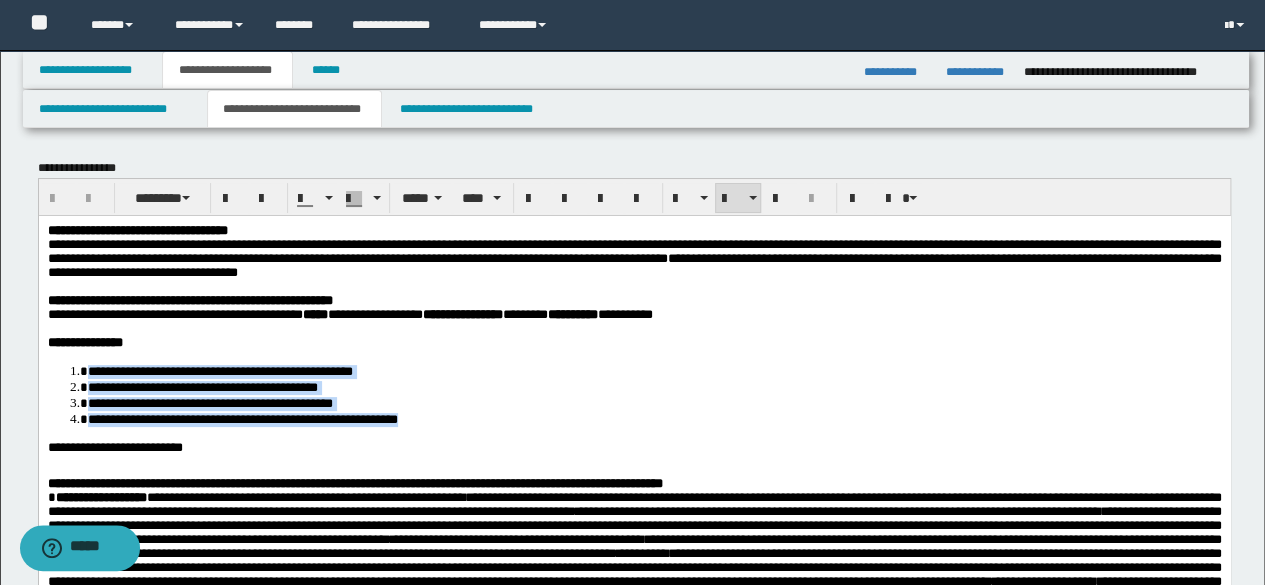 drag, startPoint x: 545, startPoint y: 431, endPoint x: 39, endPoint y: 384, distance: 508.17813 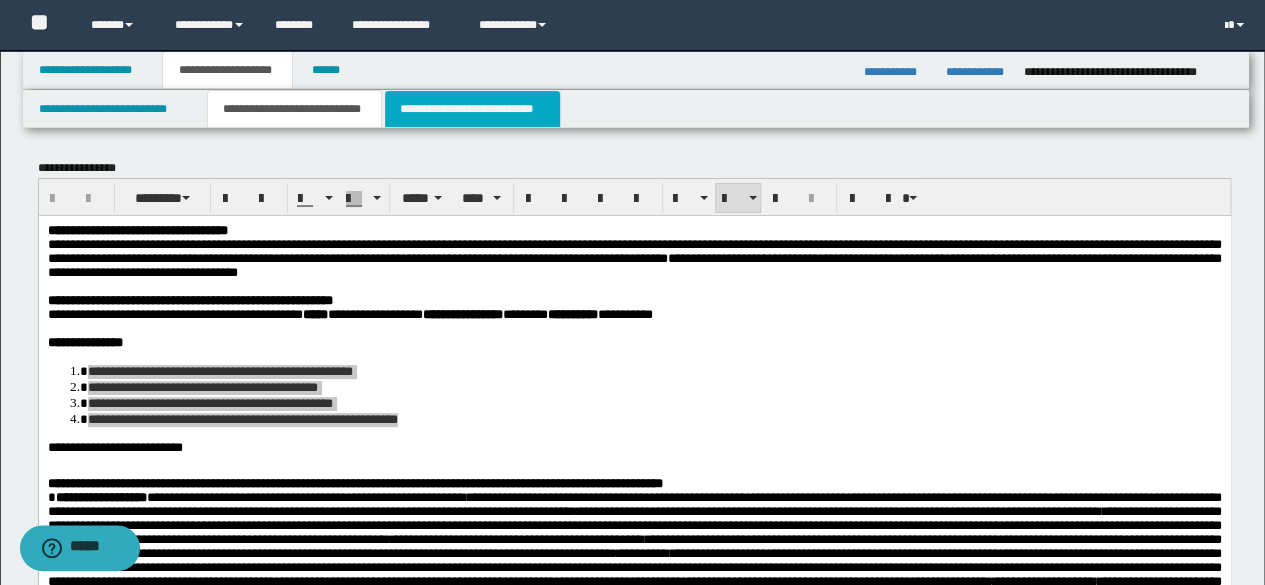 click on "**********" at bounding box center [472, 109] 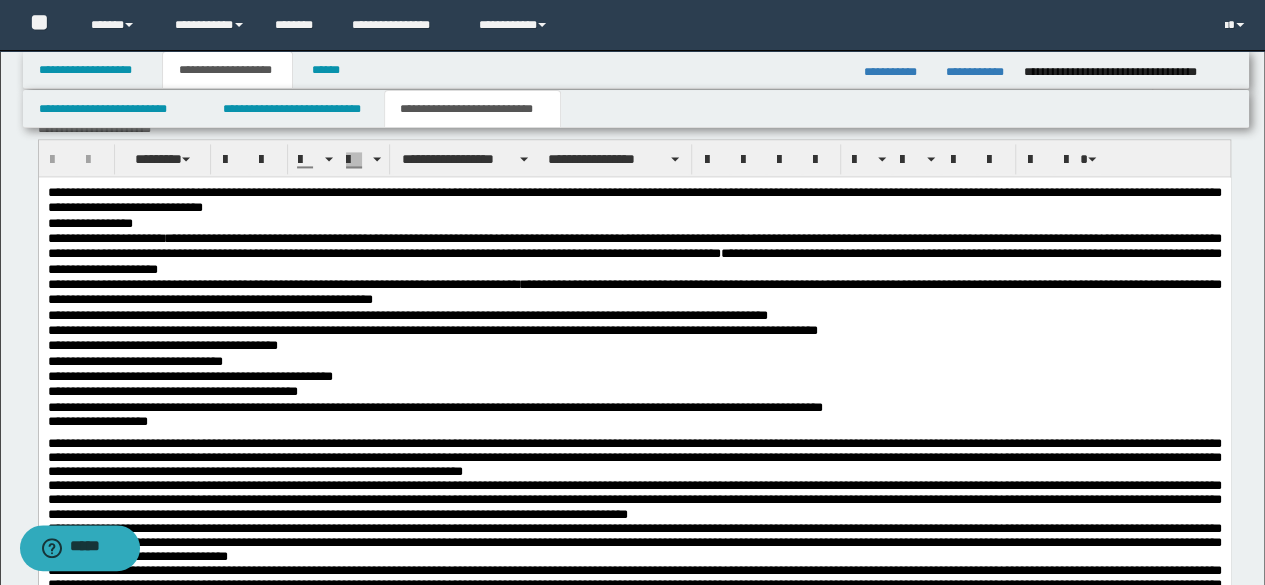scroll, scrollTop: 1500, scrollLeft: 0, axis: vertical 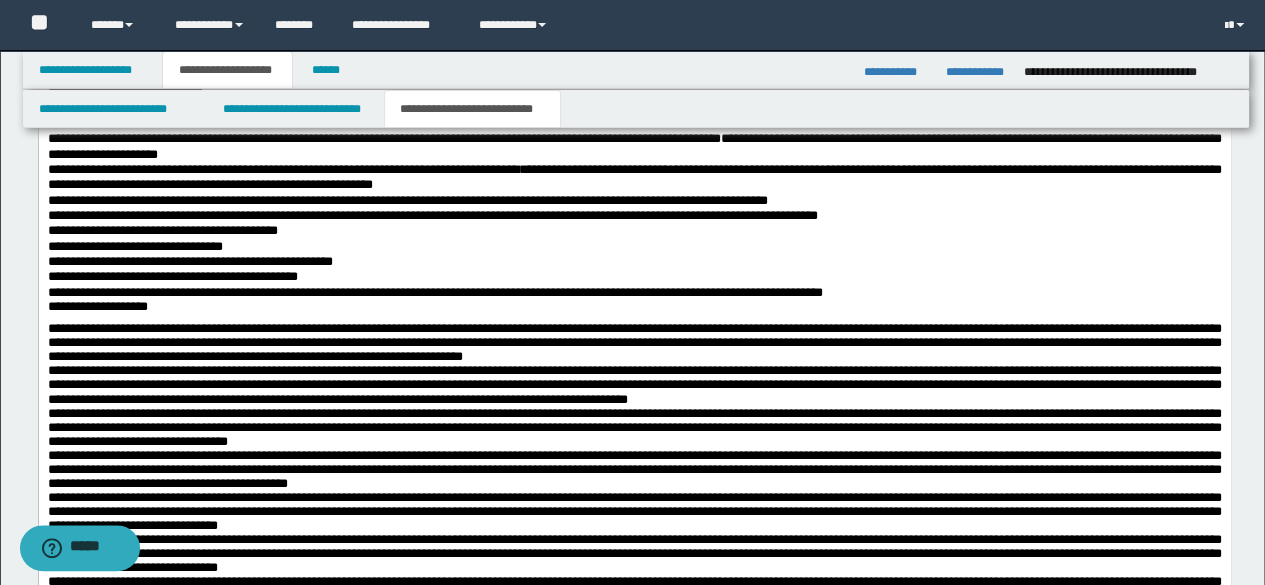 click on "**********" at bounding box center [634, 276] 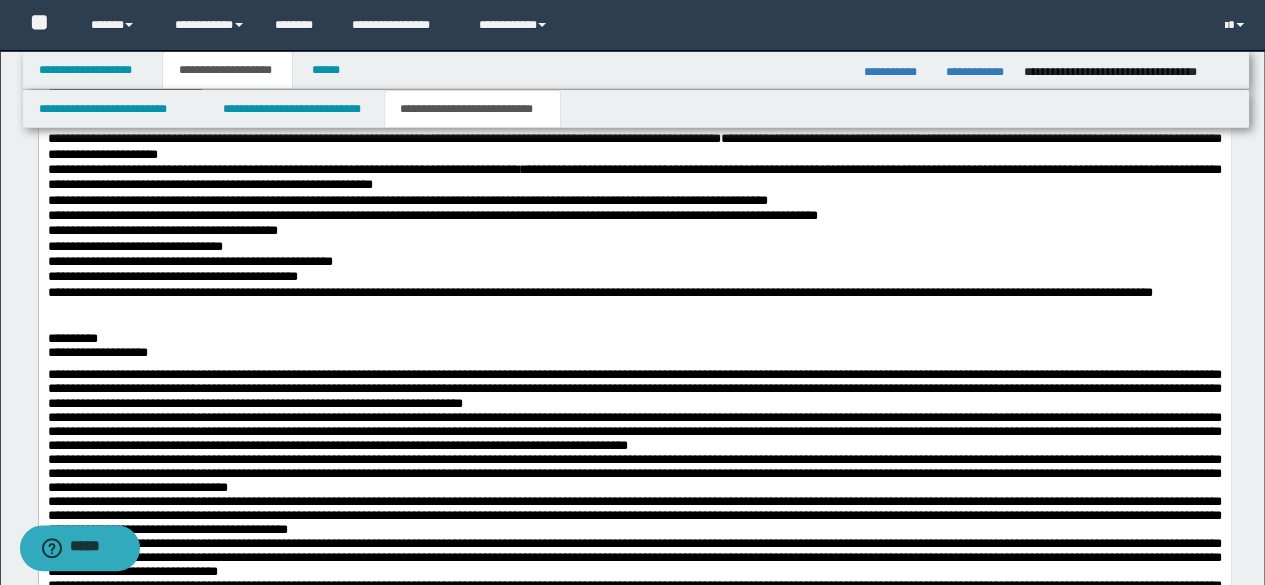 click on "**********" at bounding box center (634, 472) 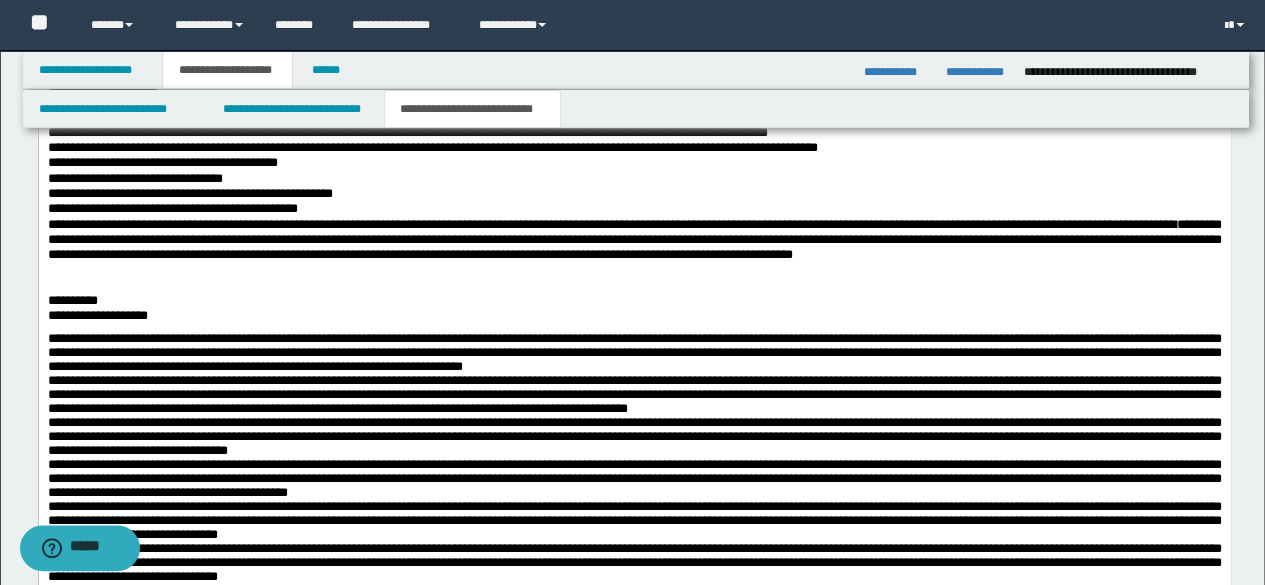 scroll, scrollTop: 1600, scrollLeft: 0, axis: vertical 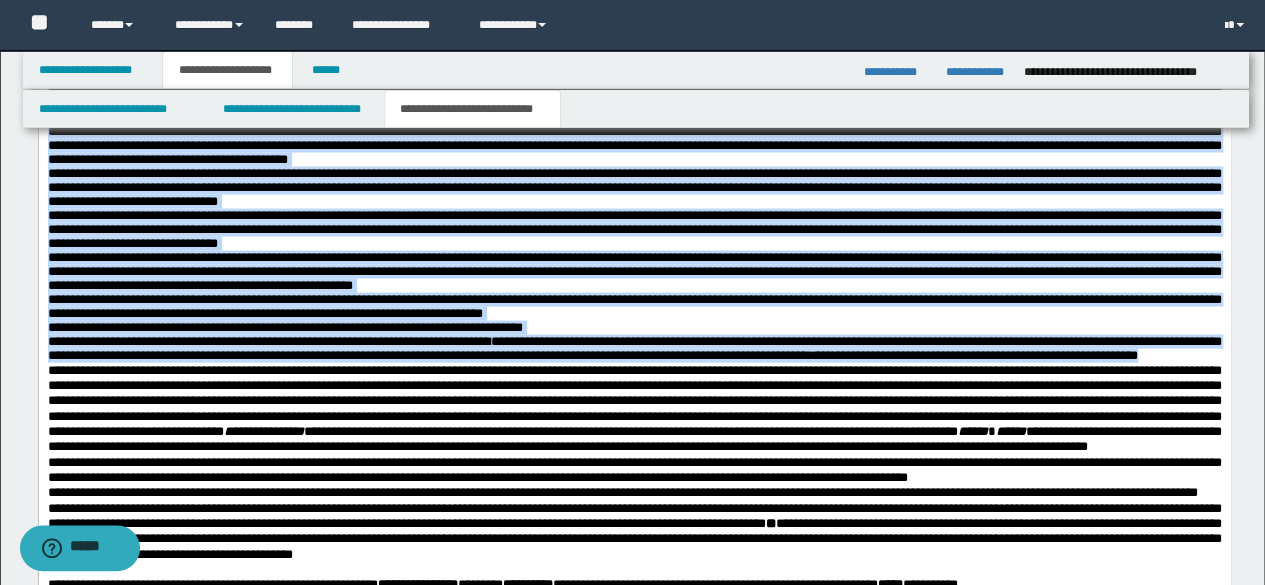 drag, startPoint x: 46, startPoint y: -18, endPoint x: 970, endPoint y: 432, distance: 1027.7529 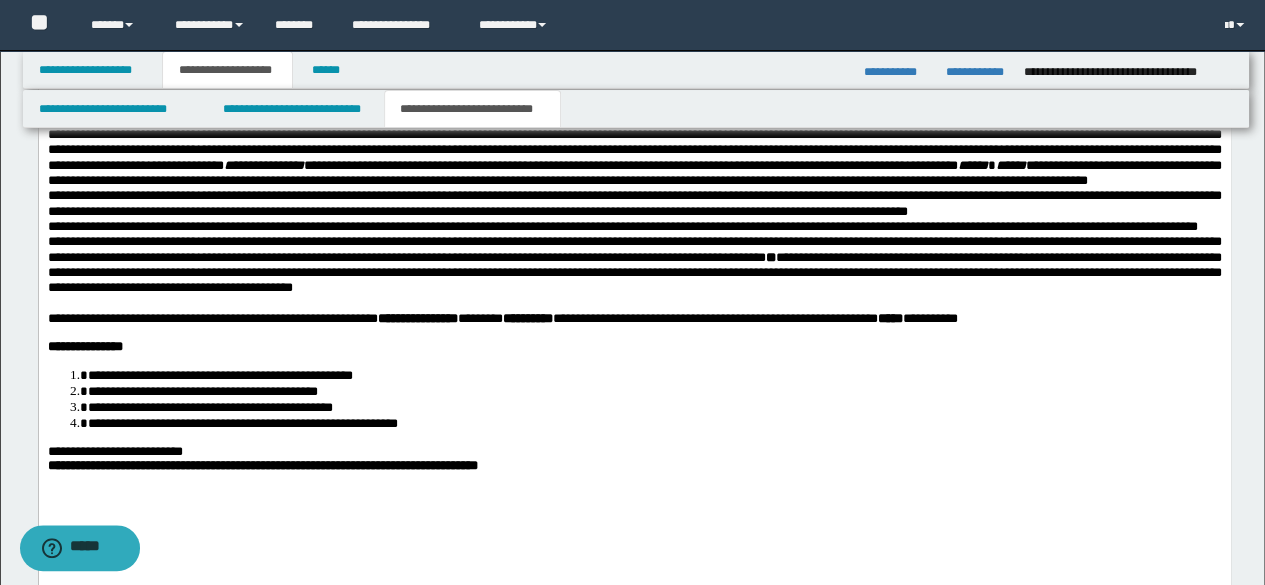 scroll, scrollTop: 1600, scrollLeft: 0, axis: vertical 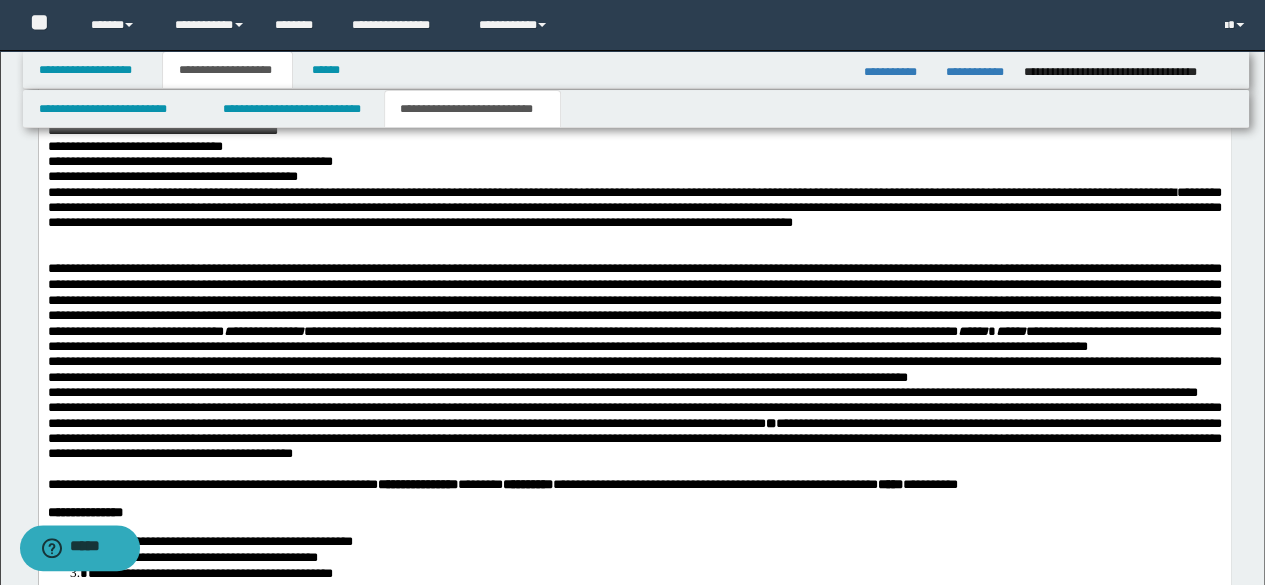 click on "**********" at bounding box center (634, 209) 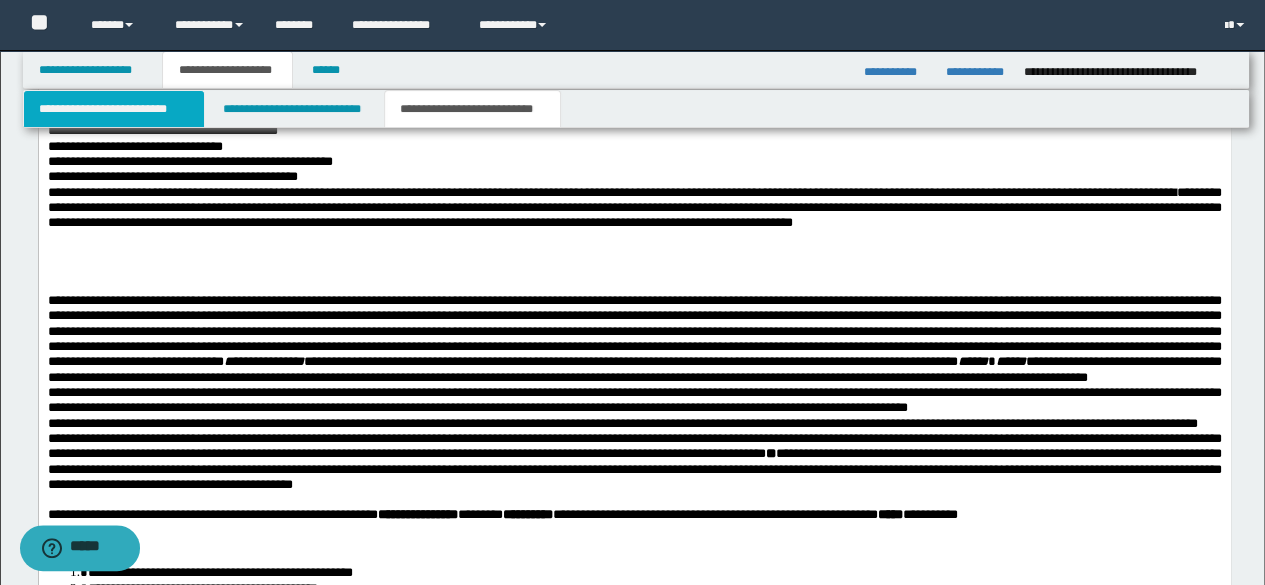 click on "**********" at bounding box center (114, 109) 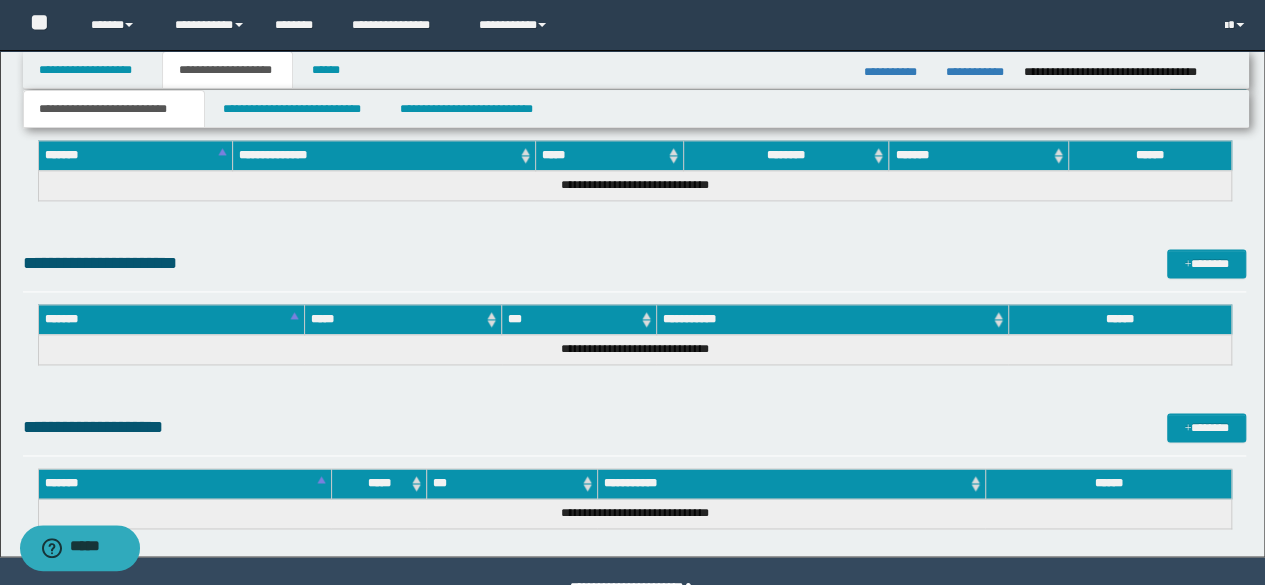 scroll, scrollTop: 1157, scrollLeft: 0, axis: vertical 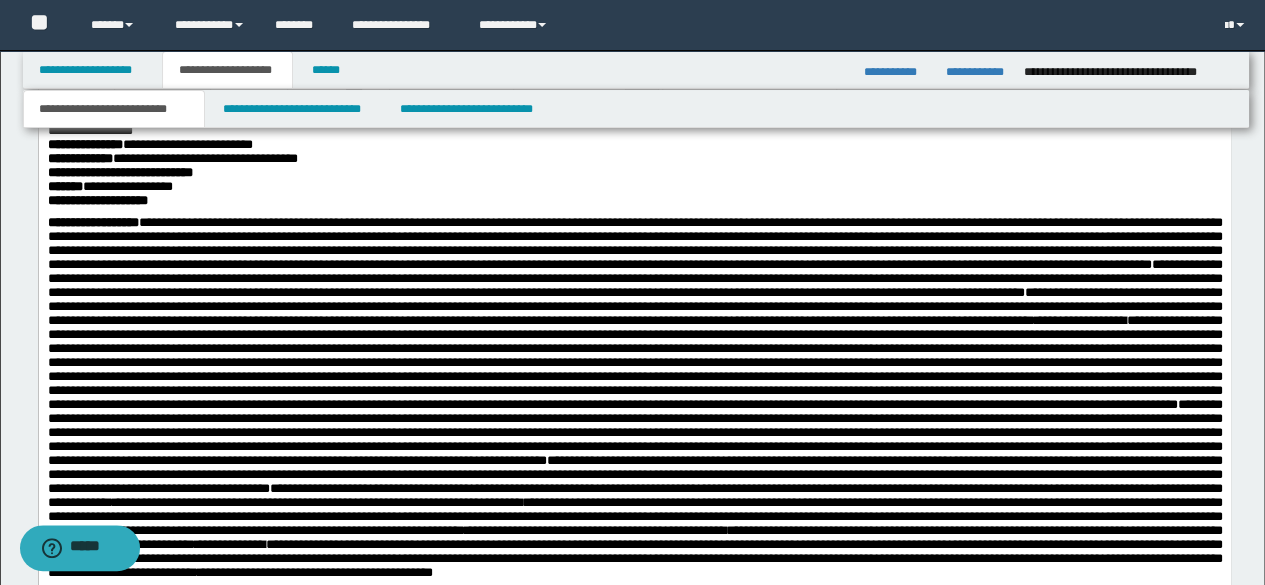 click on "**********" at bounding box center [172, 158] 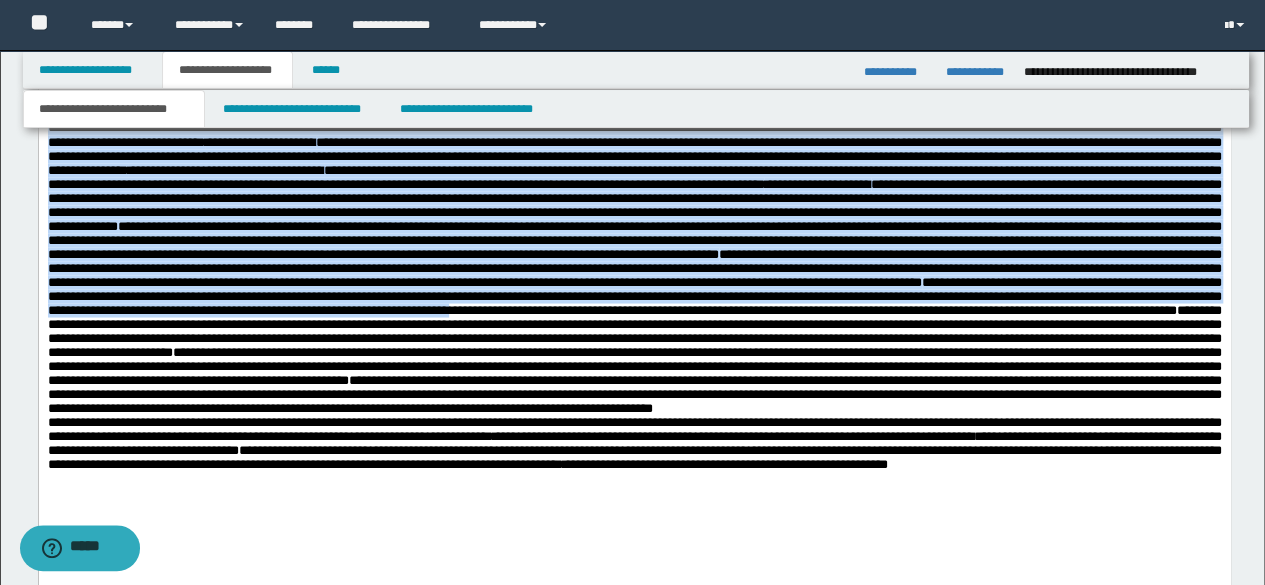 scroll, scrollTop: 1957, scrollLeft: 0, axis: vertical 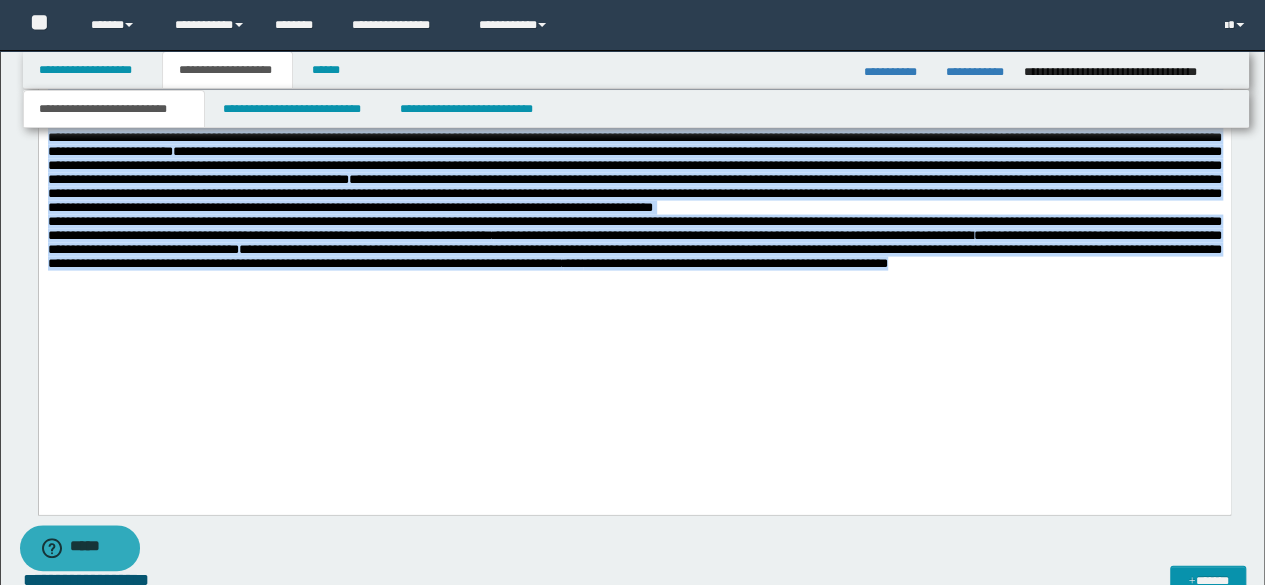 drag, startPoint x: 50, startPoint y: -608, endPoint x: 866, endPoint y: 436, distance: 1325.063 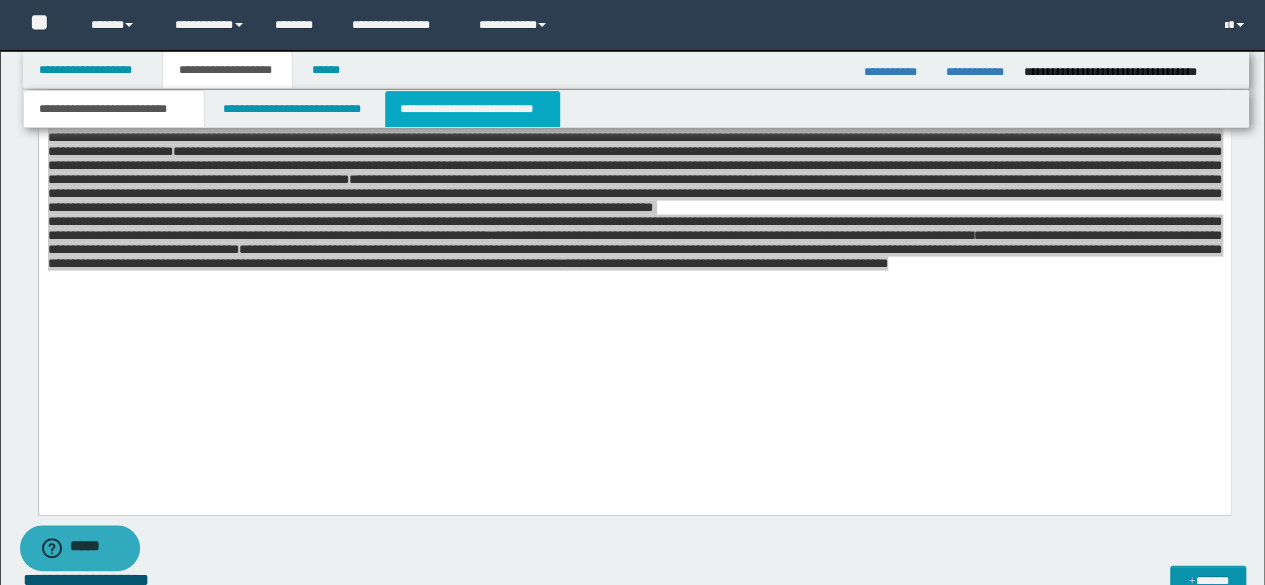 click on "**********" at bounding box center [472, 109] 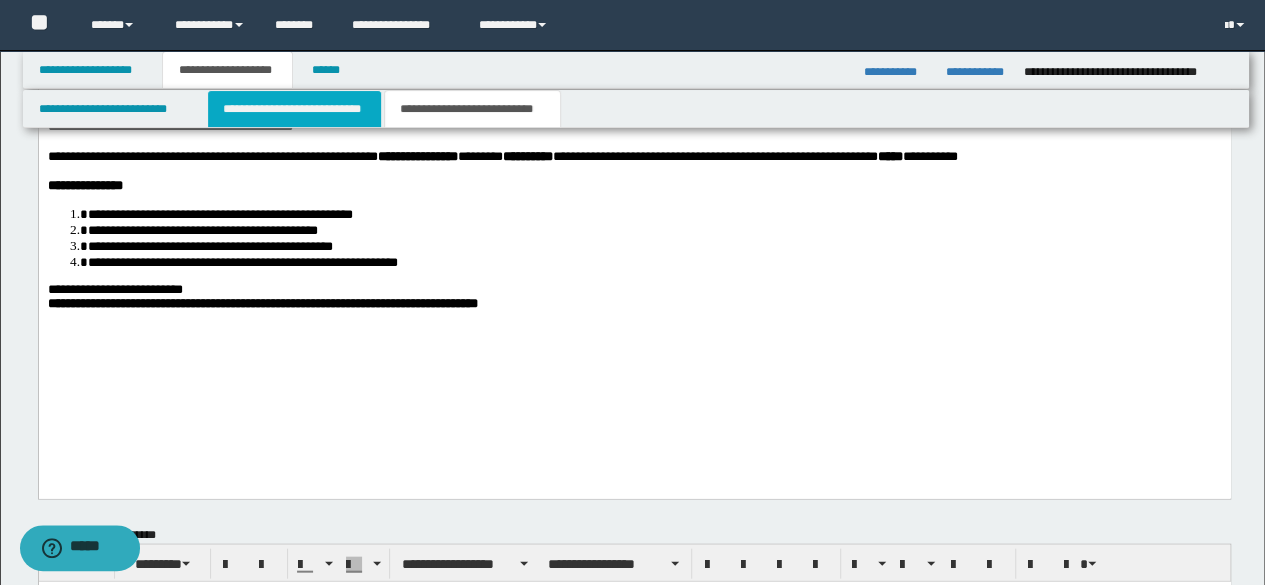 click on "**********" at bounding box center (294, 109) 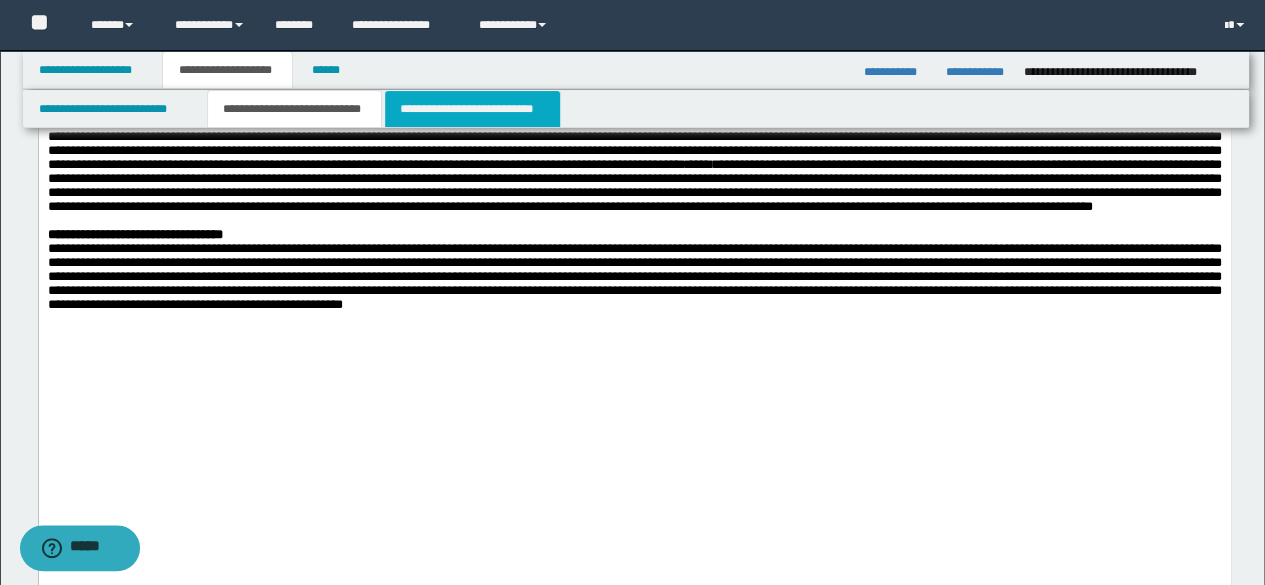 click on "**********" at bounding box center [472, 109] 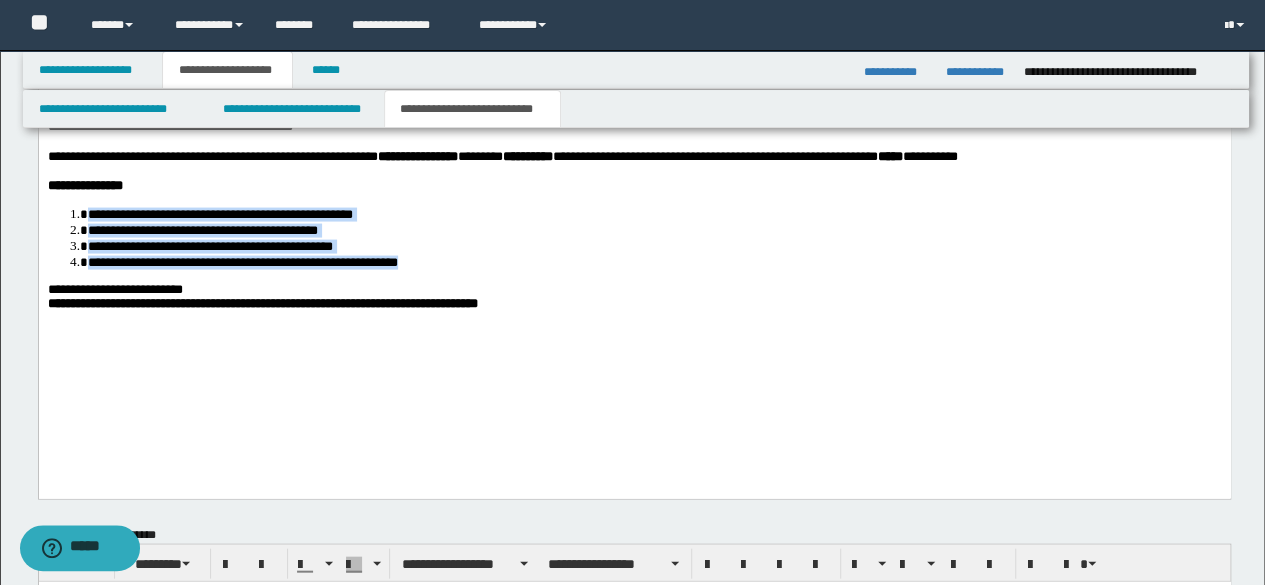 drag, startPoint x: 540, startPoint y: 337, endPoint x: 76, endPoint y: 282, distance: 467.24832 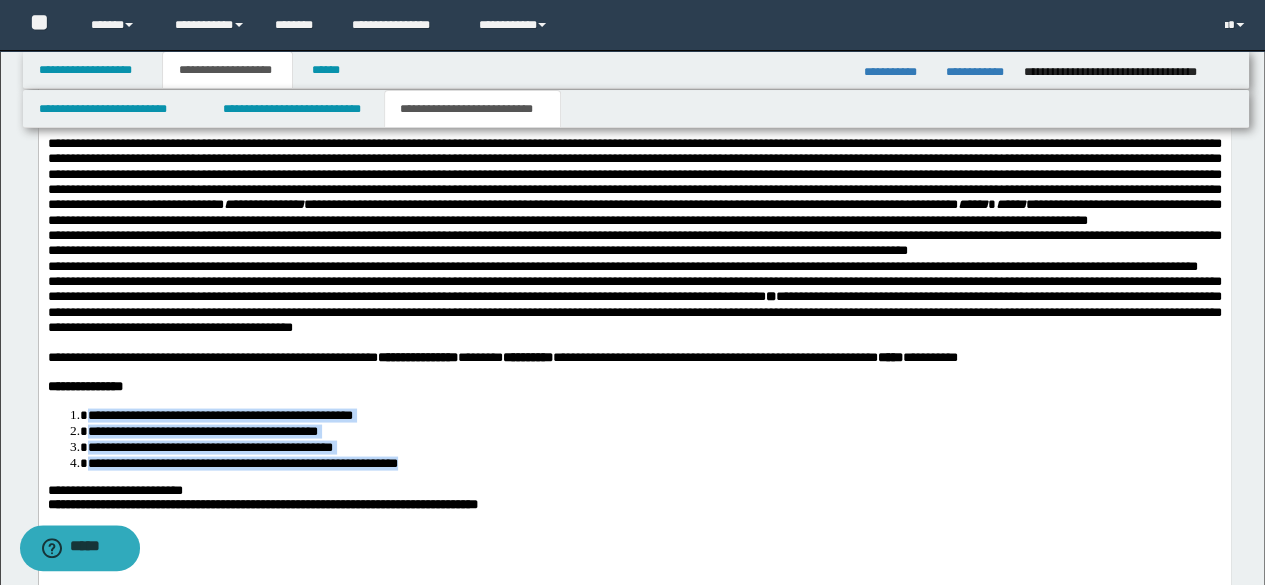 scroll, scrollTop: 1457, scrollLeft: 0, axis: vertical 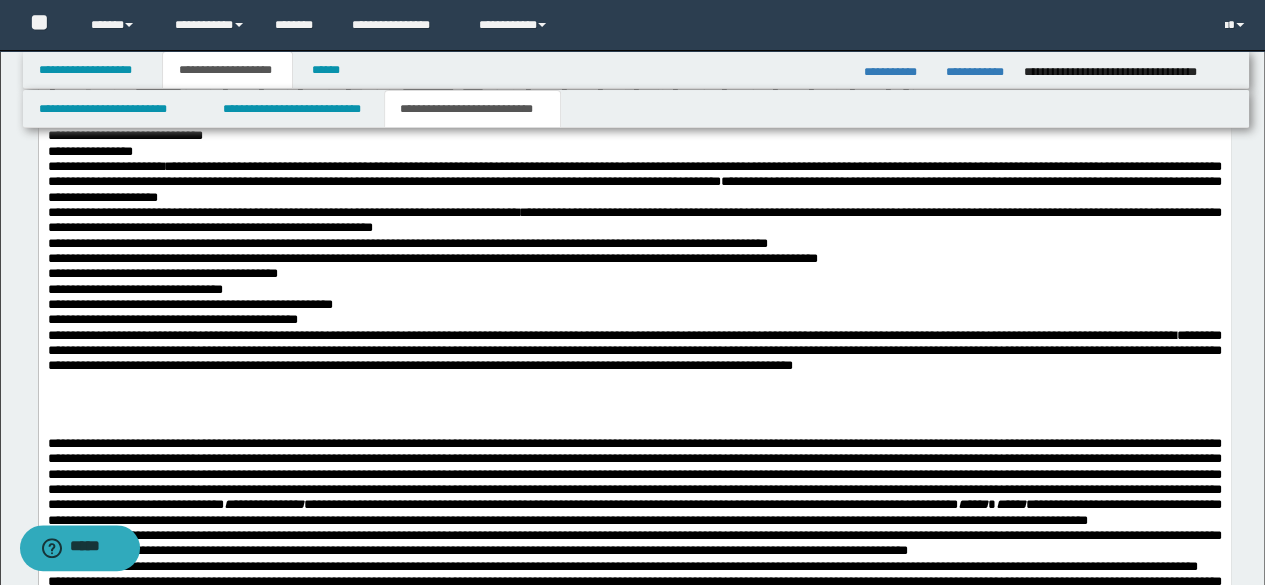 click on "**********" at bounding box center [634, 351] 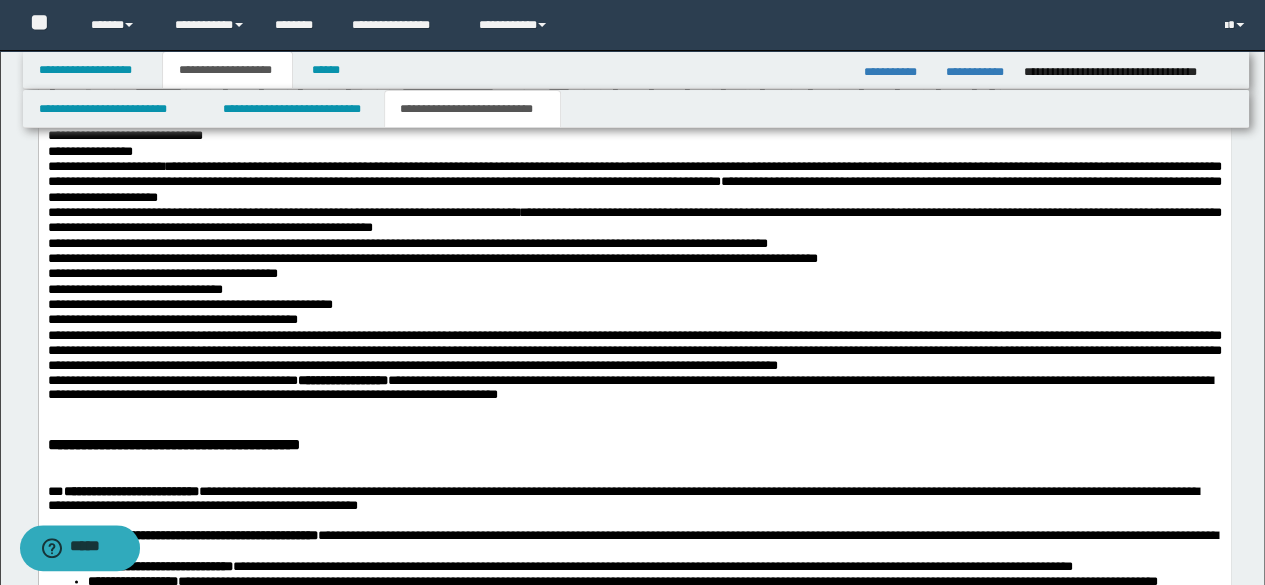 click on "**********" at bounding box center [634, 351] 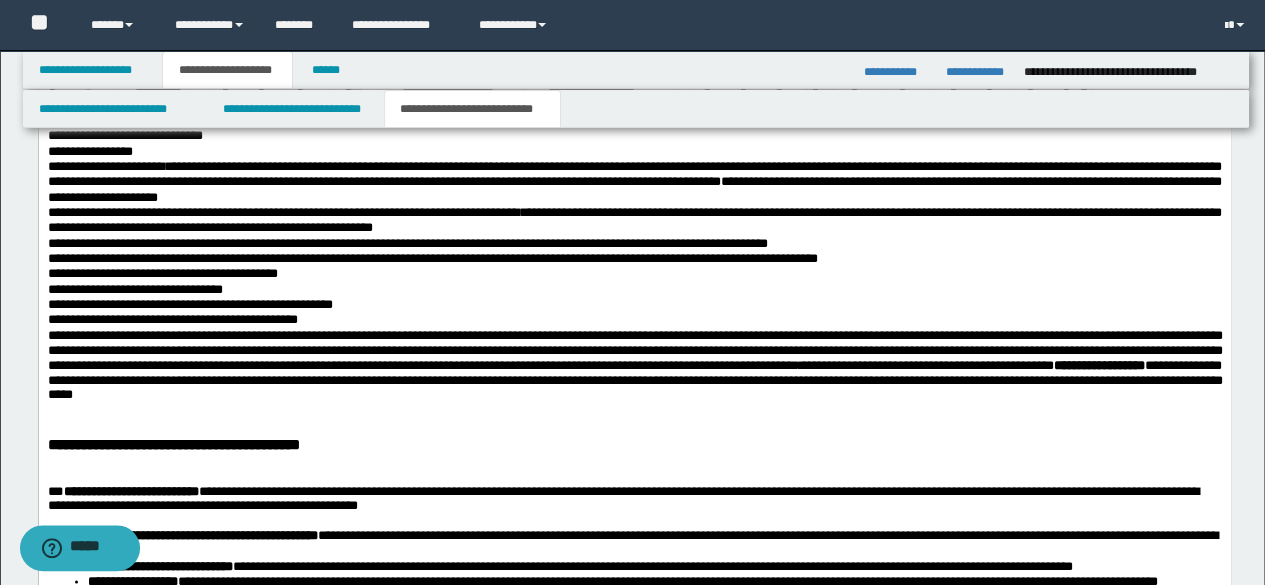 click on "**********" at bounding box center [634, 366] 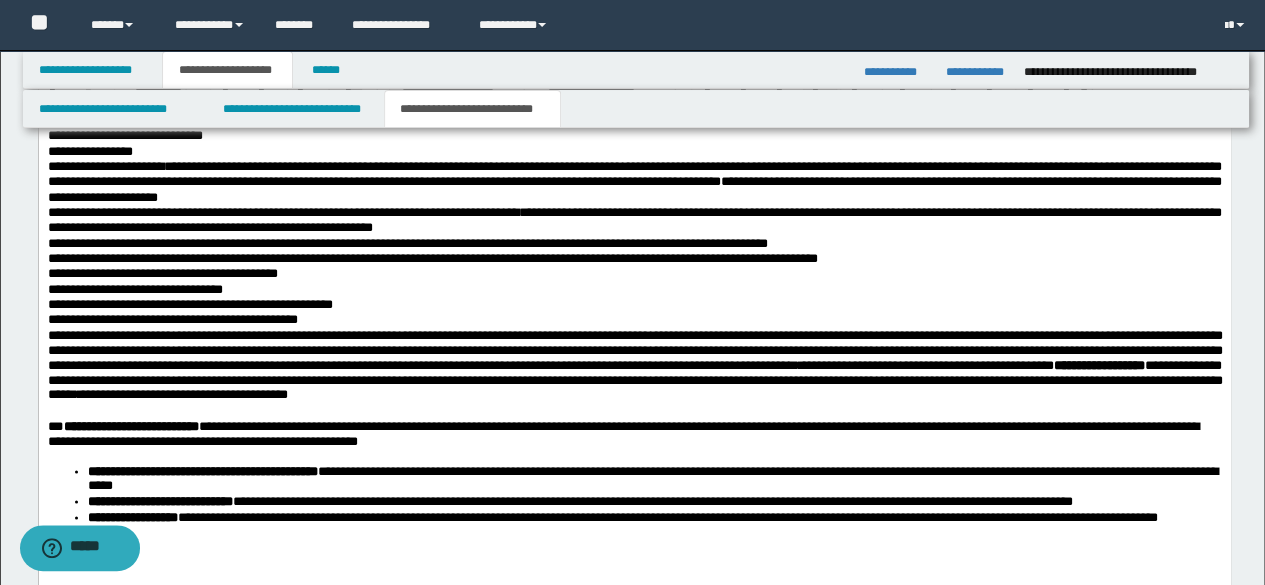 click on "**********" at bounding box center (634, 366) 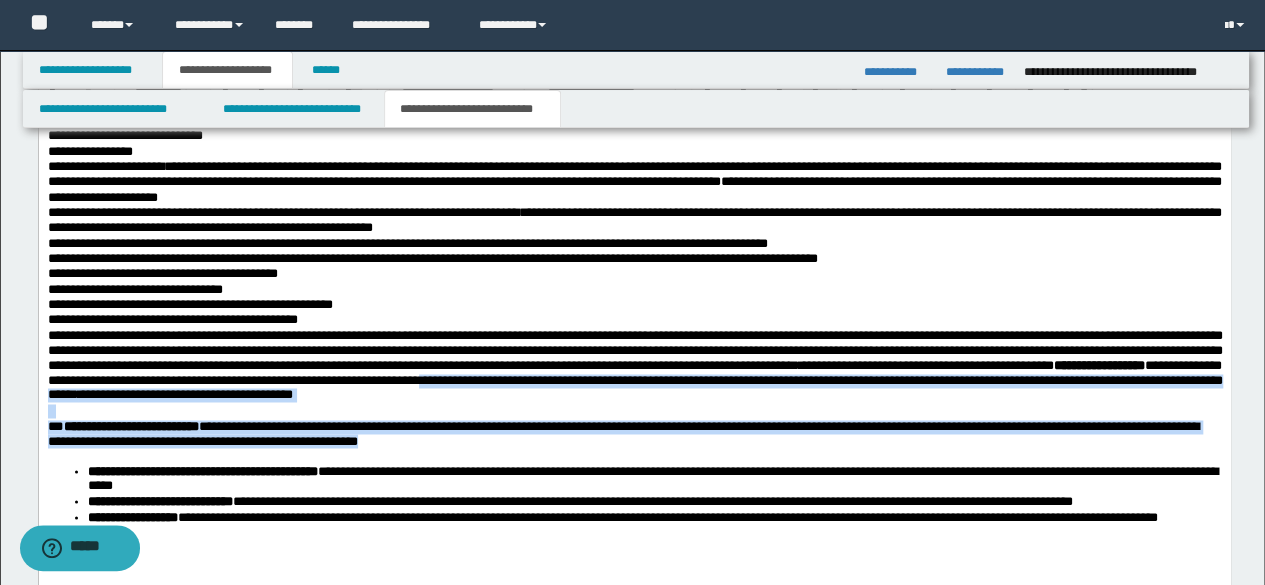 drag, startPoint x: 1107, startPoint y: 388, endPoint x: 1130, endPoint y: 442, distance: 58.694122 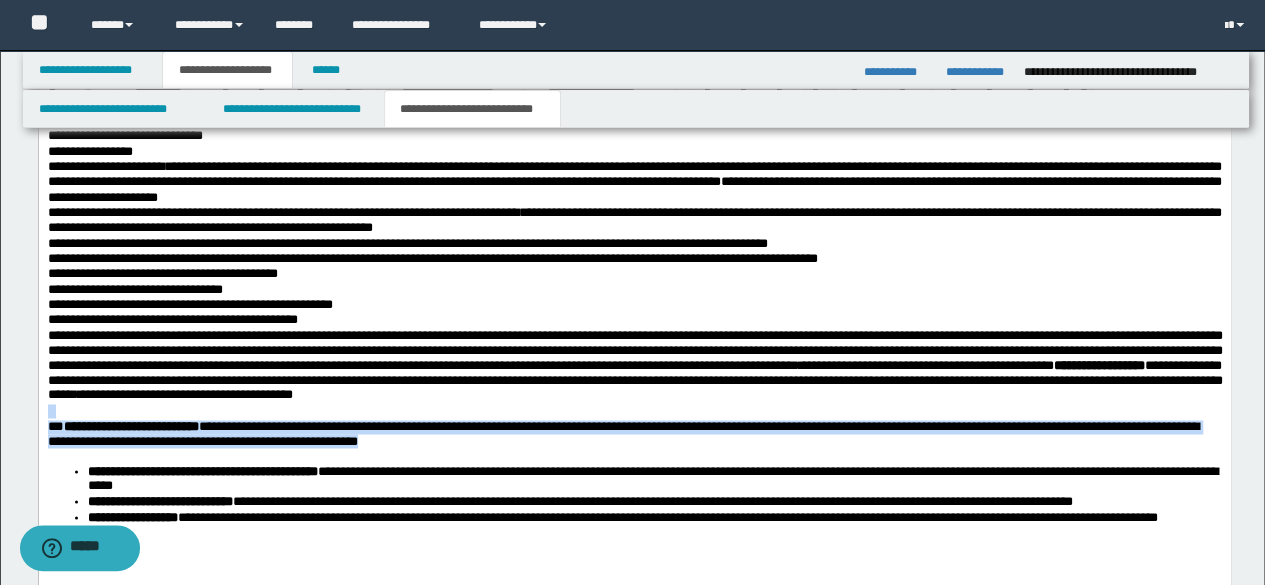 drag, startPoint x: 1109, startPoint y: 402, endPoint x: 1134, endPoint y: 452, distance: 55.9017 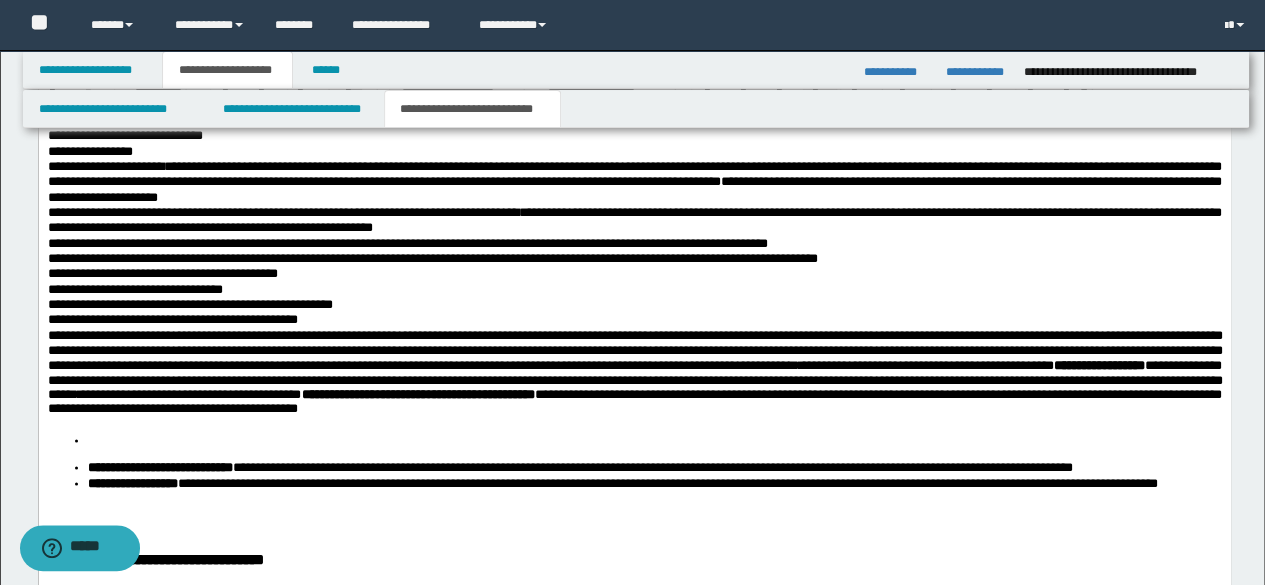 click on "**********" at bounding box center (634, 374) 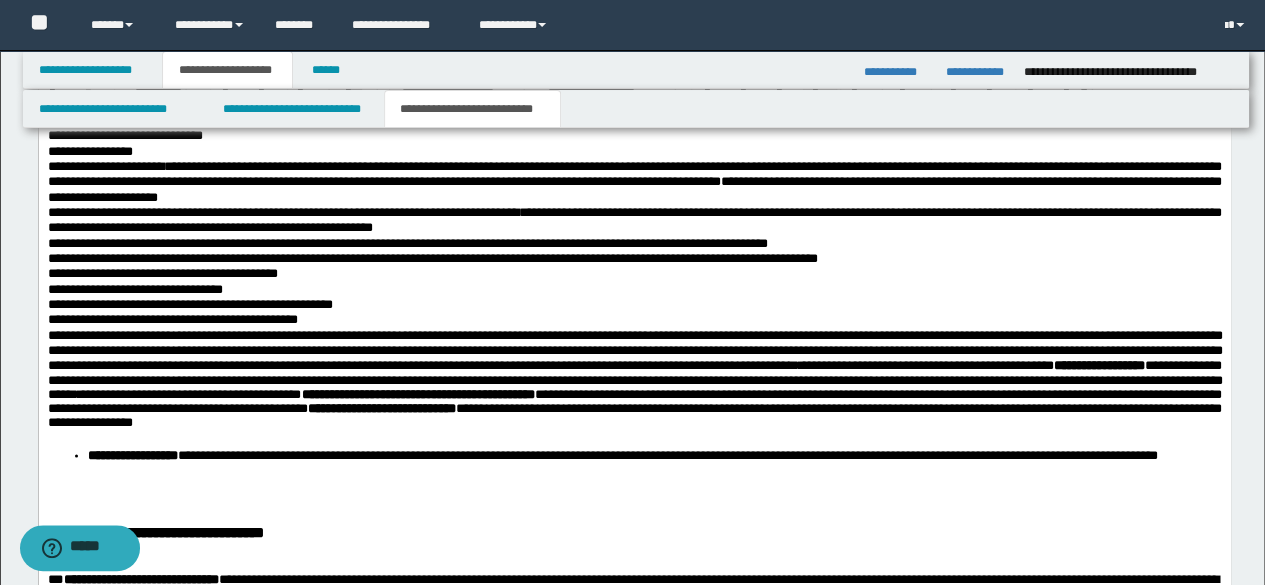 click on "**********" at bounding box center (634, 381) 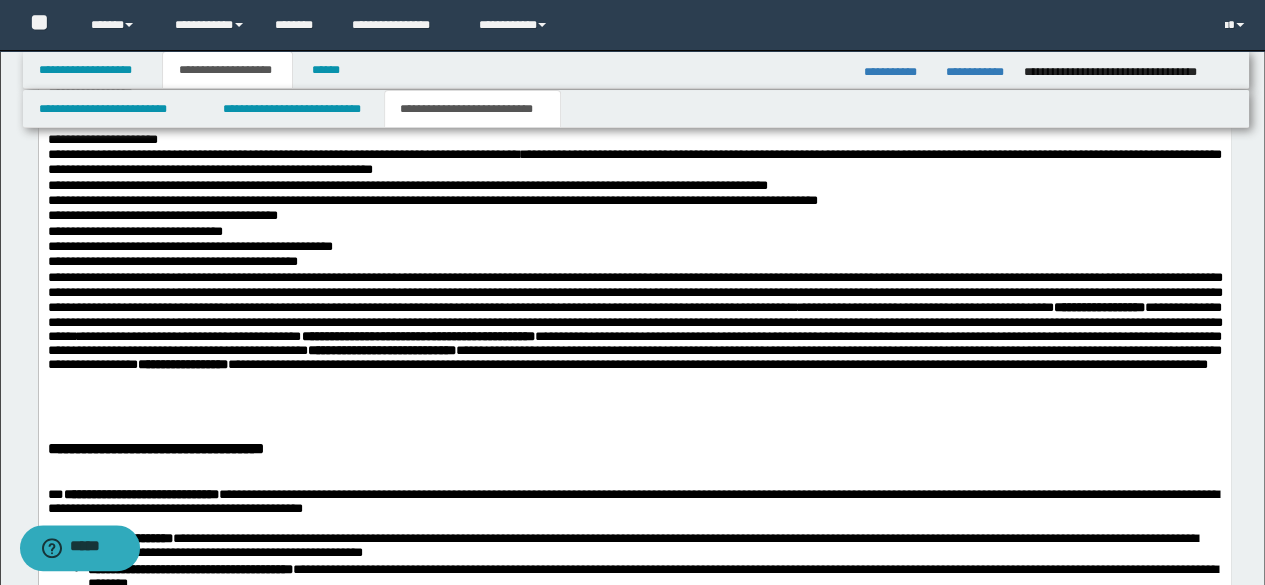 scroll, scrollTop: 1657, scrollLeft: 0, axis: vertical 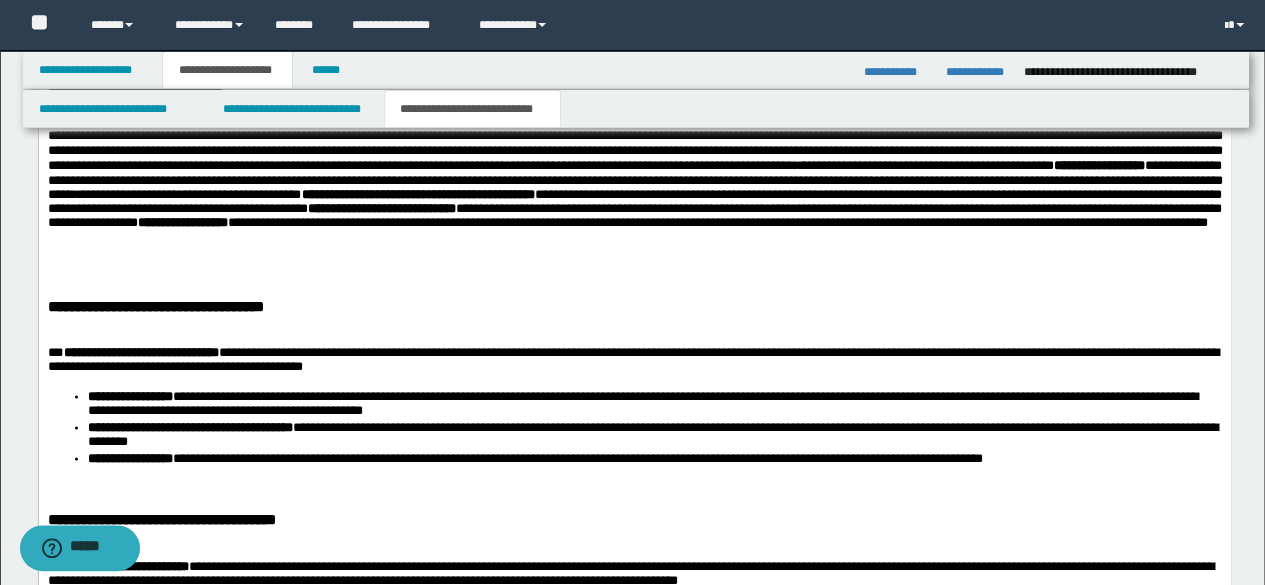 click on "**********" at bounding box center (634, 198) 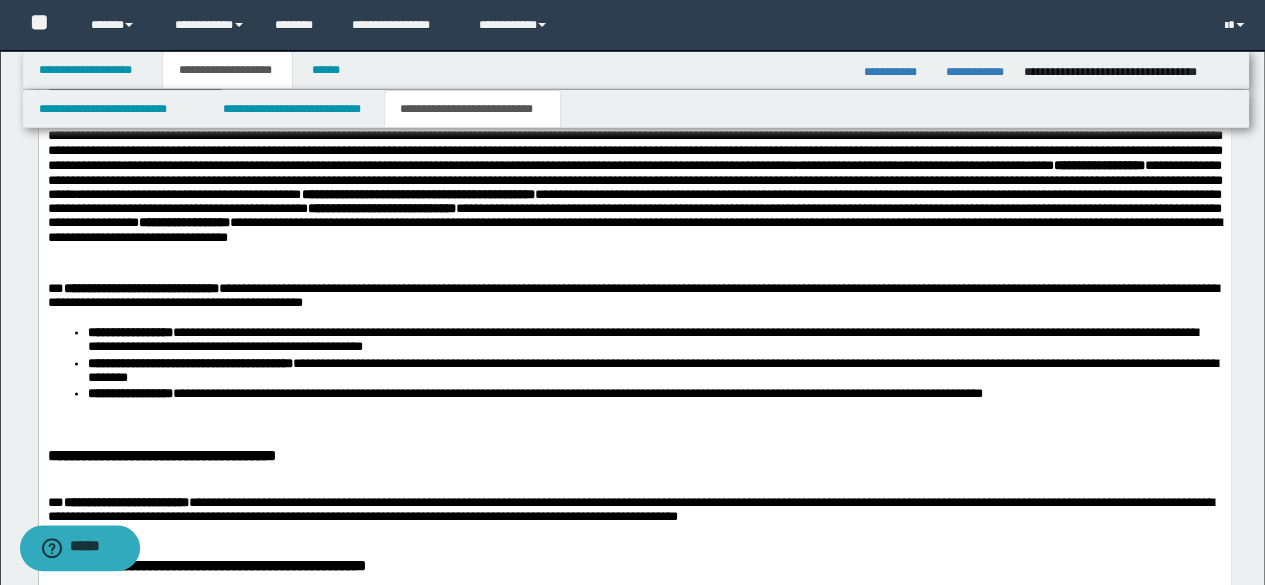 click on "**********" at bounding box center (634, 198) 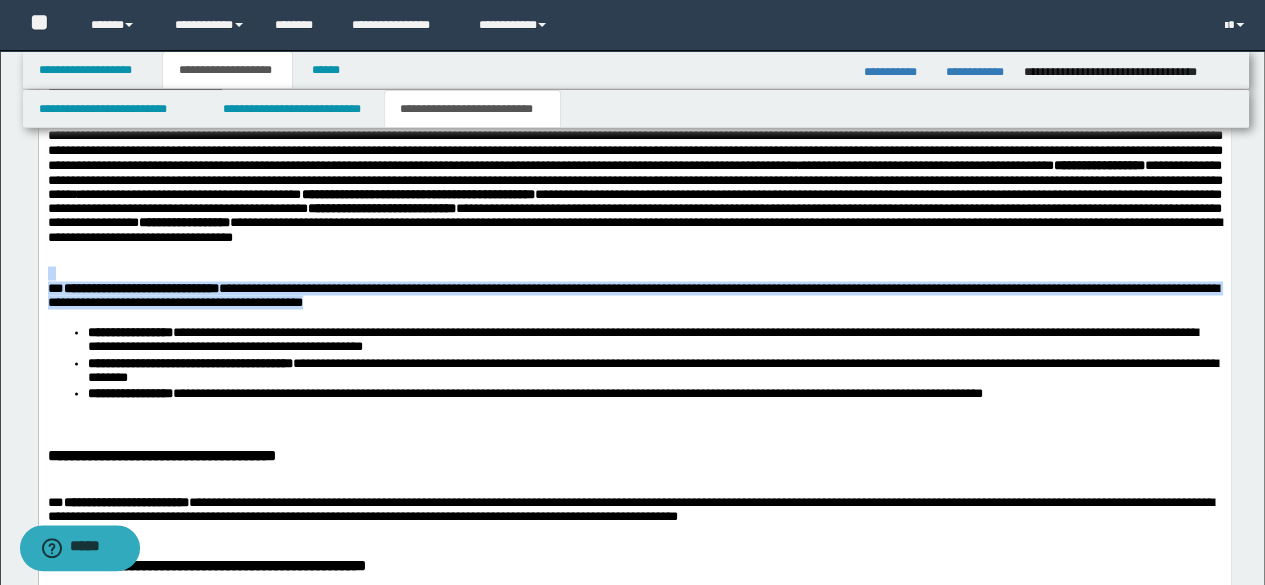 drag, startPoint x: 341, startPoint y: 262, endPoint x: 428, endPoint y: 309, distance: 98.88377 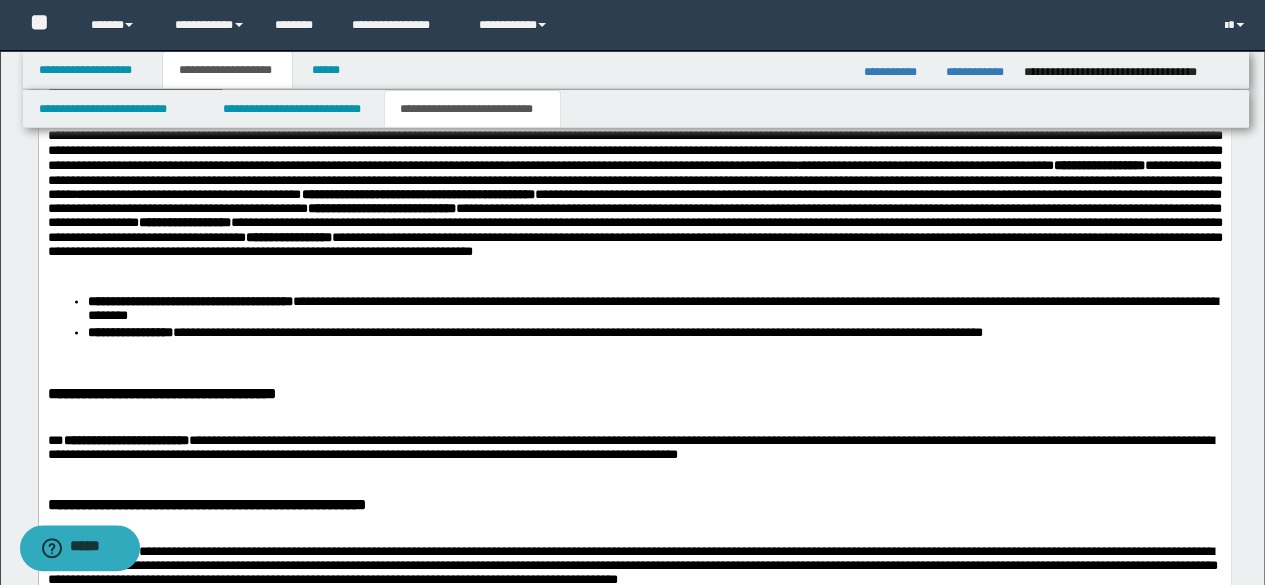 click on "**********" at bounding box center (634, 511) 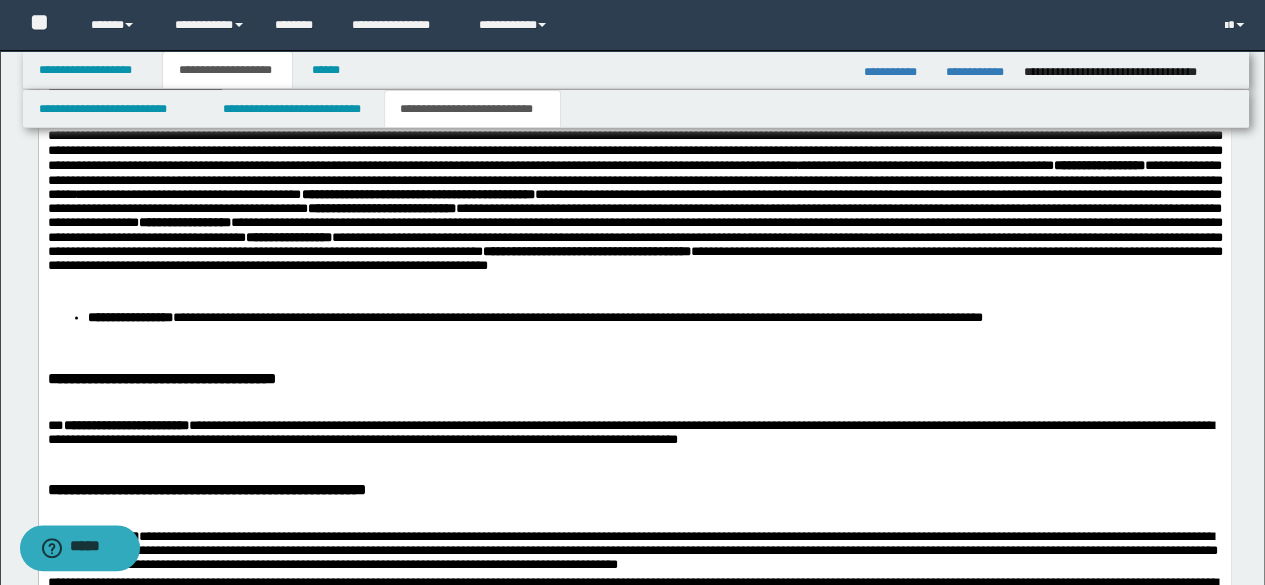click on "**********" at bounding box center [634, 213] 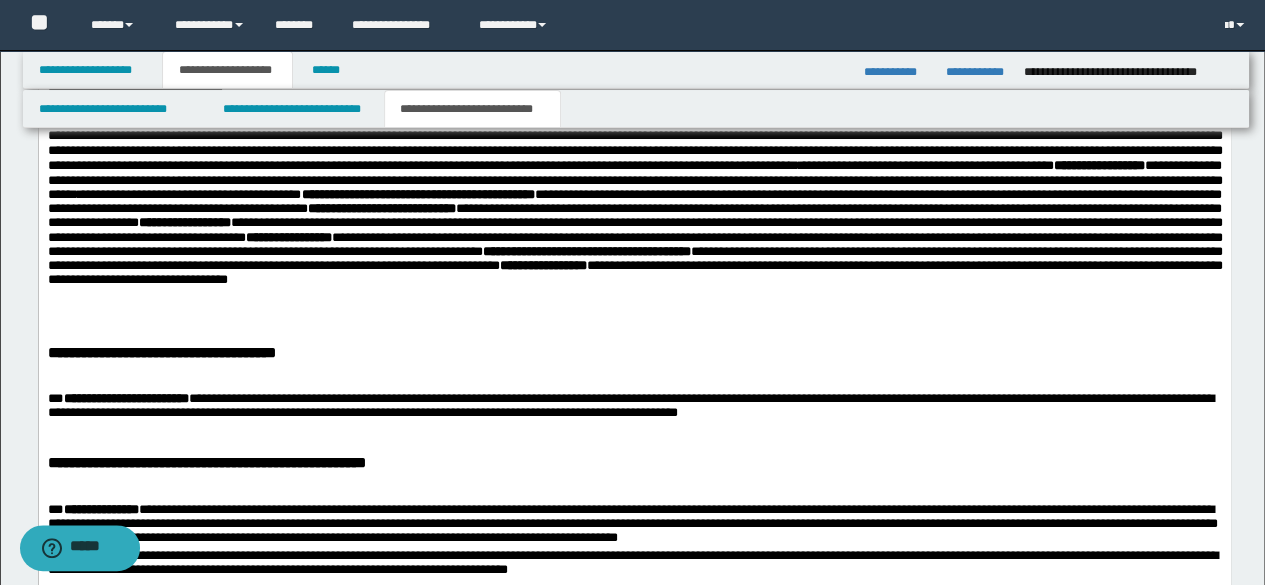 click on "**********" at bounding box center [634, 221] 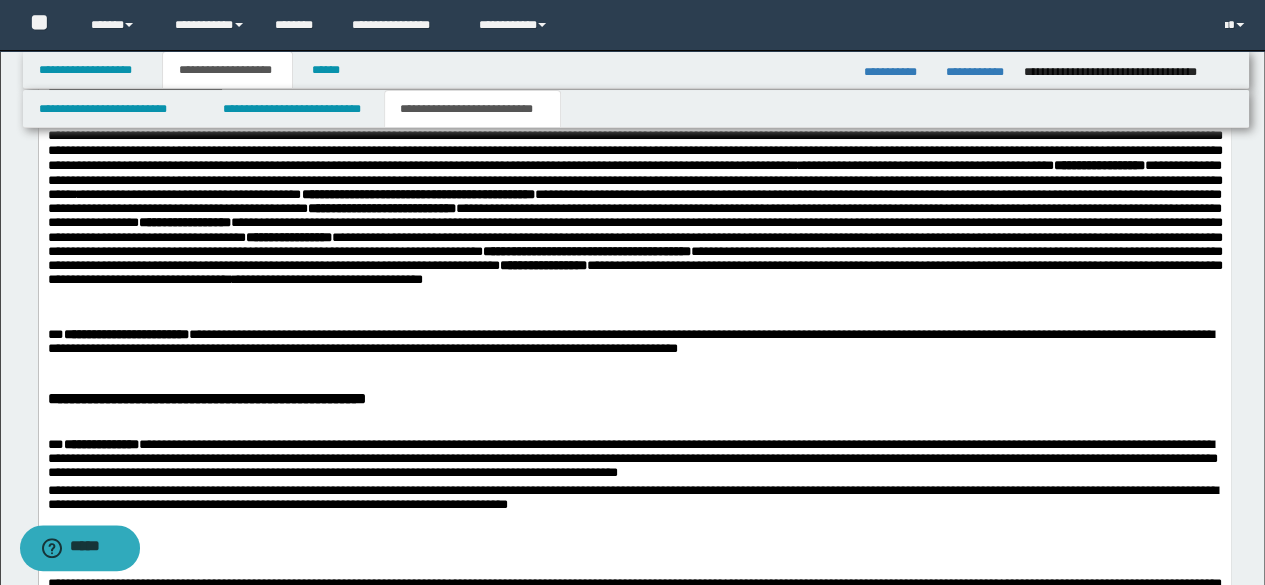 click at bounding box center (634, 320) 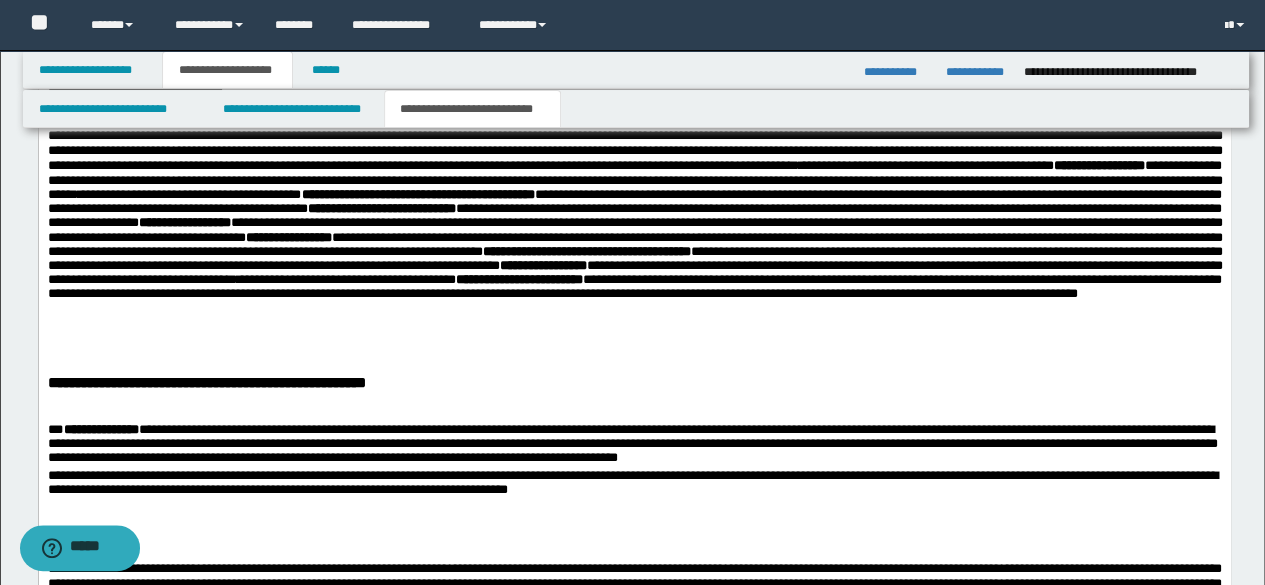 click on "**********" at bounding box center [634, 236] 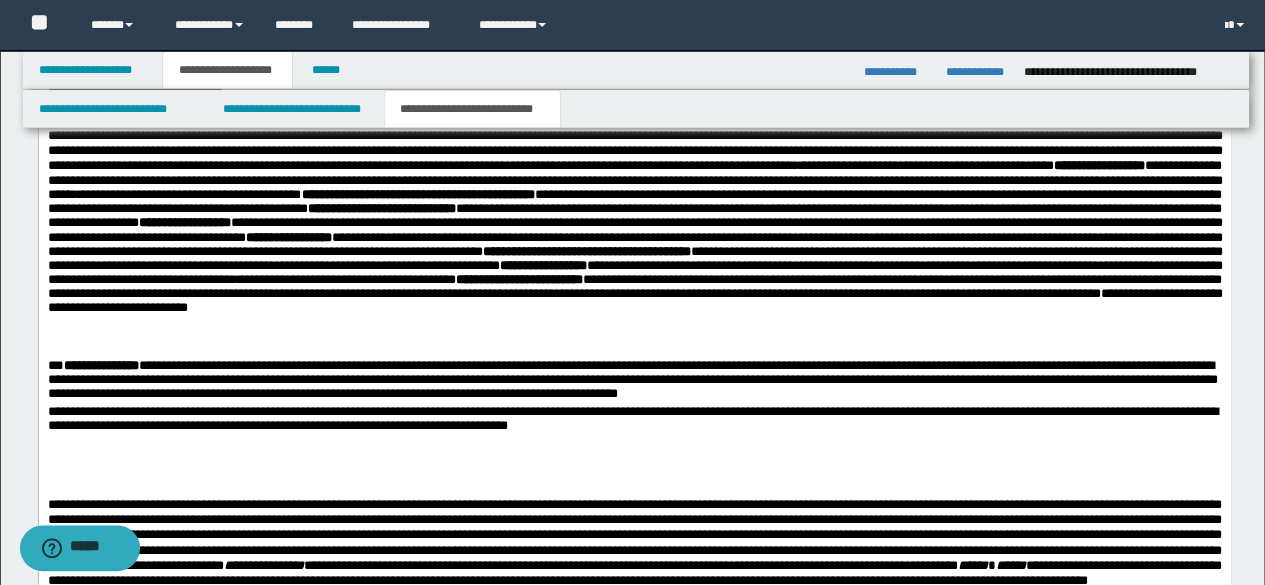 click on "**********" at bounding box center (634, 236) 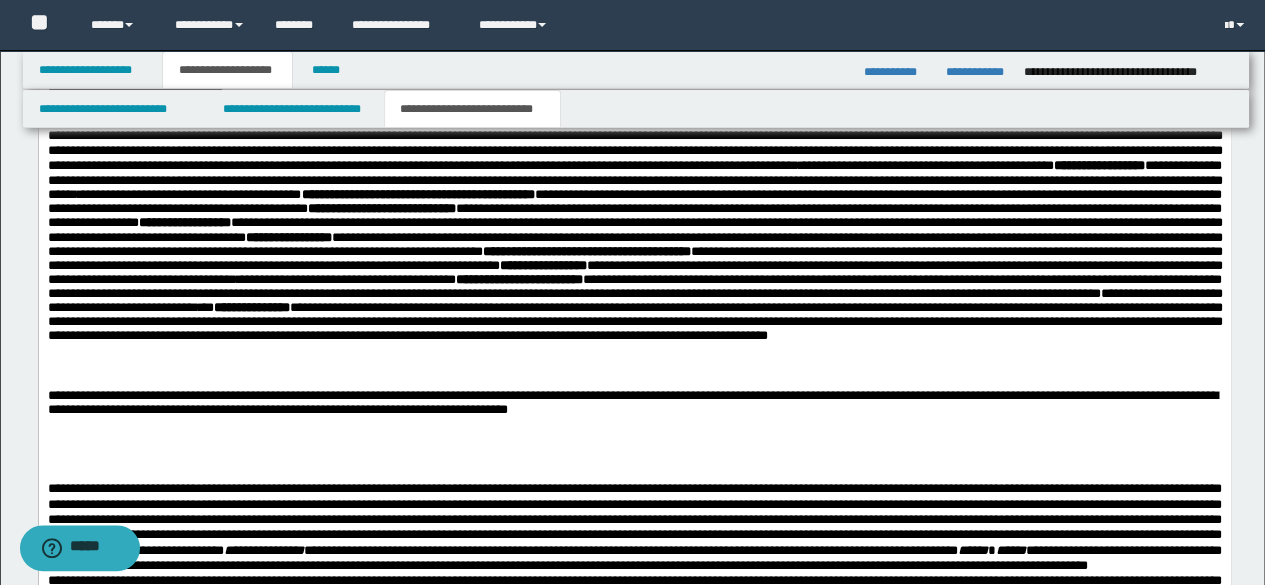 click on "**********" at bounding box center [634, 259] 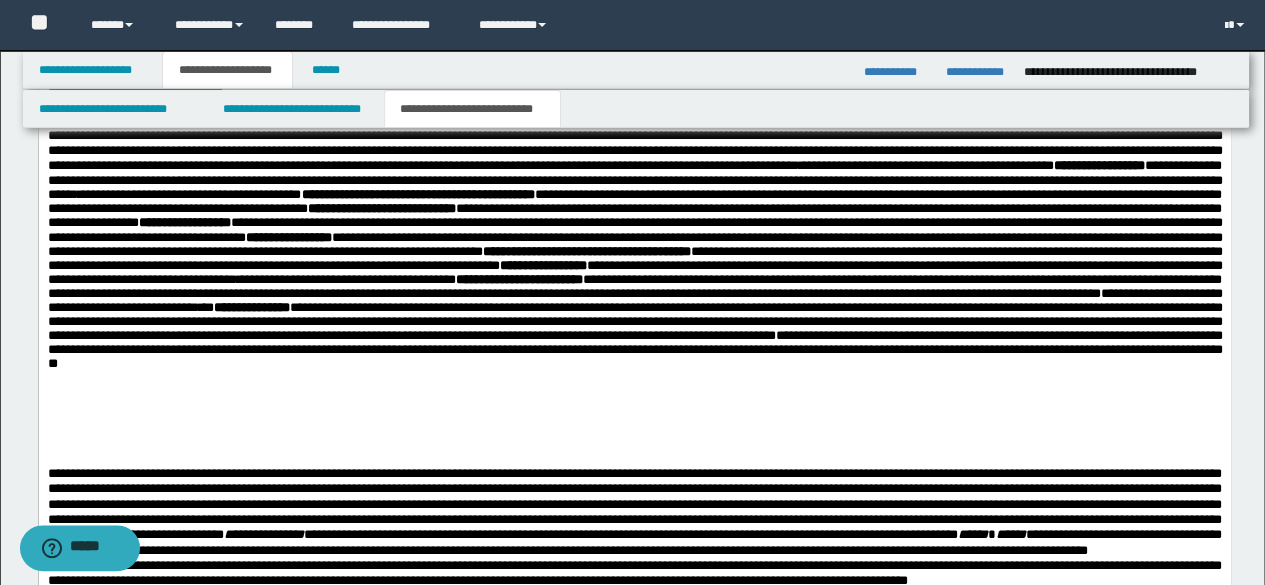 click at bounding box center [634, 412] 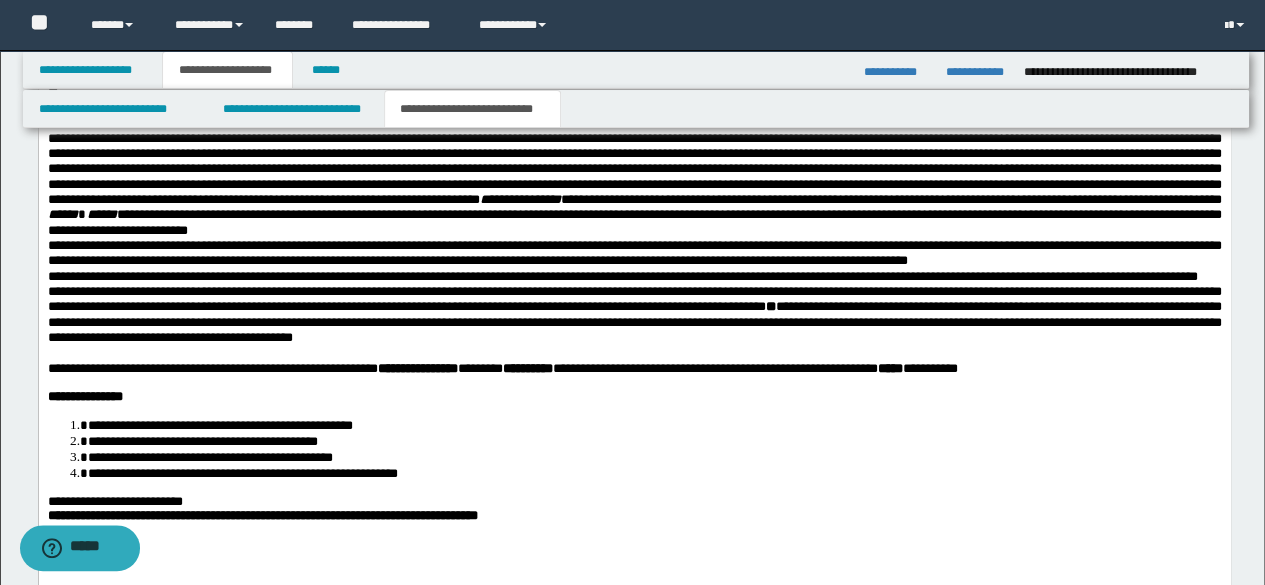 scroll, scrollTop: 1957, scrollLeft: 0, axis: vertical 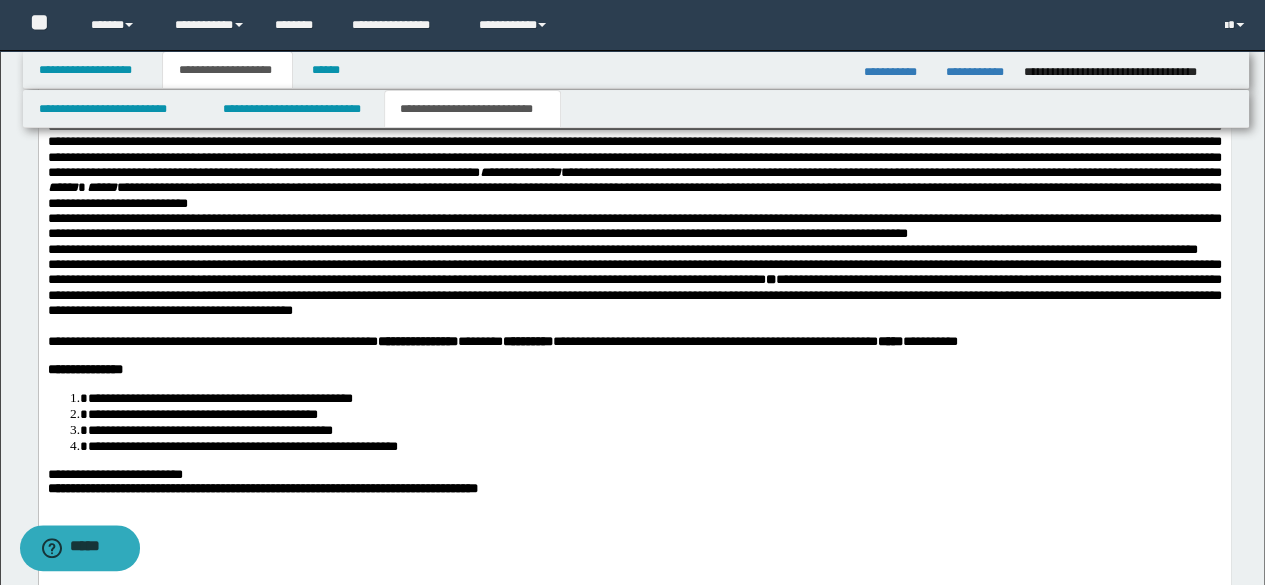 click on "**********" at bounding box center [634, 158] 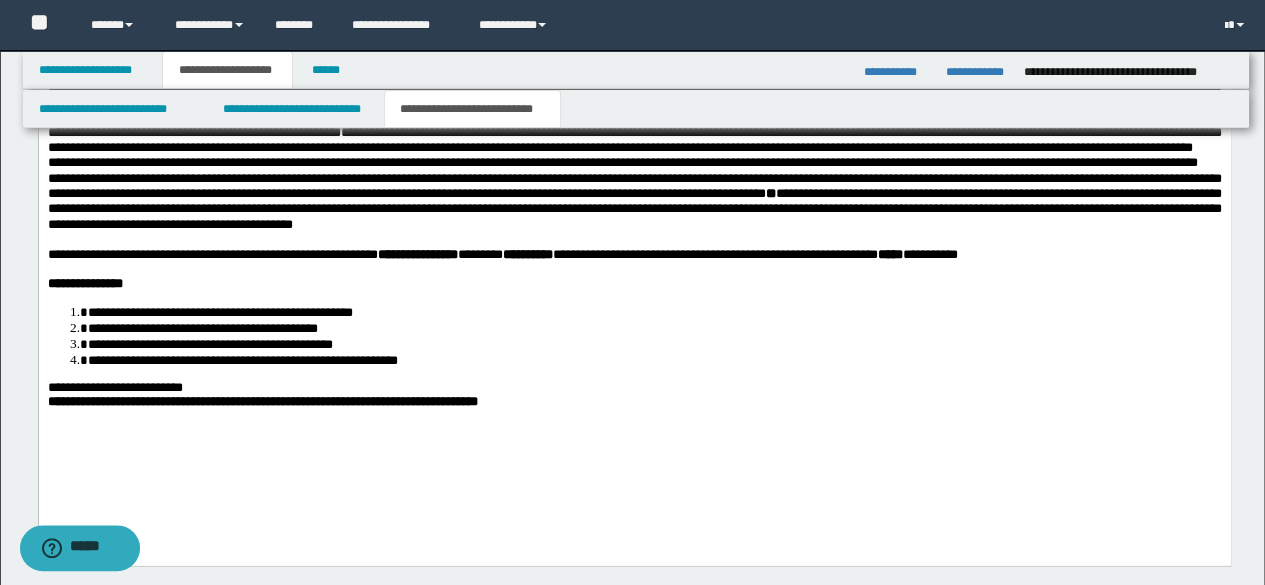scroll, scrollTop: 2057, scrollLeft: 0, axis: vertical 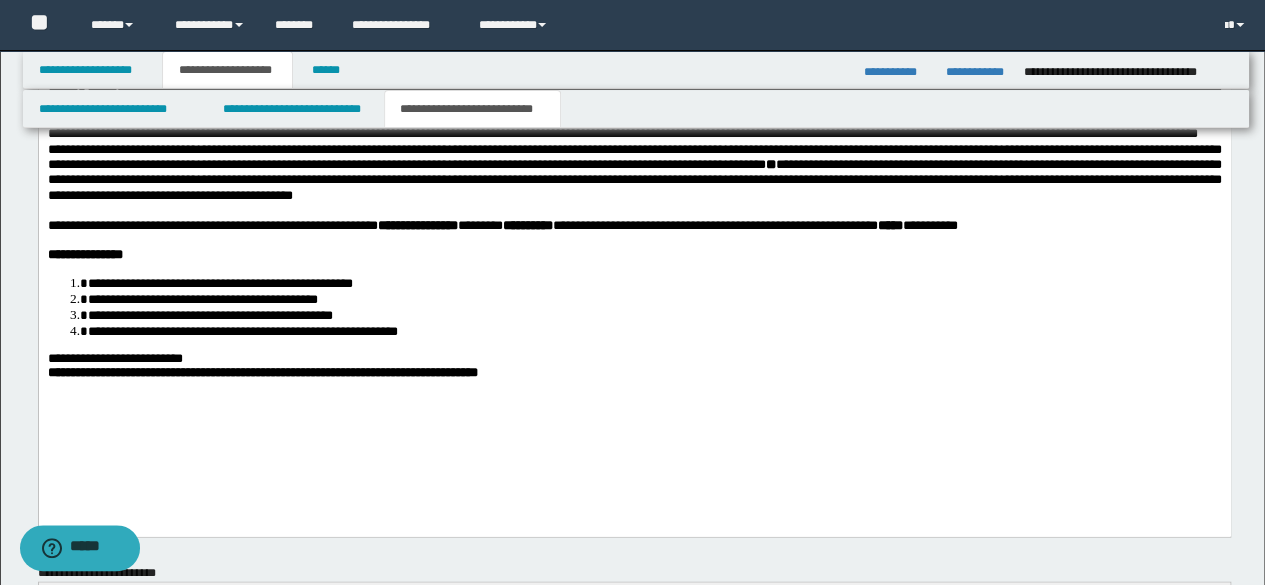 click on "**********" at bounding box center (634, 66) 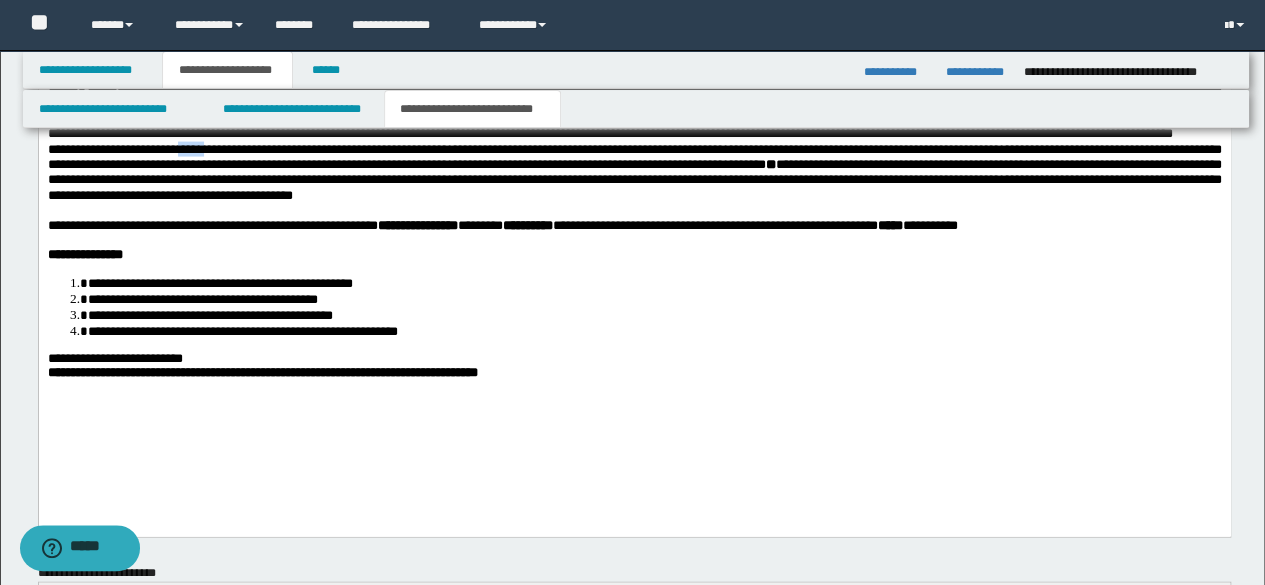 drag, startPoint x: 224, startPoint y: 191, endPoint x: 194, endPoint y: 202, distance: 31.95309 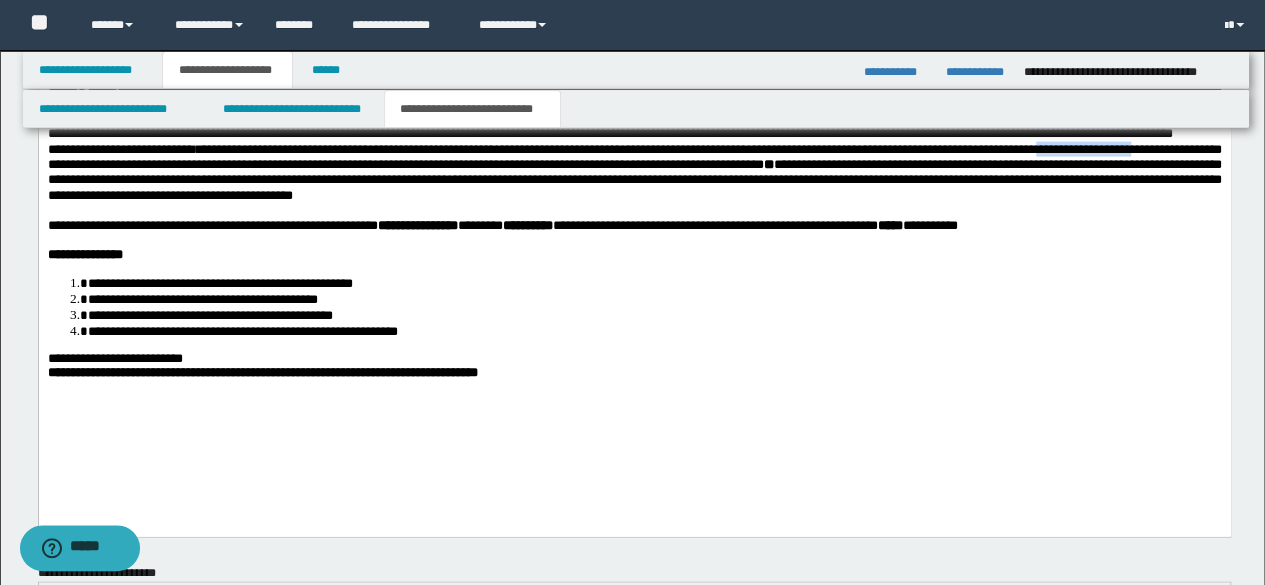 drag, startPoint x: 98, startPoint y: 211, endPoint x: 212, endPoint y: 213, distance: 114.01754 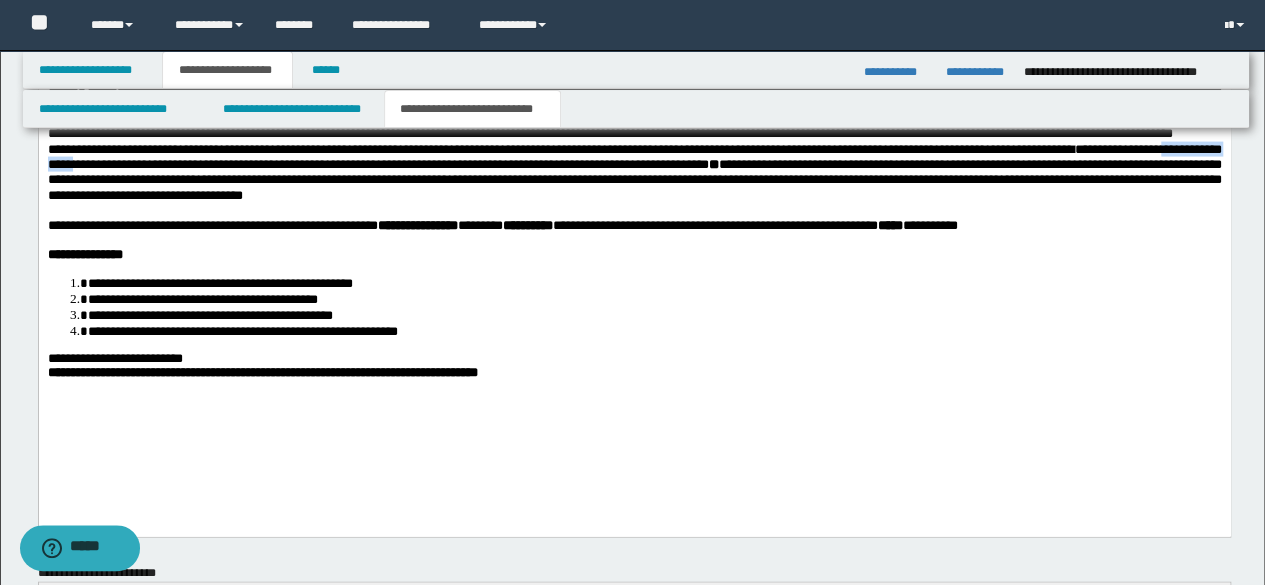 drag, startPoint x: 215, startPoint y: 212, endPoint x: 325, endPoint y: 205, distance: 110.2225 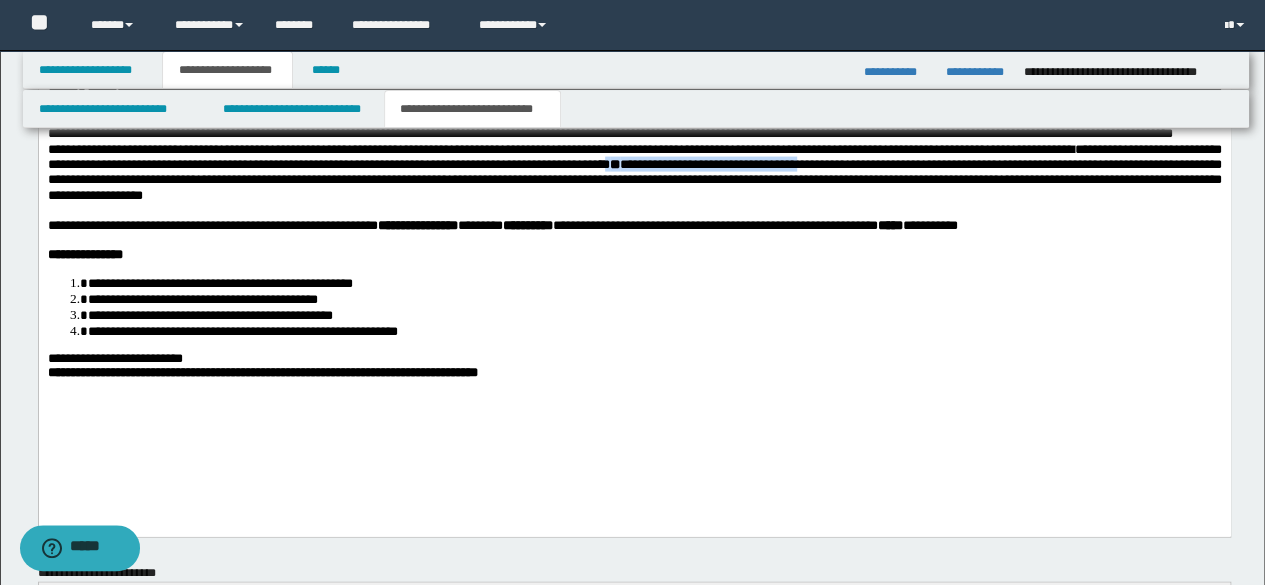 drag, startPoint x: 960, startPoint y: 215, endPoint x: 1194, endPoint y: 213, distance: 234.00854 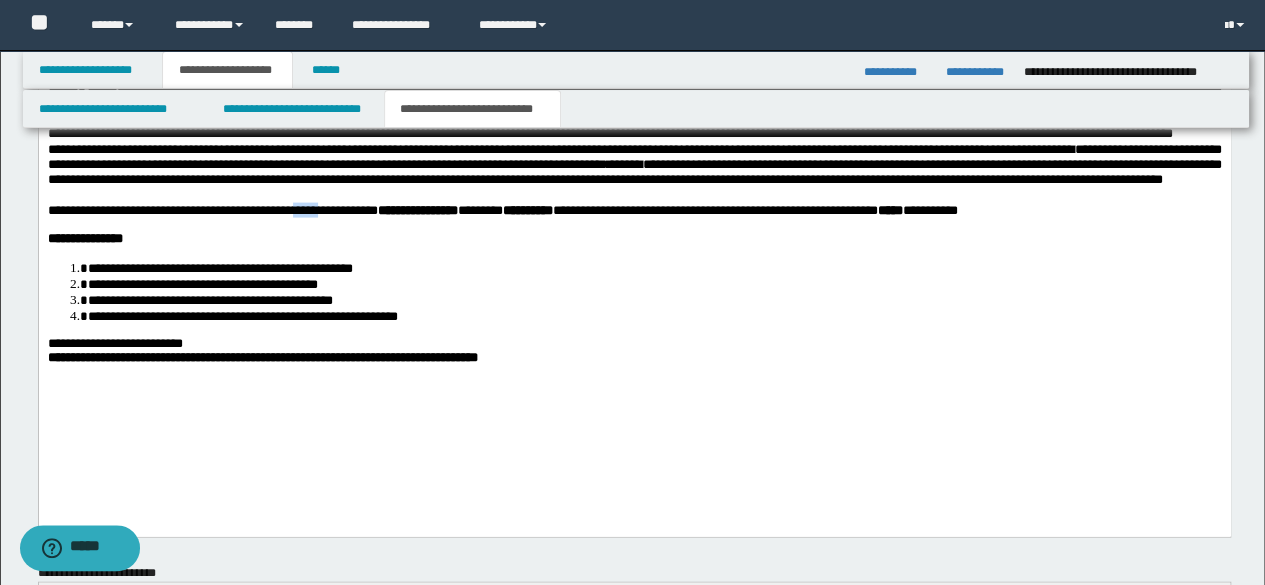 drag, startPoint x: 380, startPoint y: 276, endPoint x: 330, endPoint y: 275, distance: 50.01 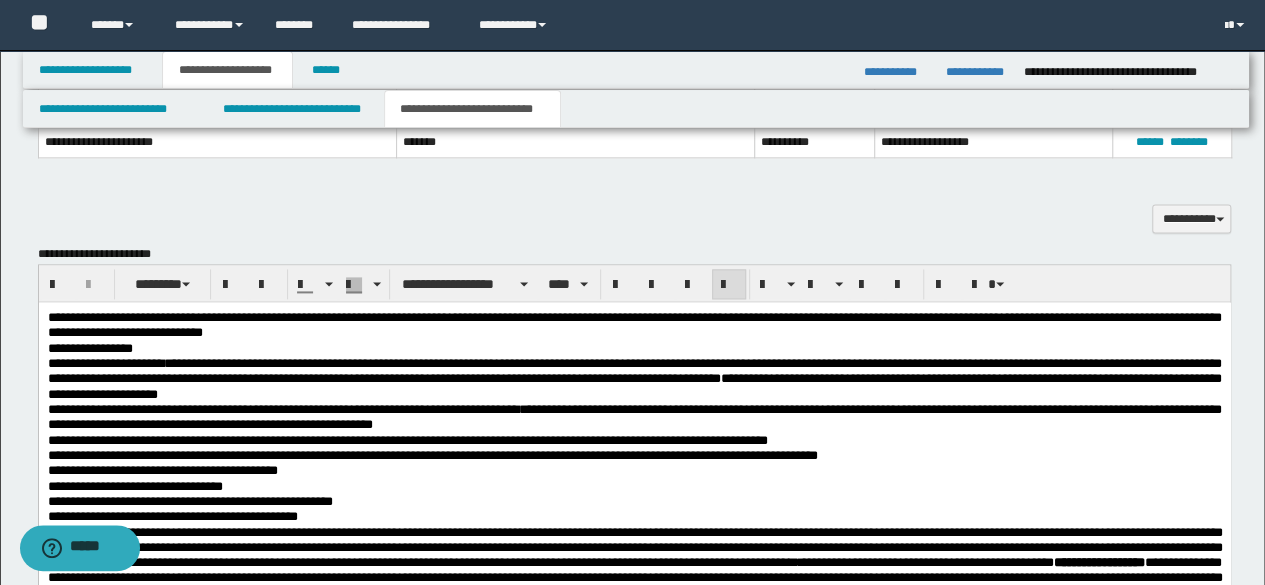 scroll, scrollTop: 1257, scrollLeft: 0, axis: vertical 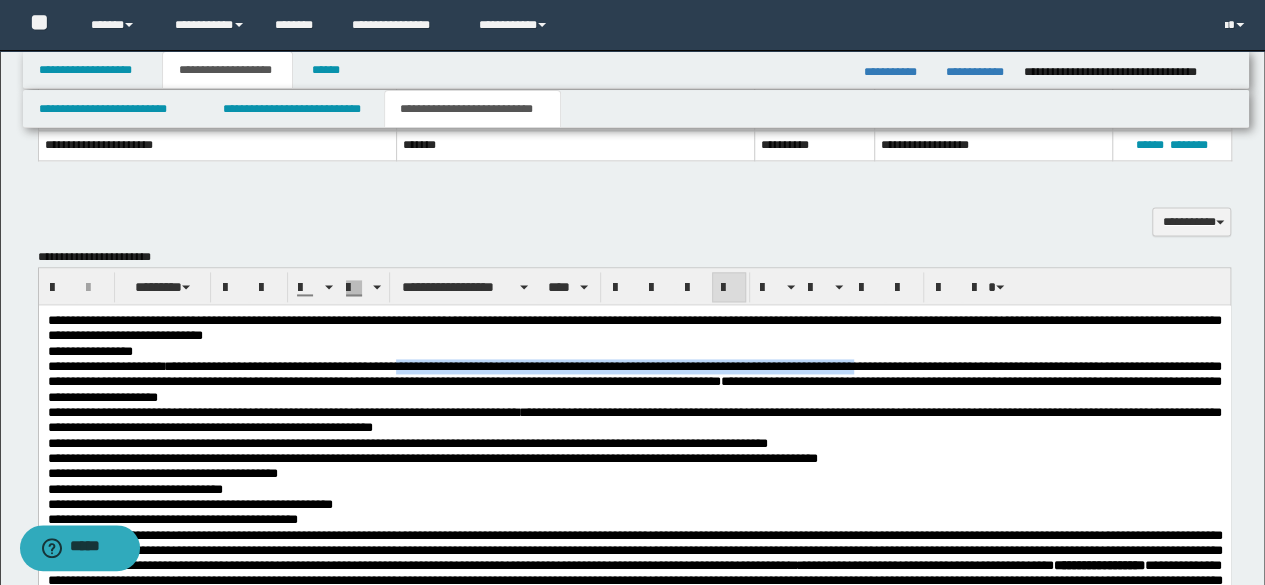 drag, startPoint x: 470, startPoint y: 367, endPoint x: 1074, endPoint y: 371, distance: 604.01324 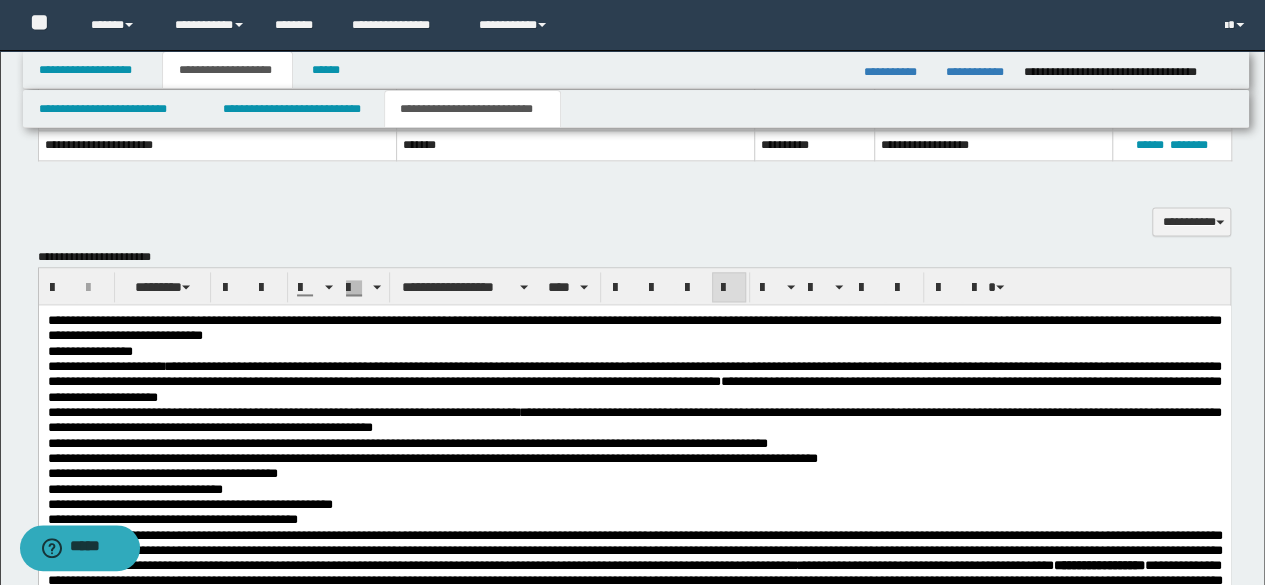 click on "**********" at bounding box center (634, 382) 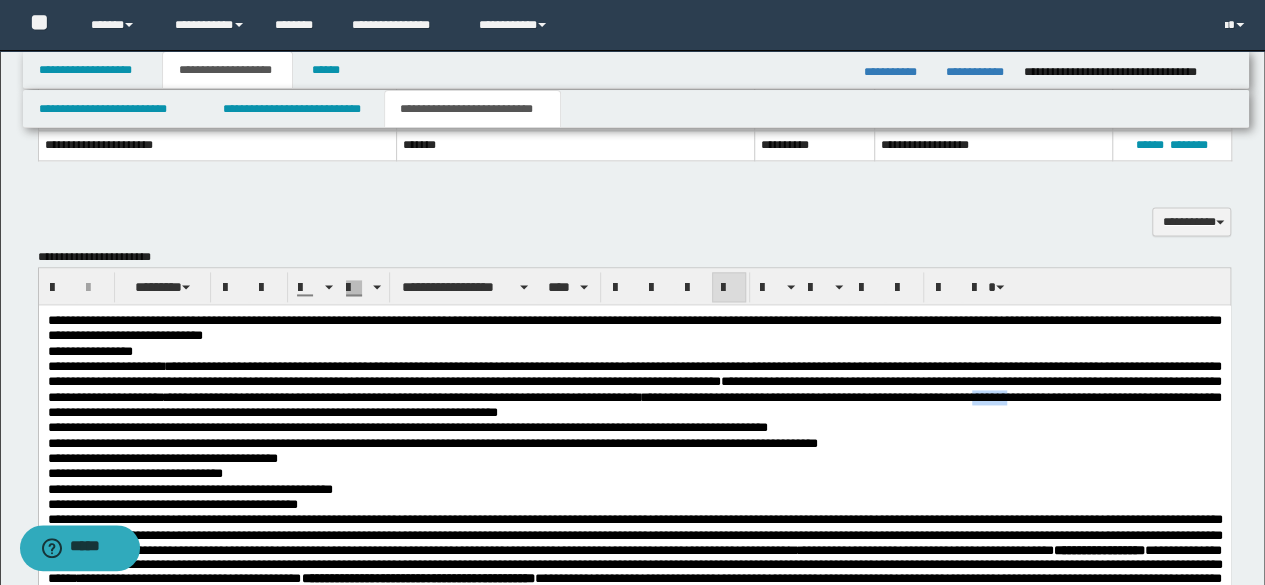click on "**********" at bounding box center [634, 405] 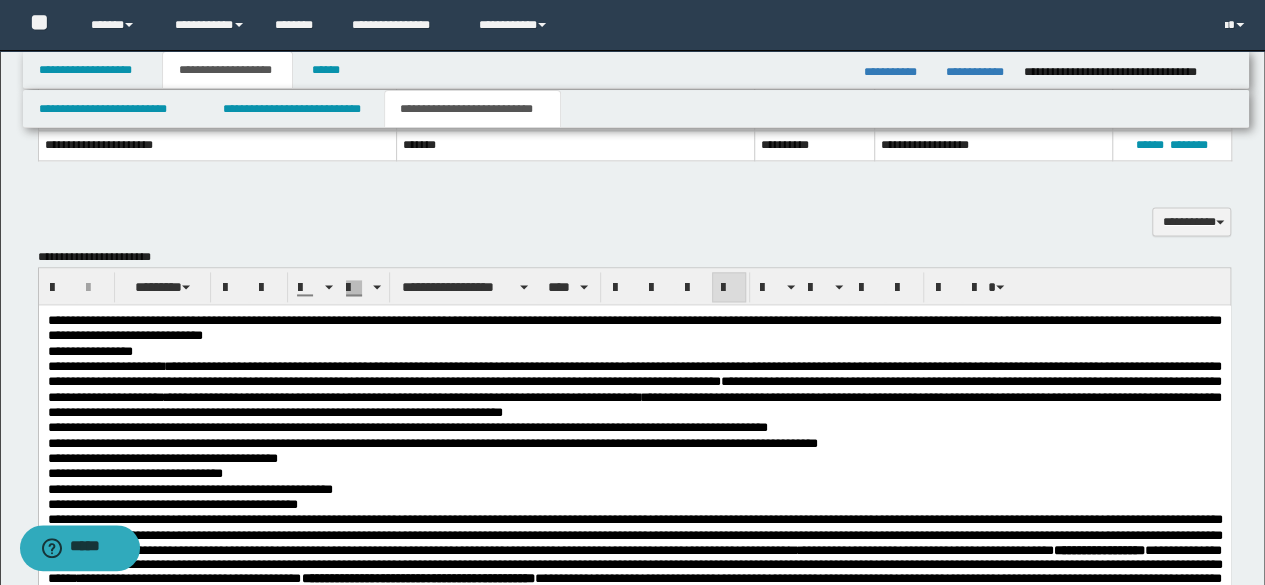 click on "**********" at bounding box center [401, 397] 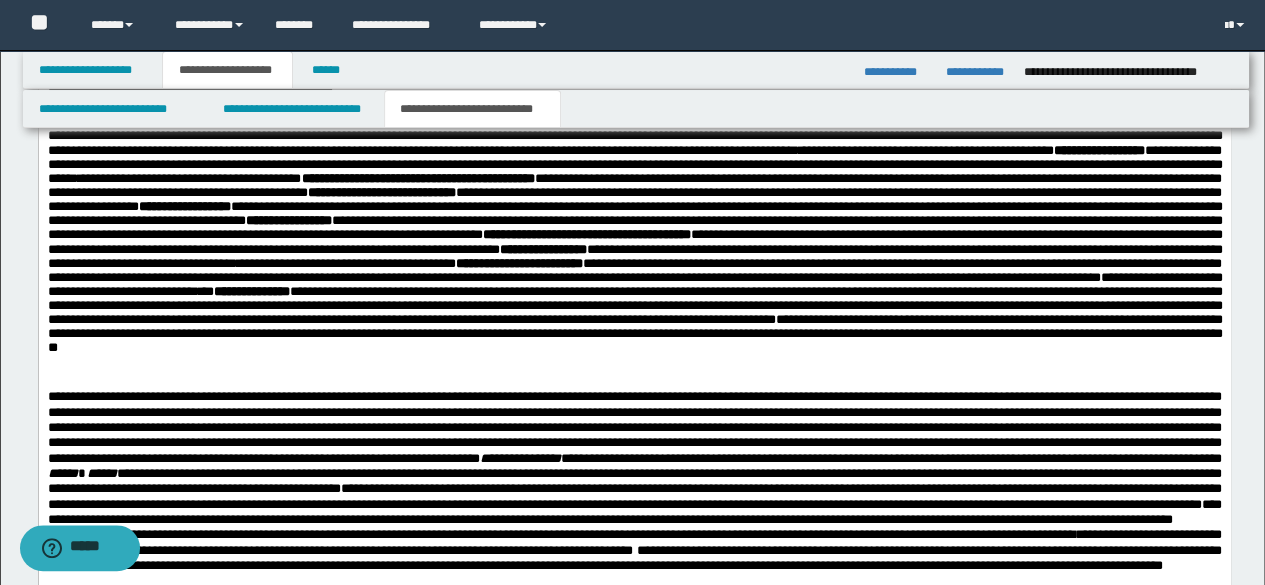 scroll, scrollTop: 1857, scrollLeft: 0, axis: vertical 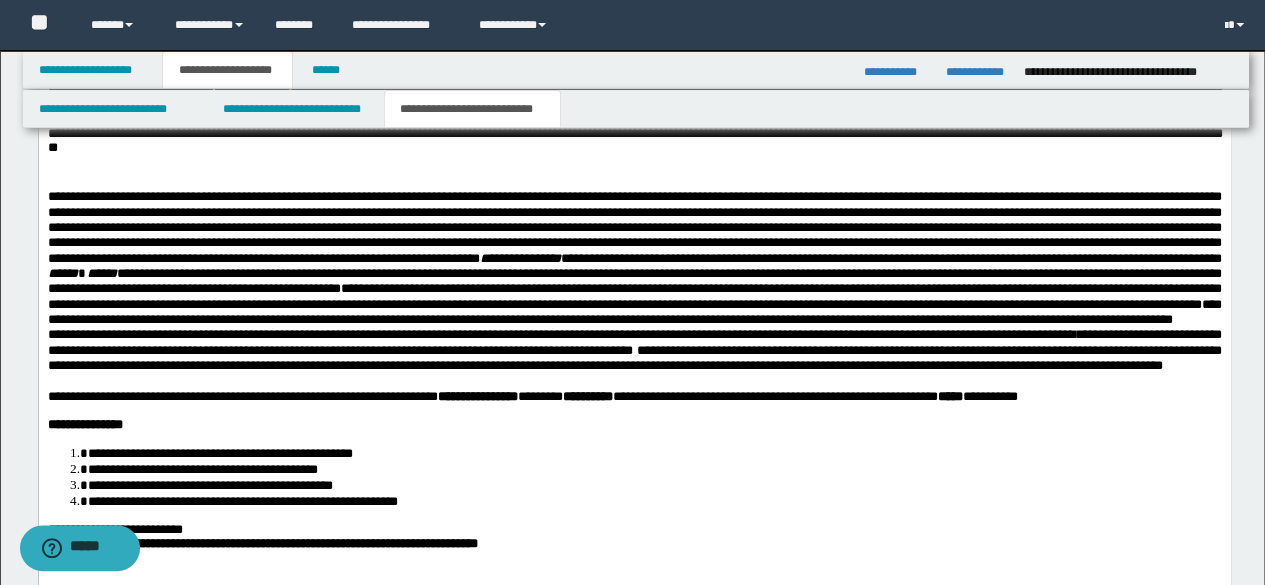 click on "**********" at bounding box center [634, 350] 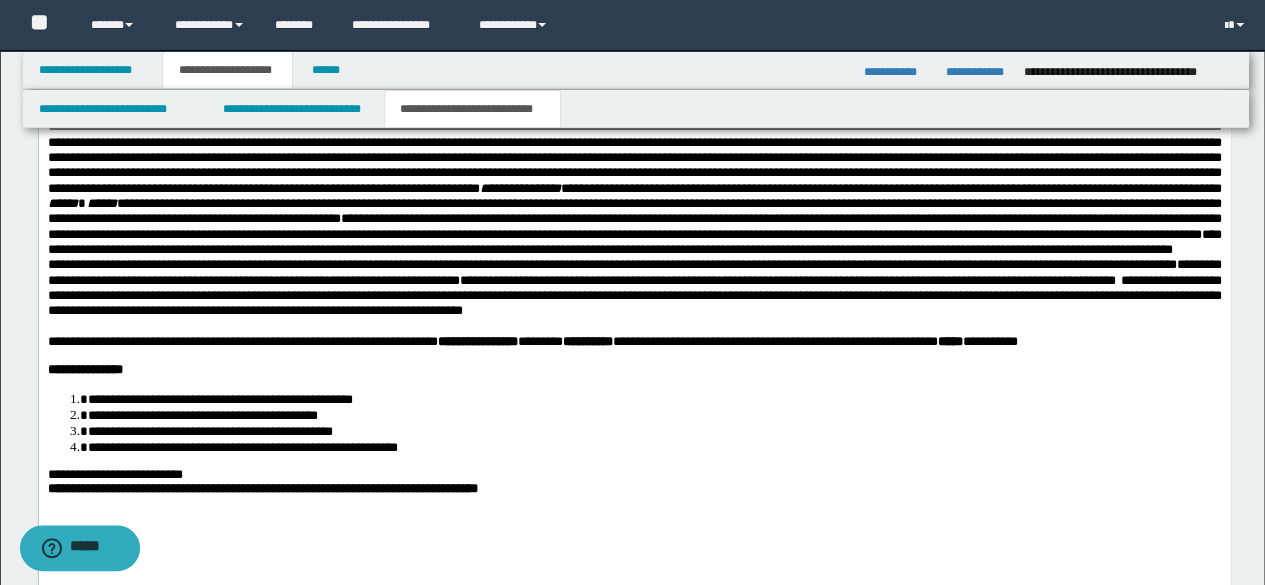 scroll, scrollTop: 1957, scrollLeft: 0, axis: vertical 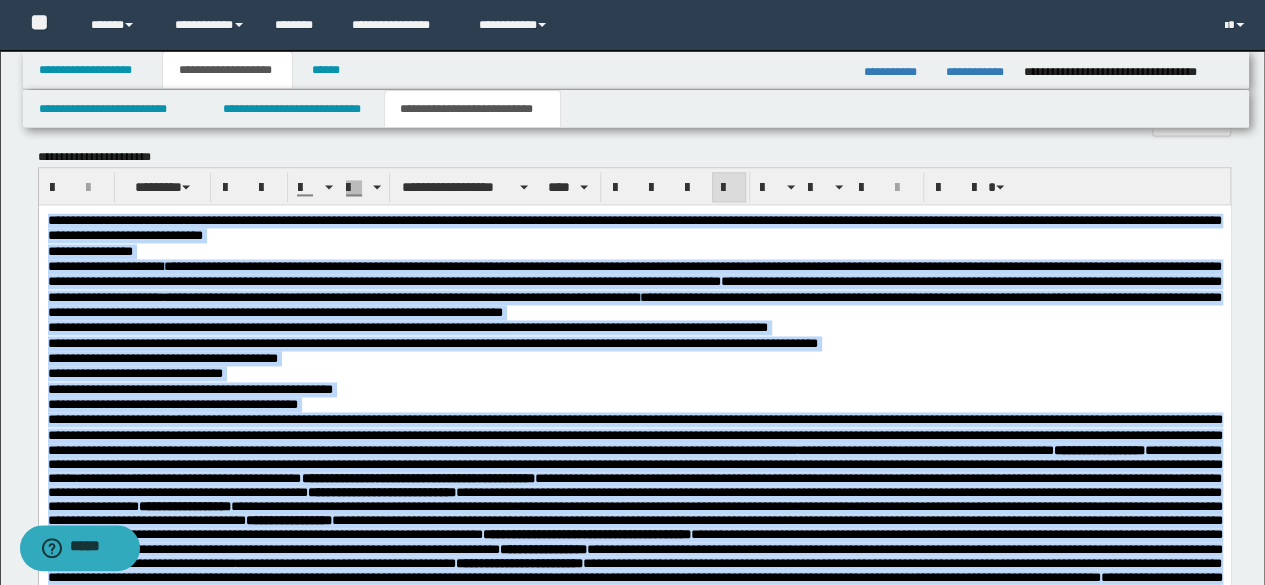 drag, startPoint x: 226, startPoint y: 1129, endPoint x: 292, endPoint y: 396, distance: 735.96533 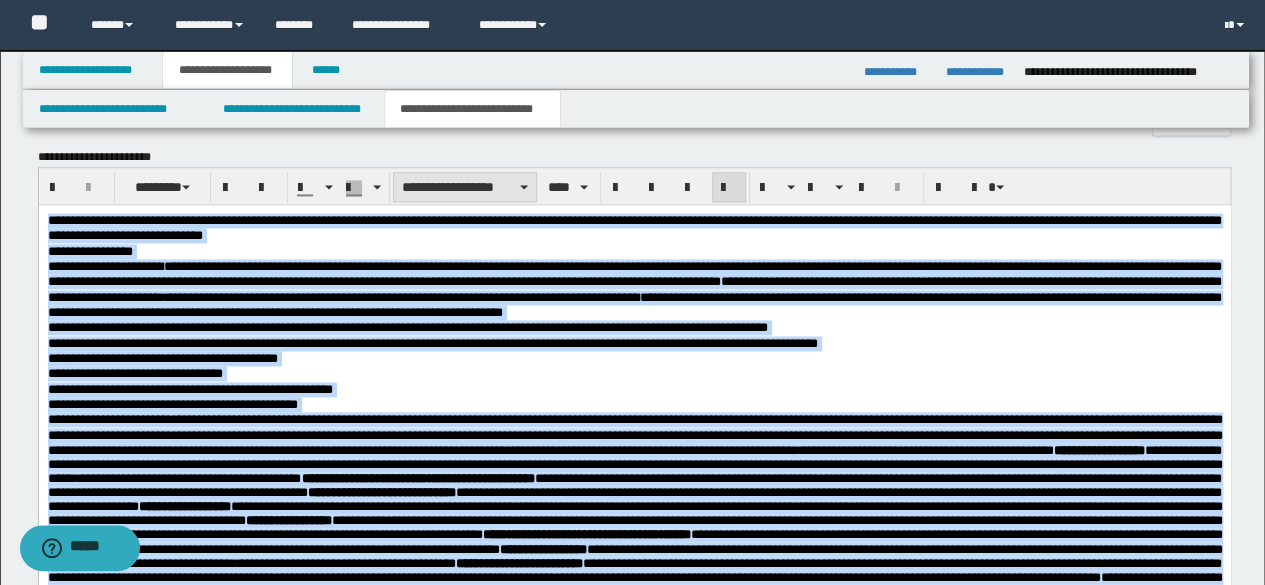 click on "**********" at bounding box center (465, 187) 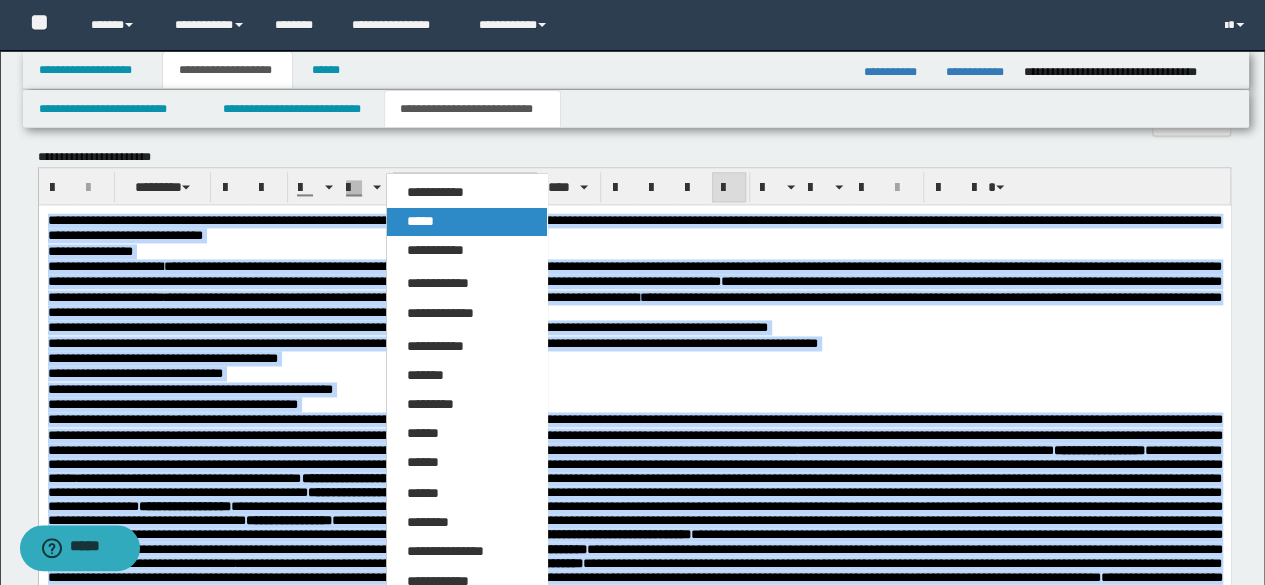 click on "*****" at bounding box center (420, 221) 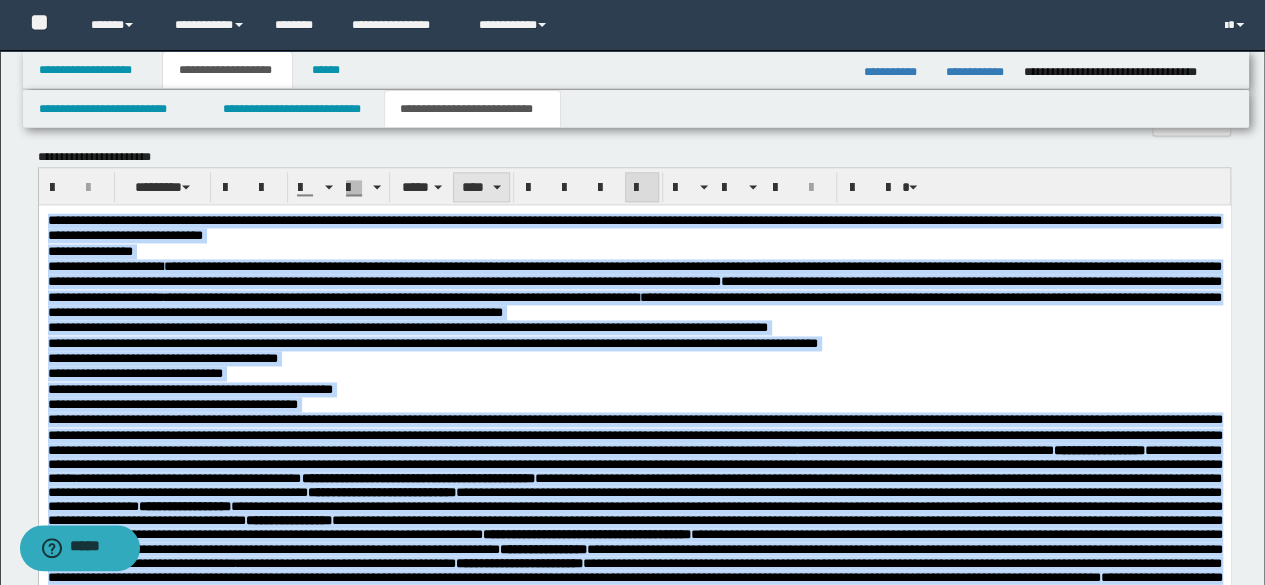 click on "****" at bounding box center (481, 187) 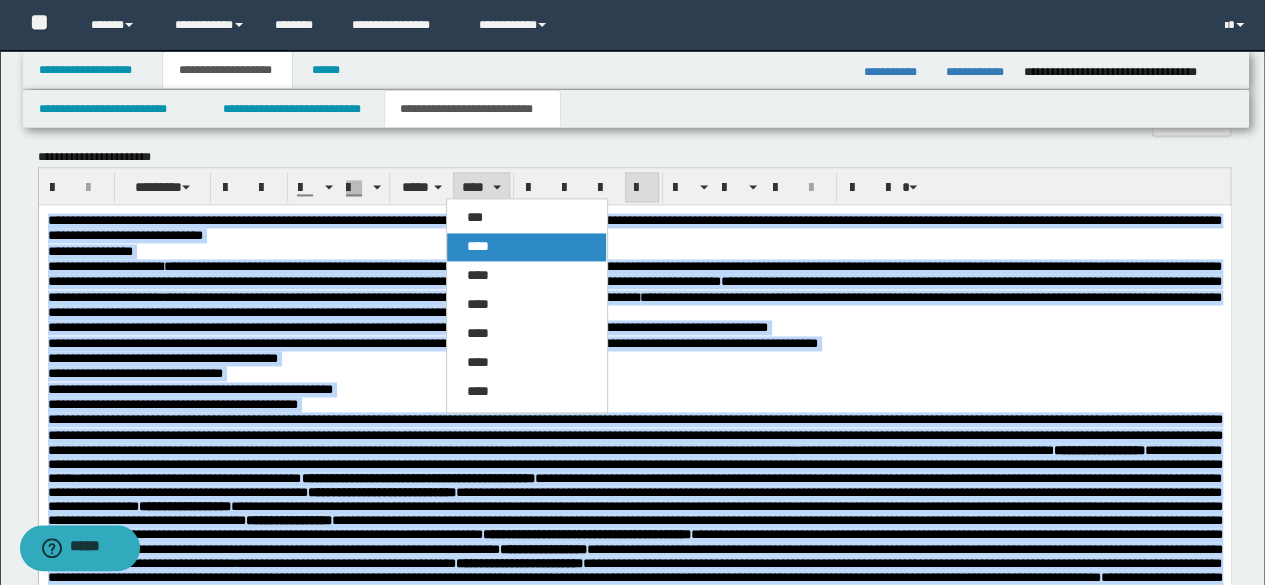 click on "****" at bounding box center (478, 246) 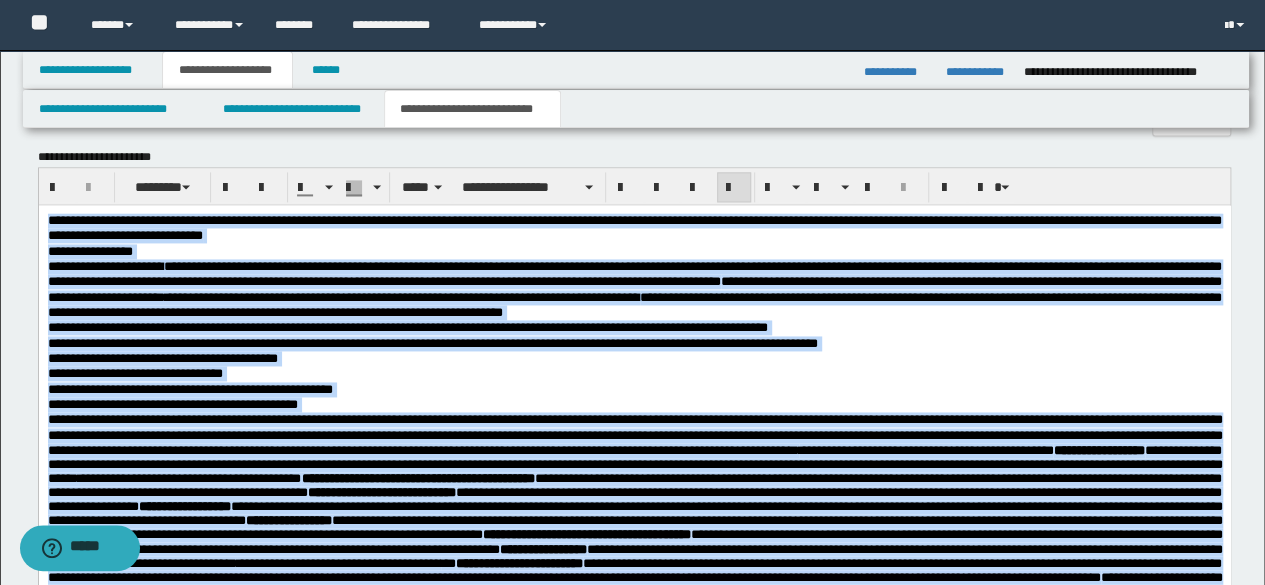 click at bounding box center (734, 188) 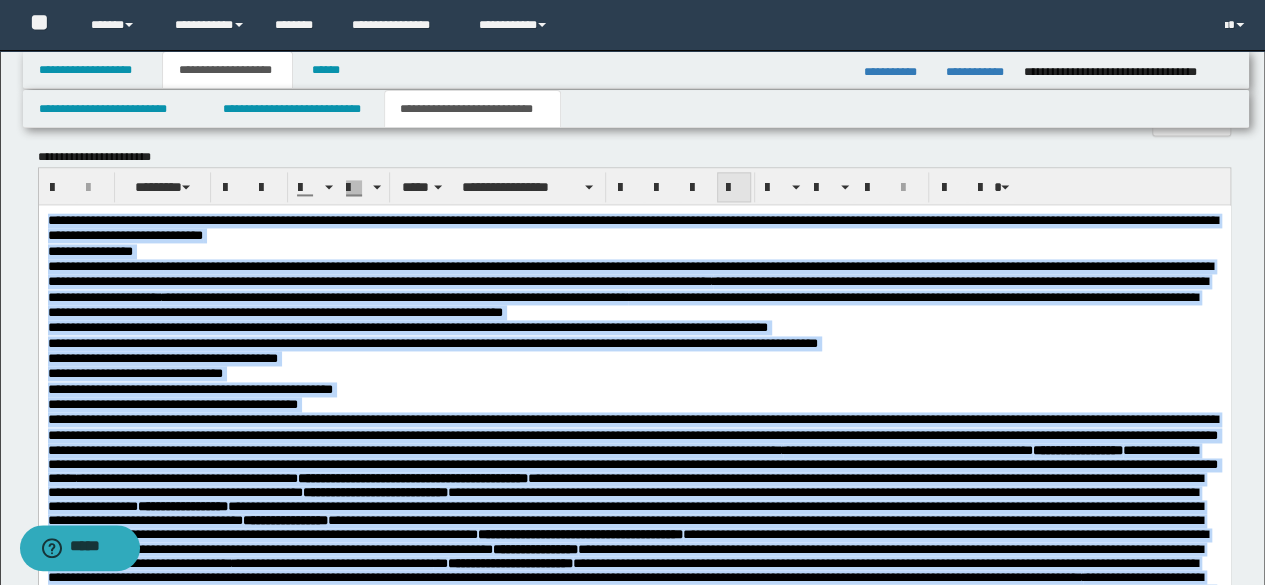 click at bounding box center [734, 188] 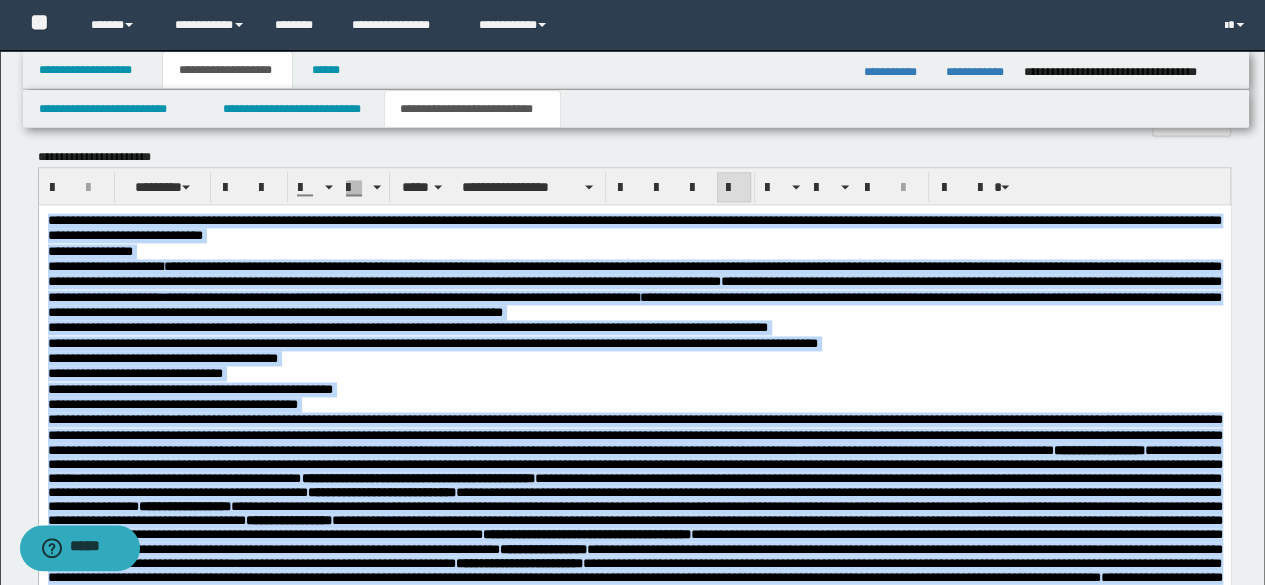 click on "**********" at bounding box center (634, 435) 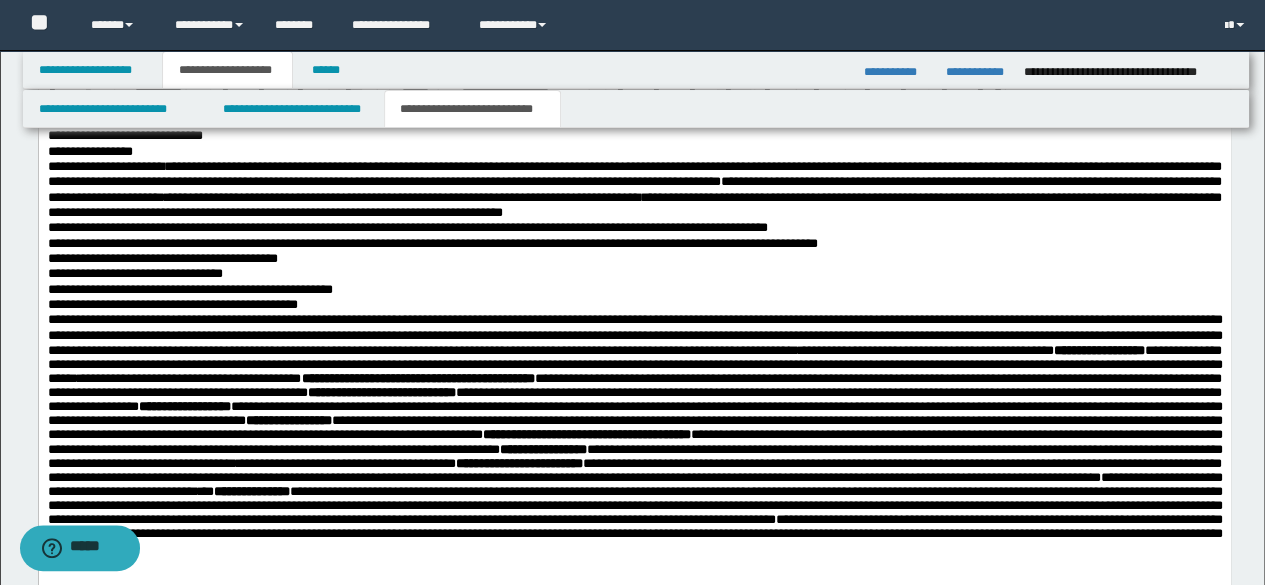 scroll, scrollTop: 1557, scrollLeft: 0, axis: vertical 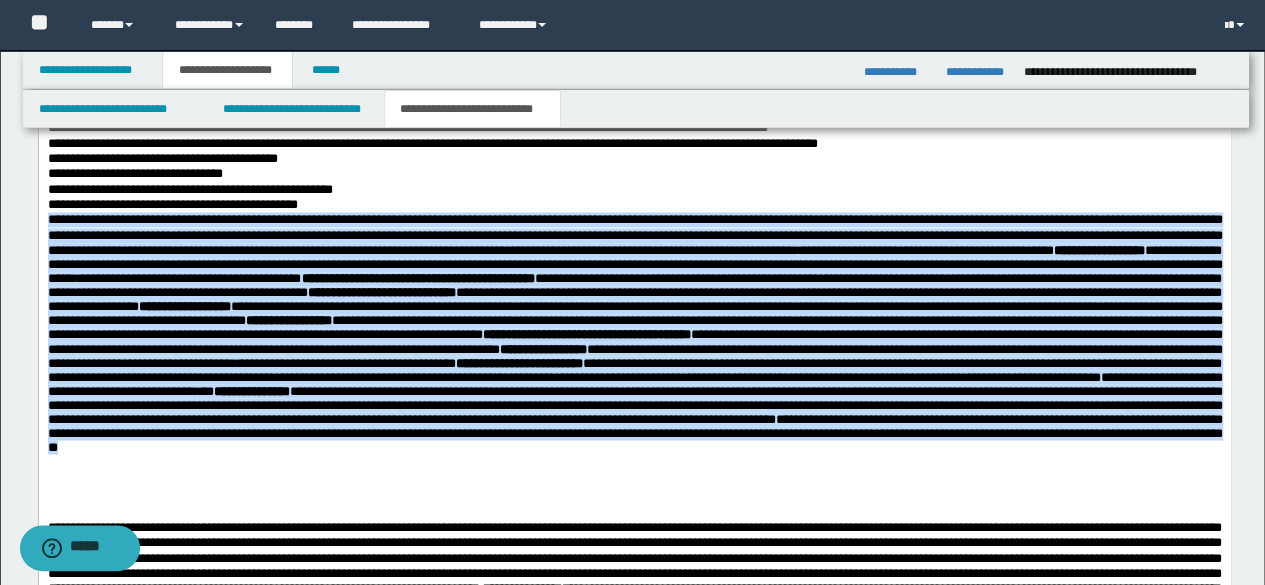drag, startPoint x: 46, startPoint y: 236, endPoint x: 356, endPoint y: 340, distance: 326.98013 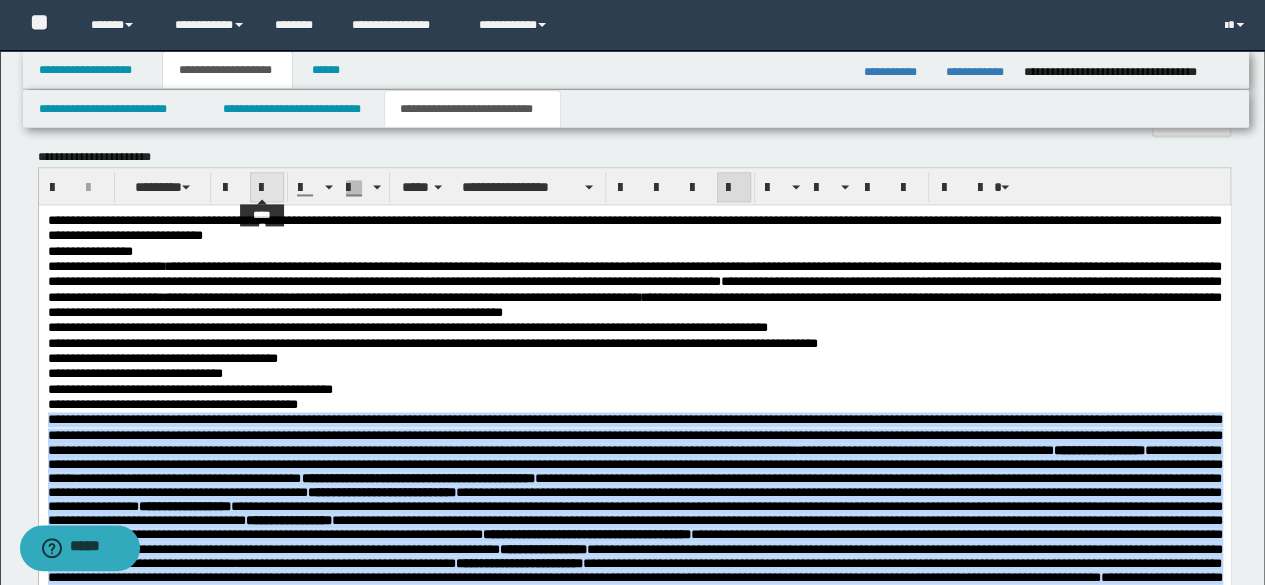 click at bounding box center [267, 188] 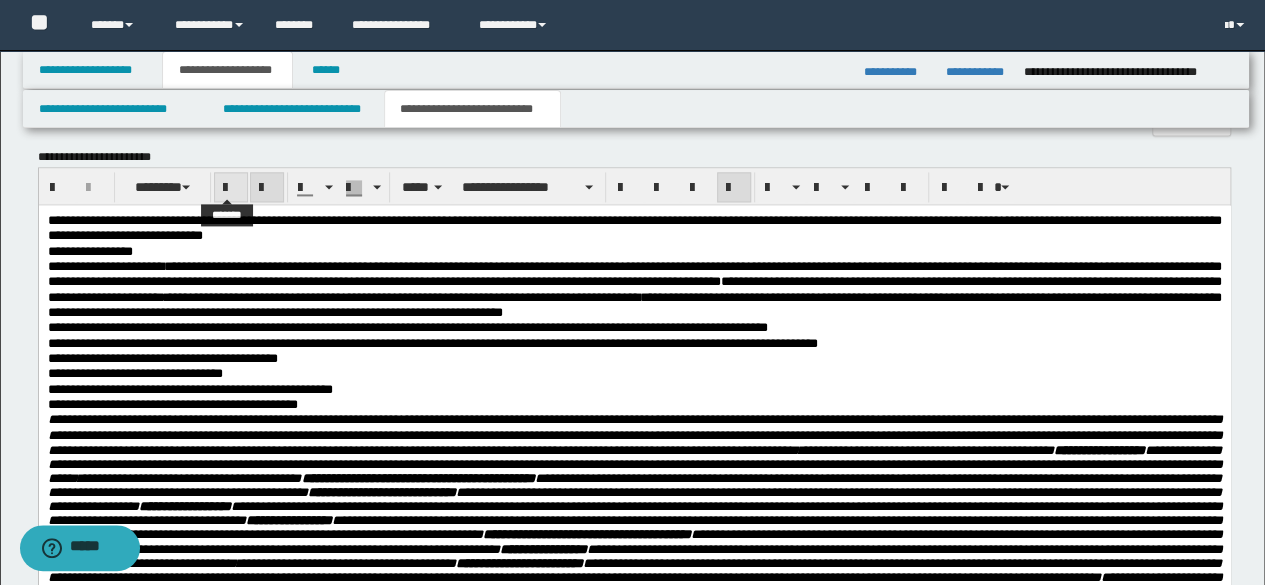 click at bounding box center [231, 188] 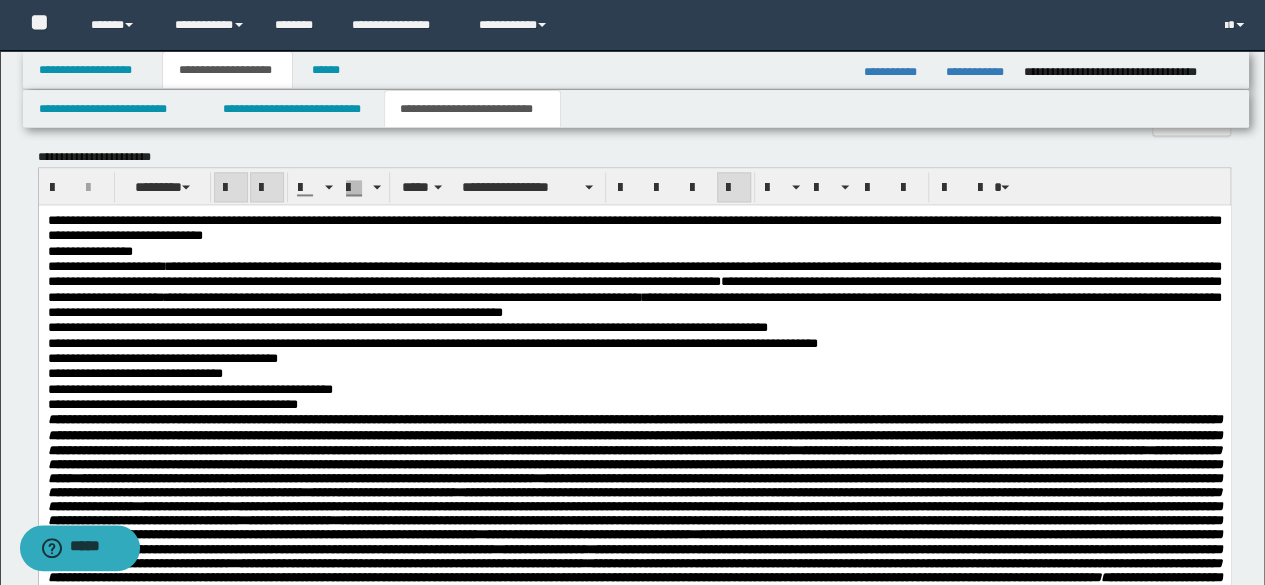 click at bounding box center (231, 188) 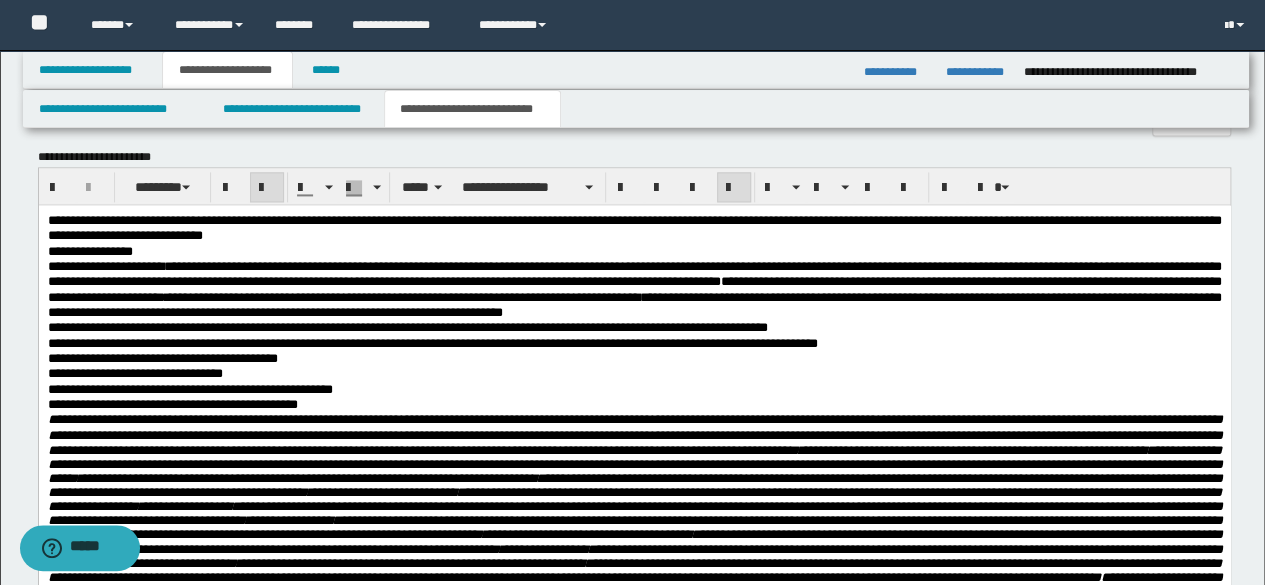 scroll, scrollTop: 1657, scrollLeft: 0, axis: vertical 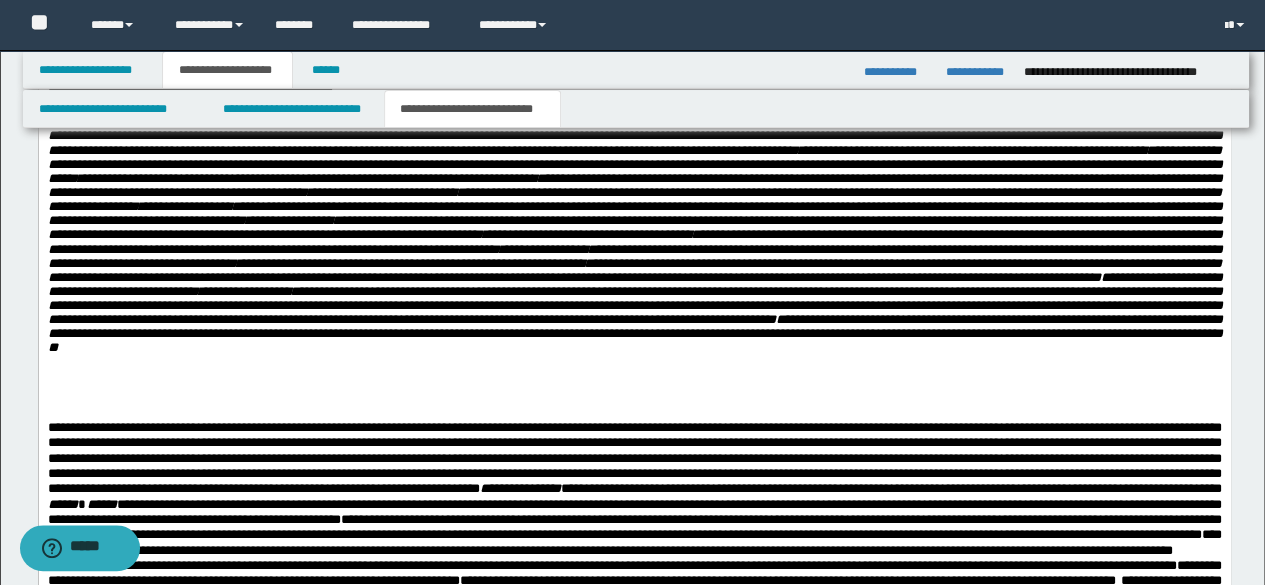 click on "**********" at bounding box center (634, 234) 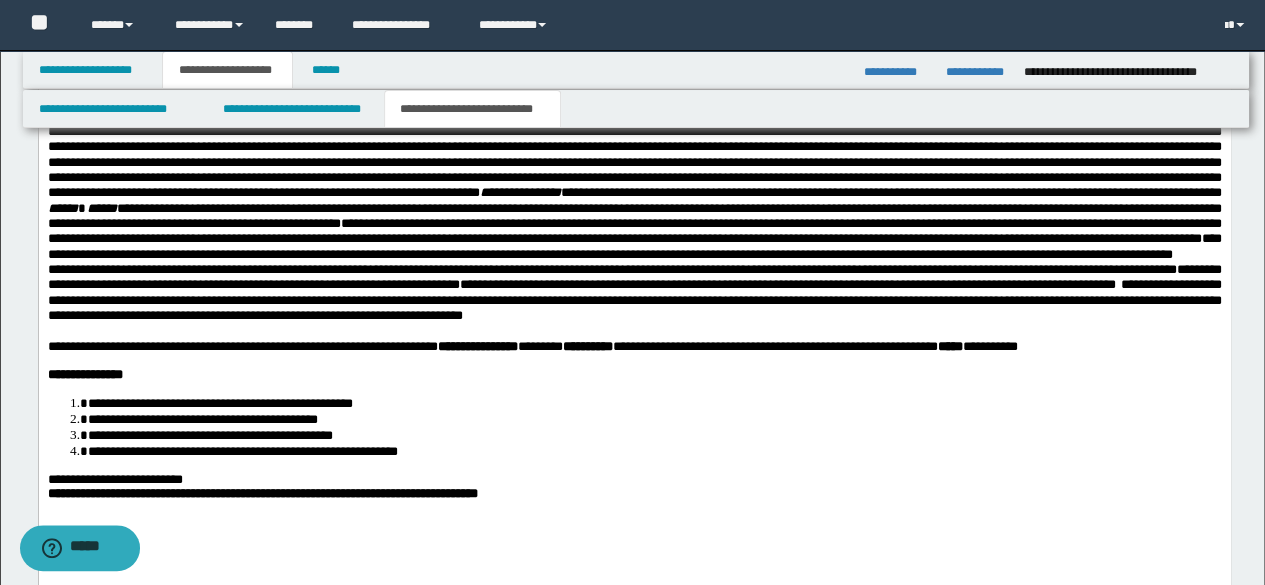 scroll, scrollTop: 2157, scrollLeft: 0, axis: vertical 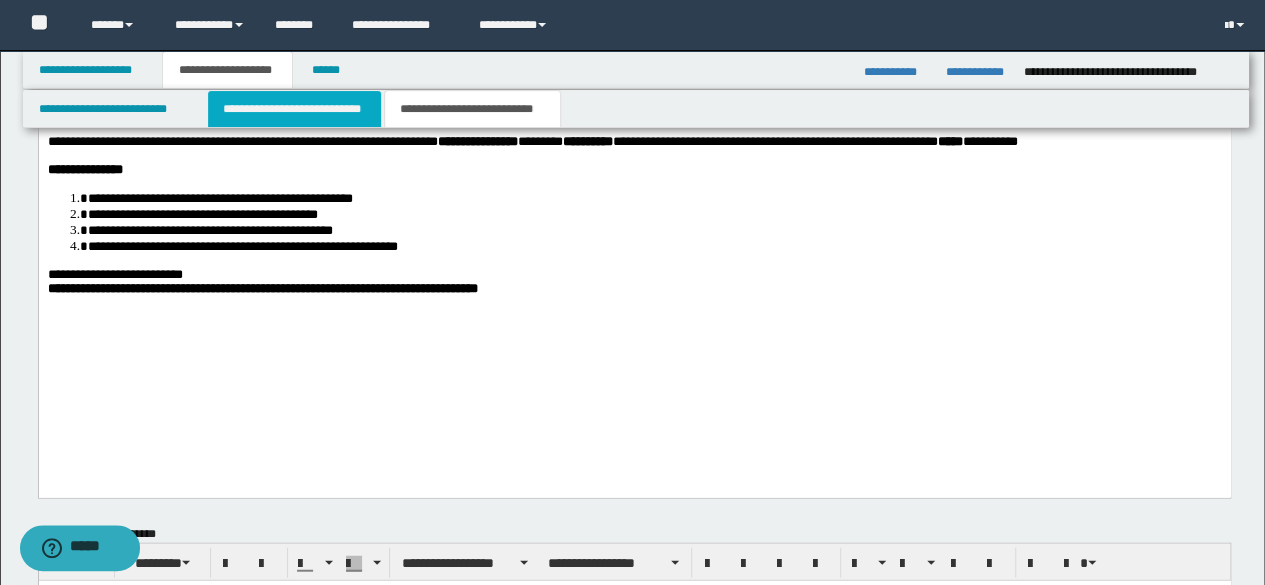 click on "**********" at bounding box center (294, 109) 